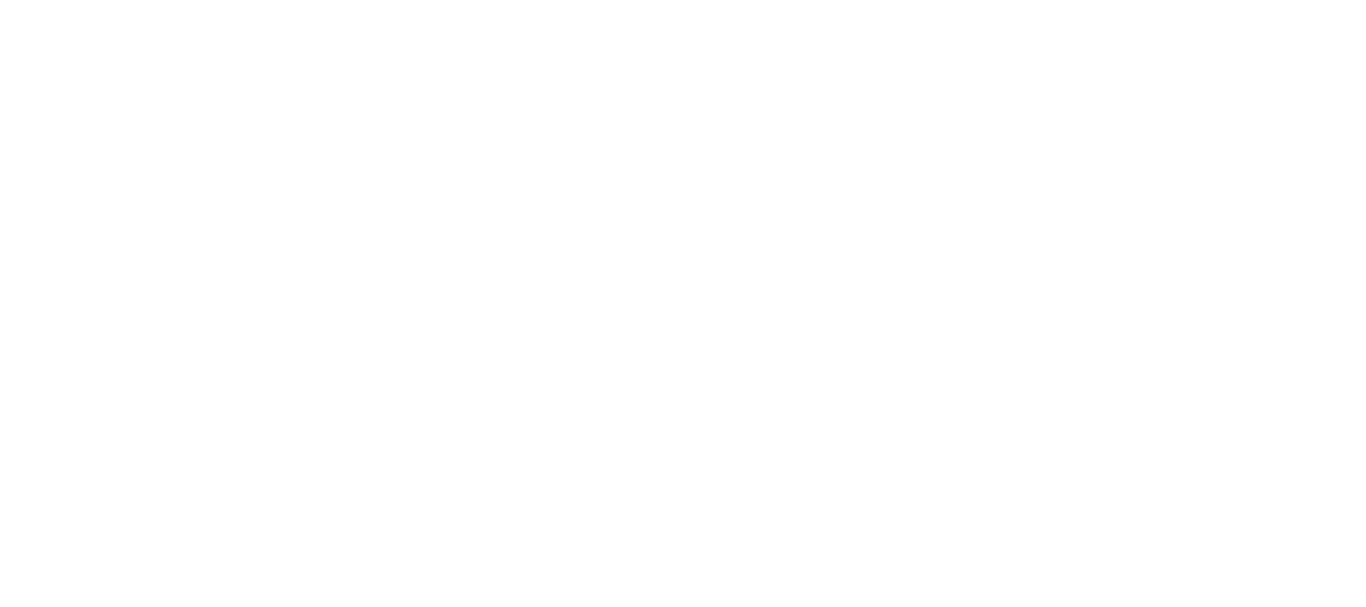 scroll, scrollTop: 0, scrollLeft: 0, axis: both 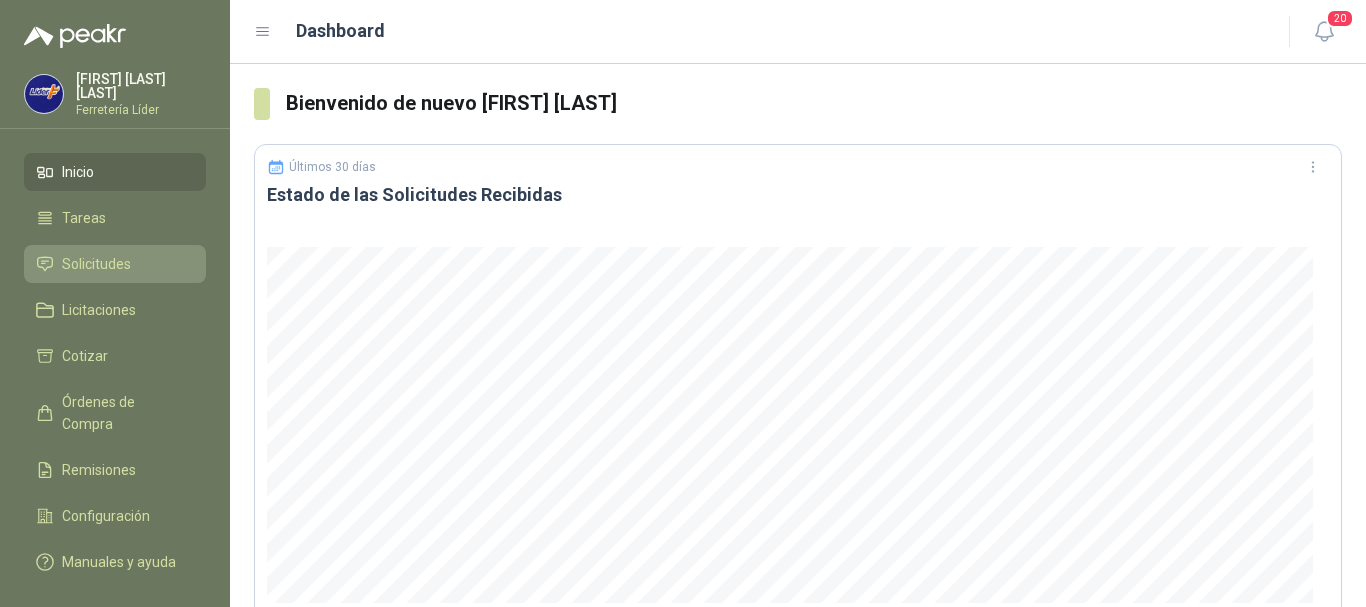 click on "Solicitudes" at bounding box center (96, 264) 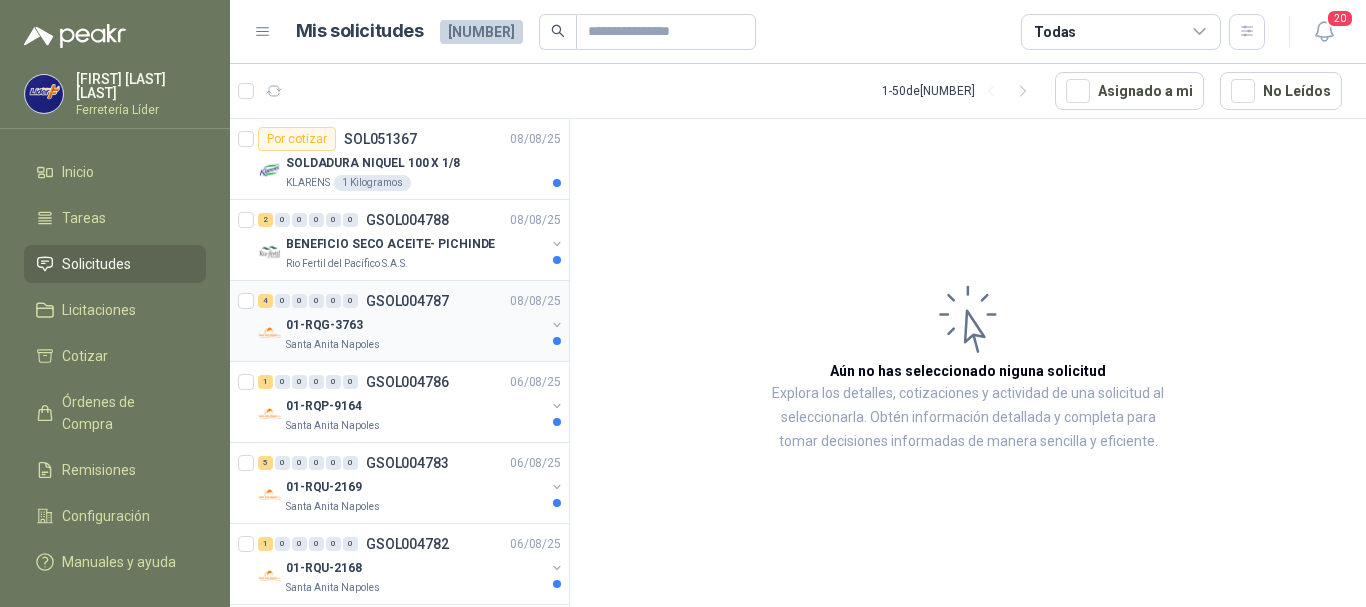 click on "01-RQG-3763" at bounding box center (415, 325) 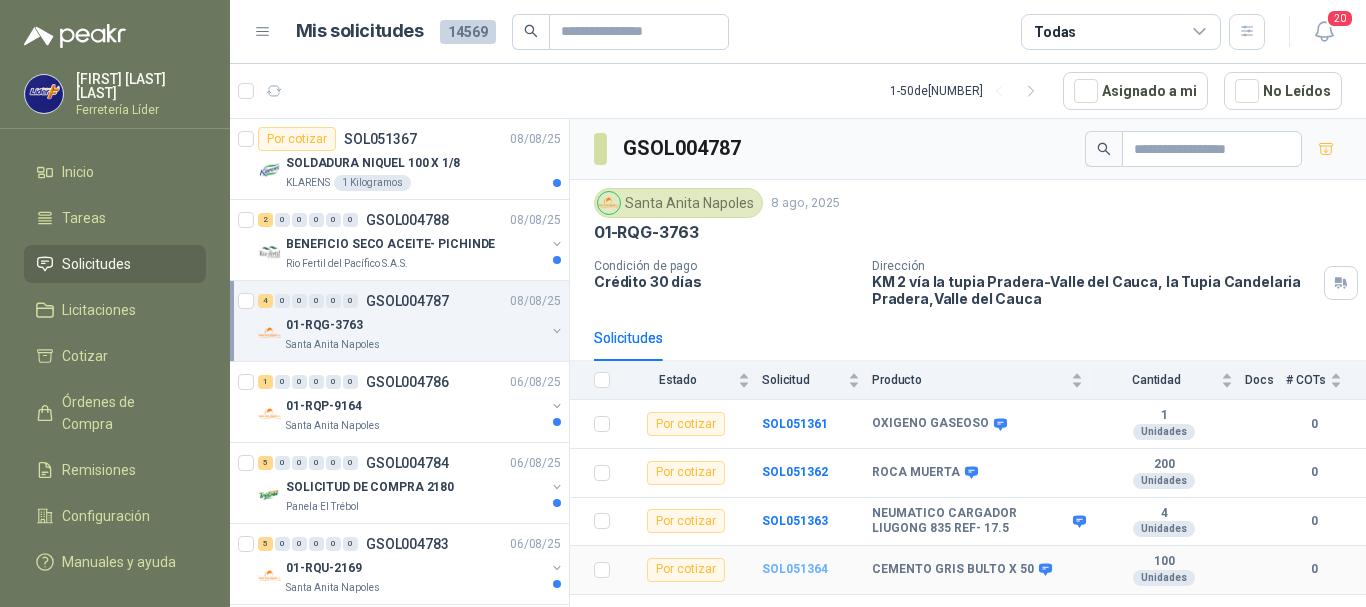 click on "SOL051364" at bounding box center (795, 569) 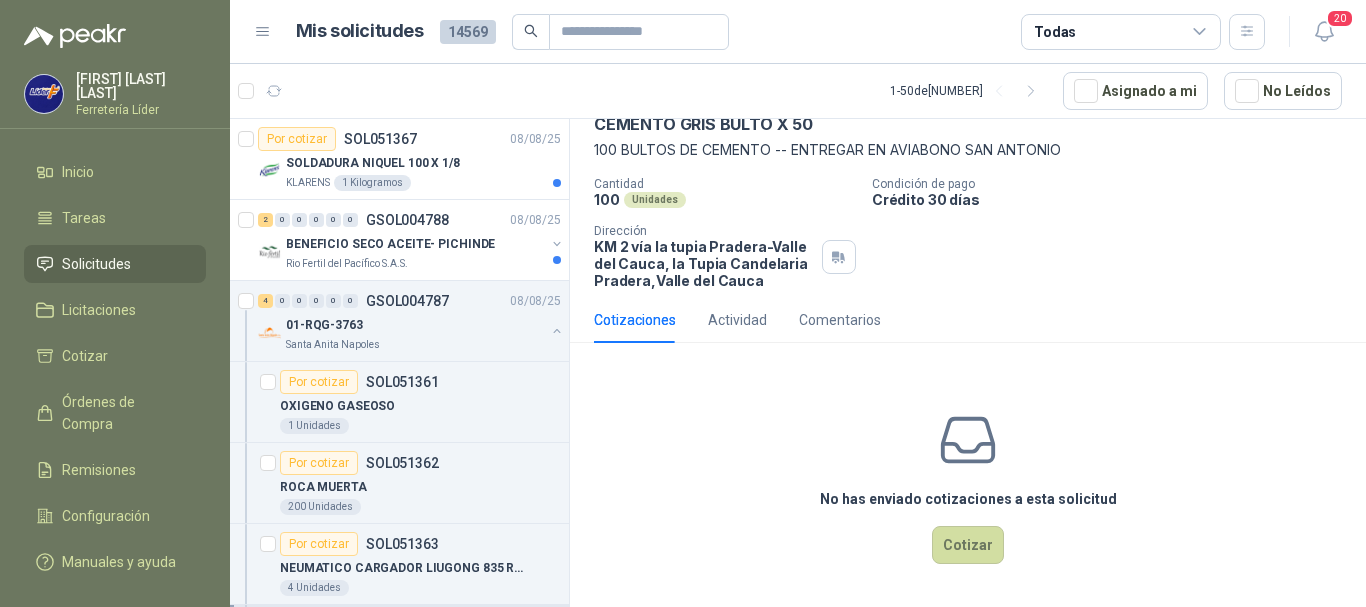 scroll, scrollTop: 105, scrollLeft: 0, axis: vertical 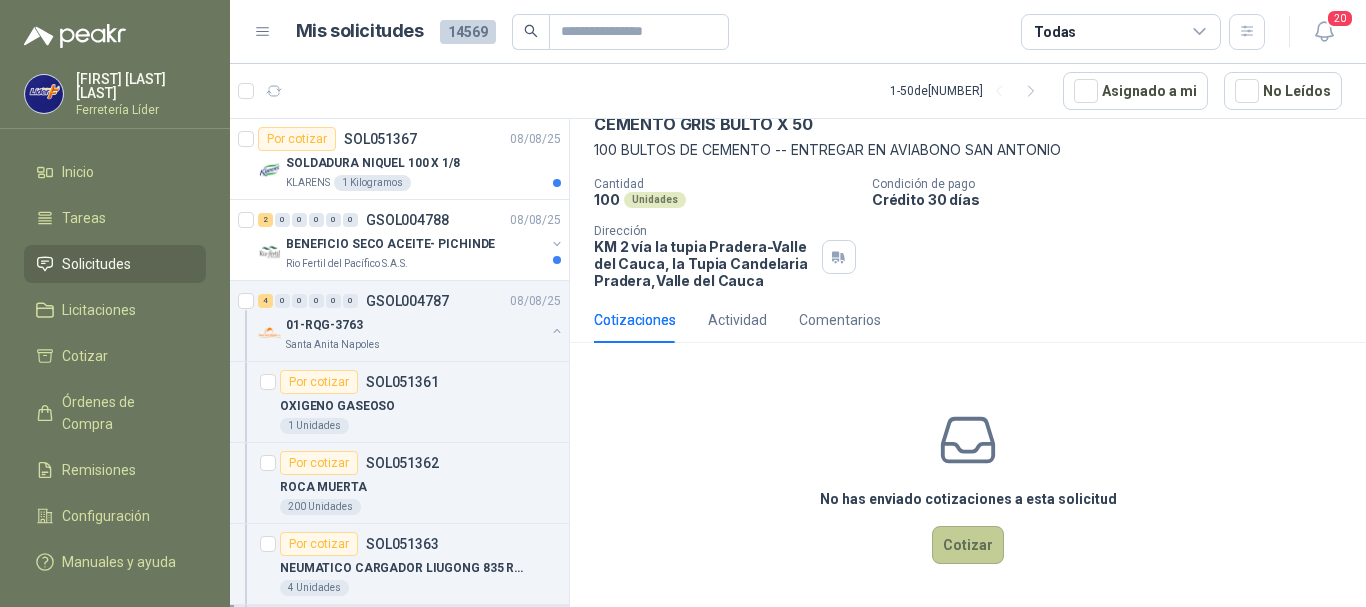 click on "Cotizar" at bounding box center (968, 545) 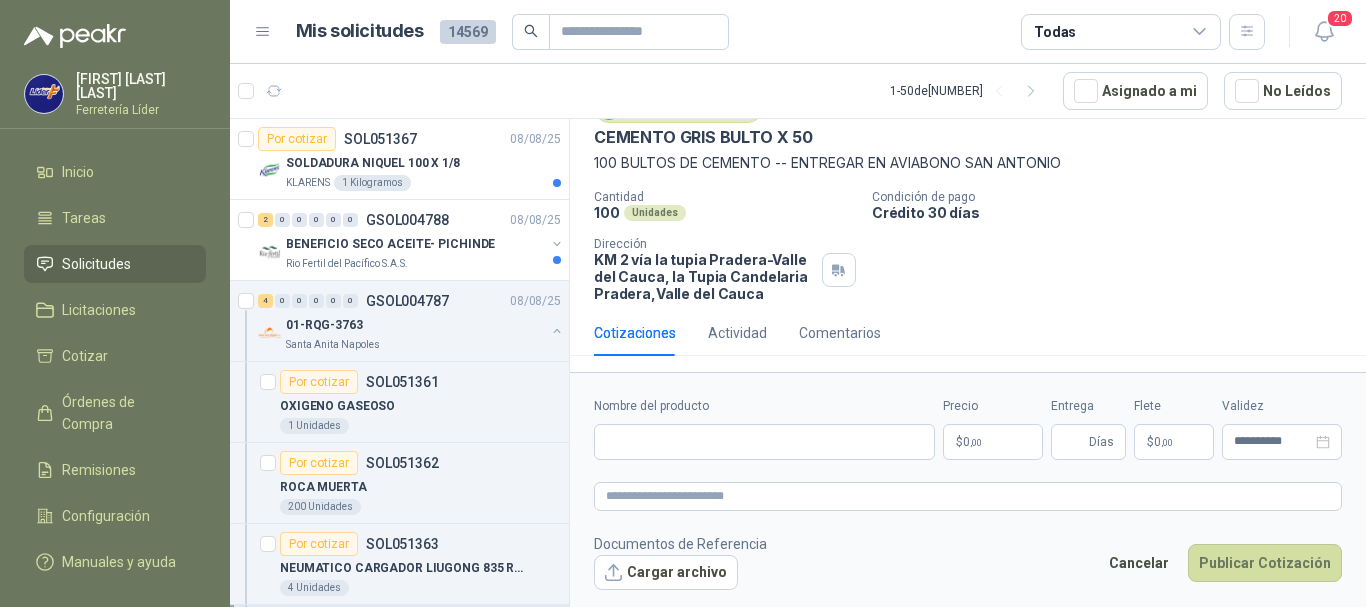 type 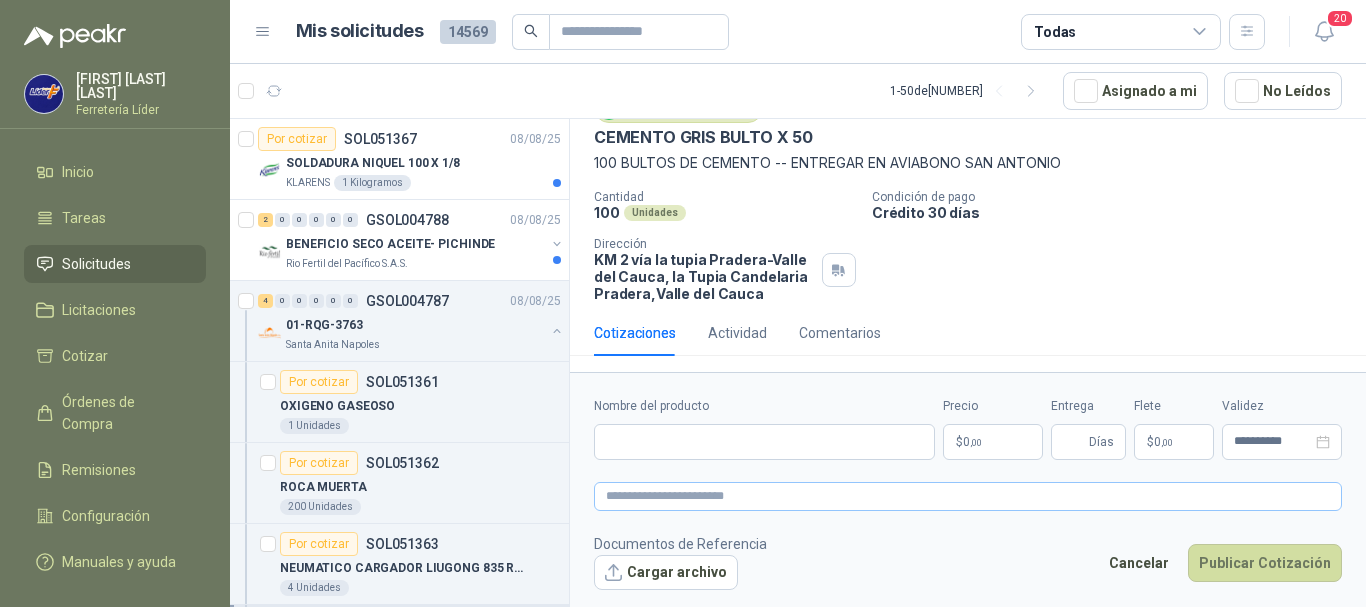 scroll, scrollTop: 91, scrollLeft: 0, axis: vertical 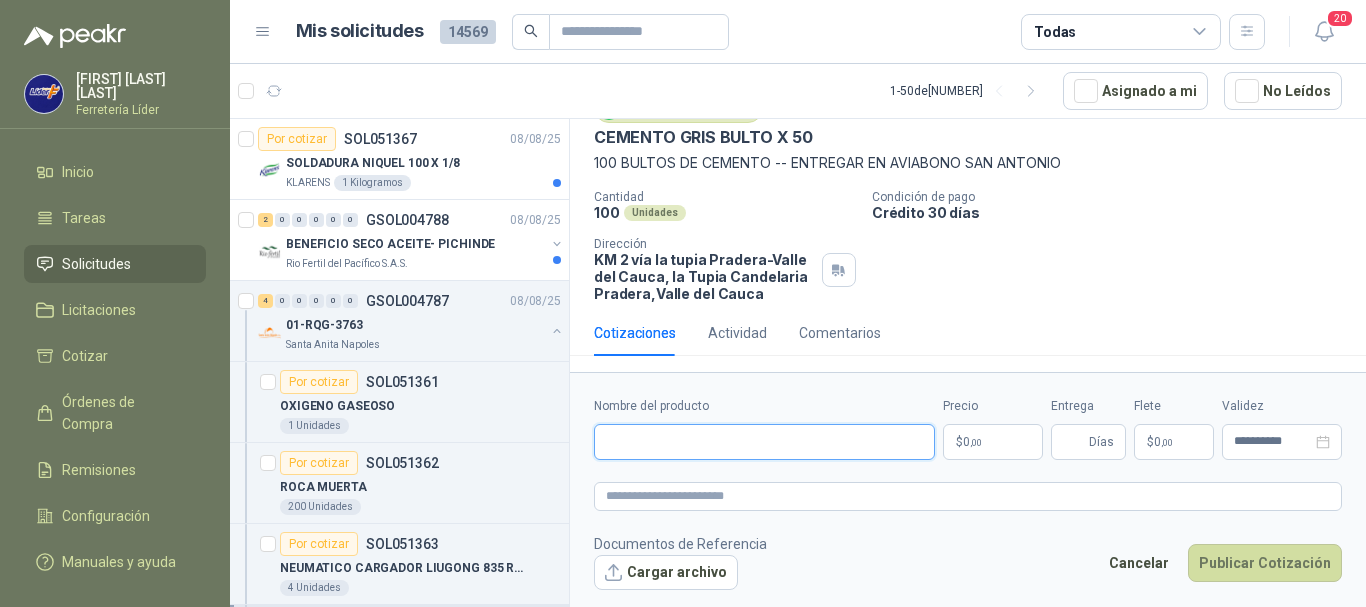 click on "Nombre del producto" at bounding box center [764, 442] 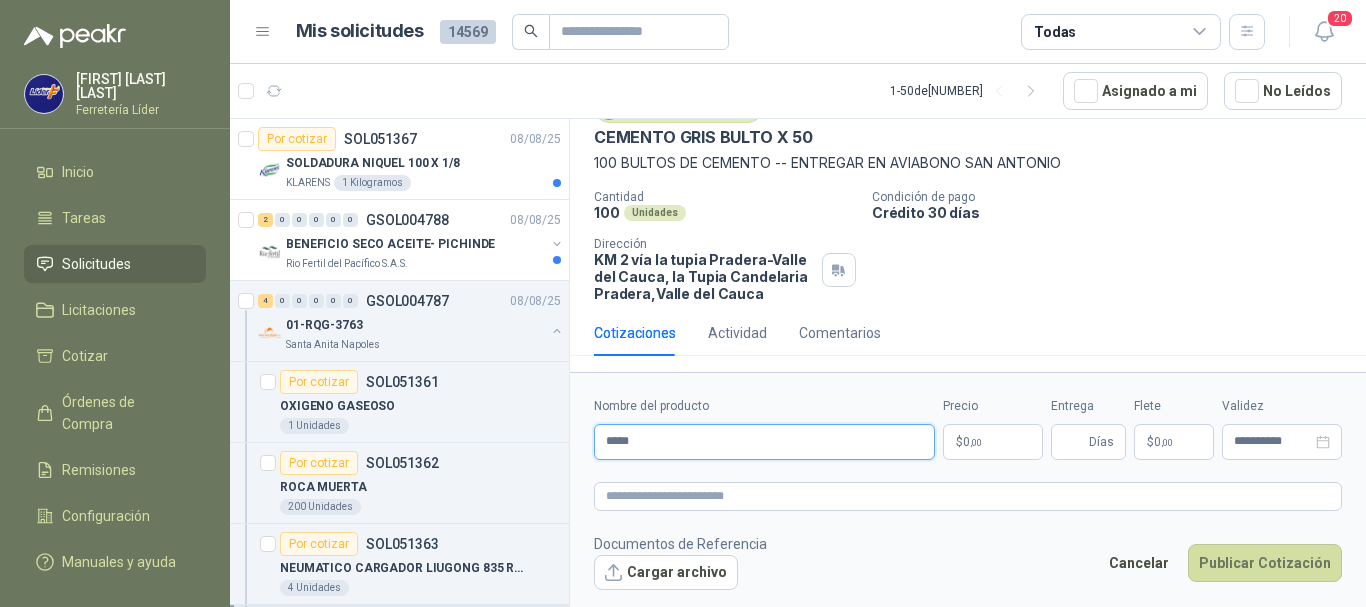 type on "**********" 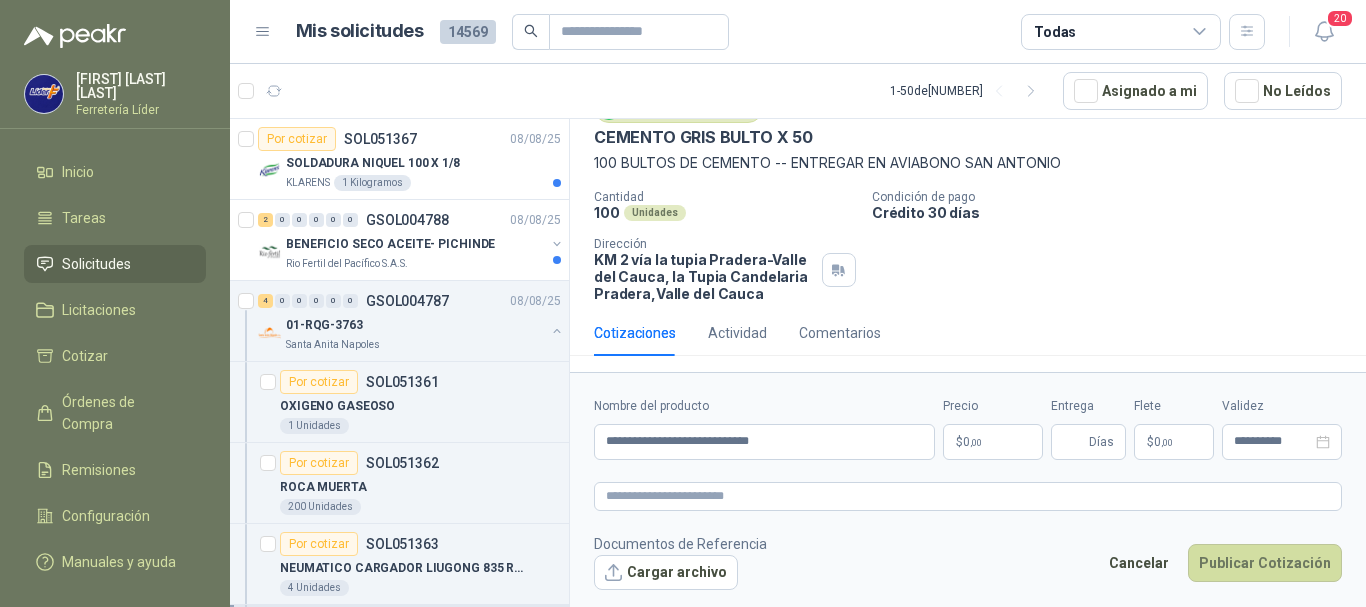 click on ",00" at bounding box center [976, 442] 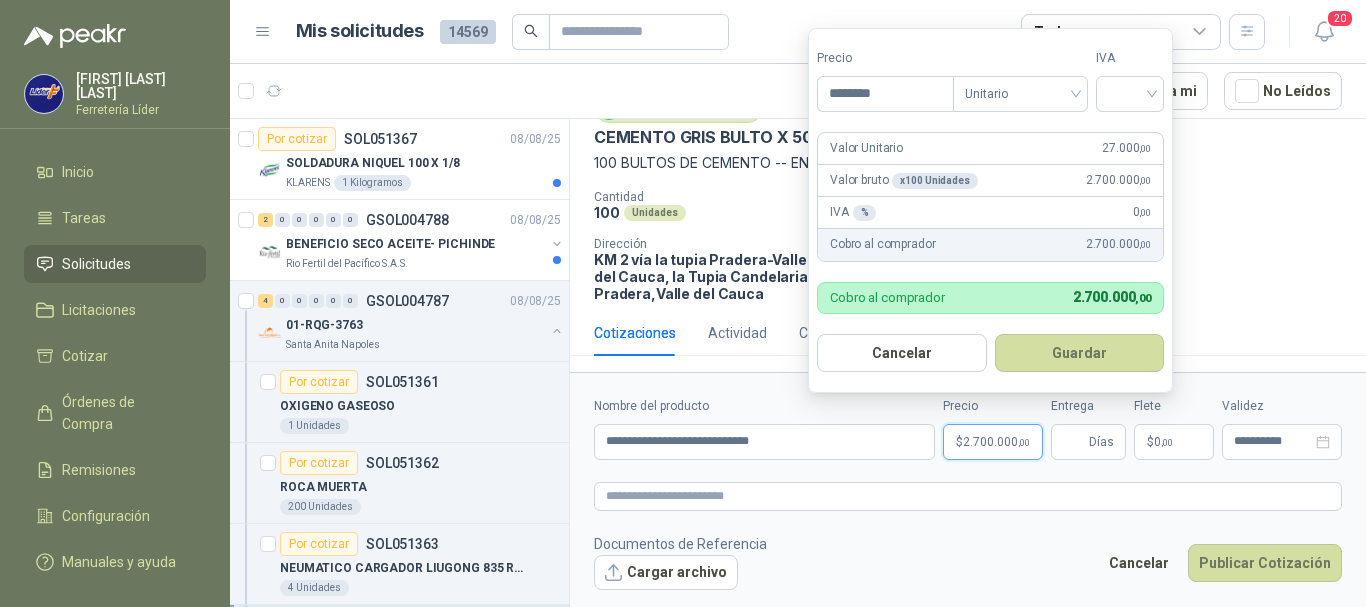 type on "********" 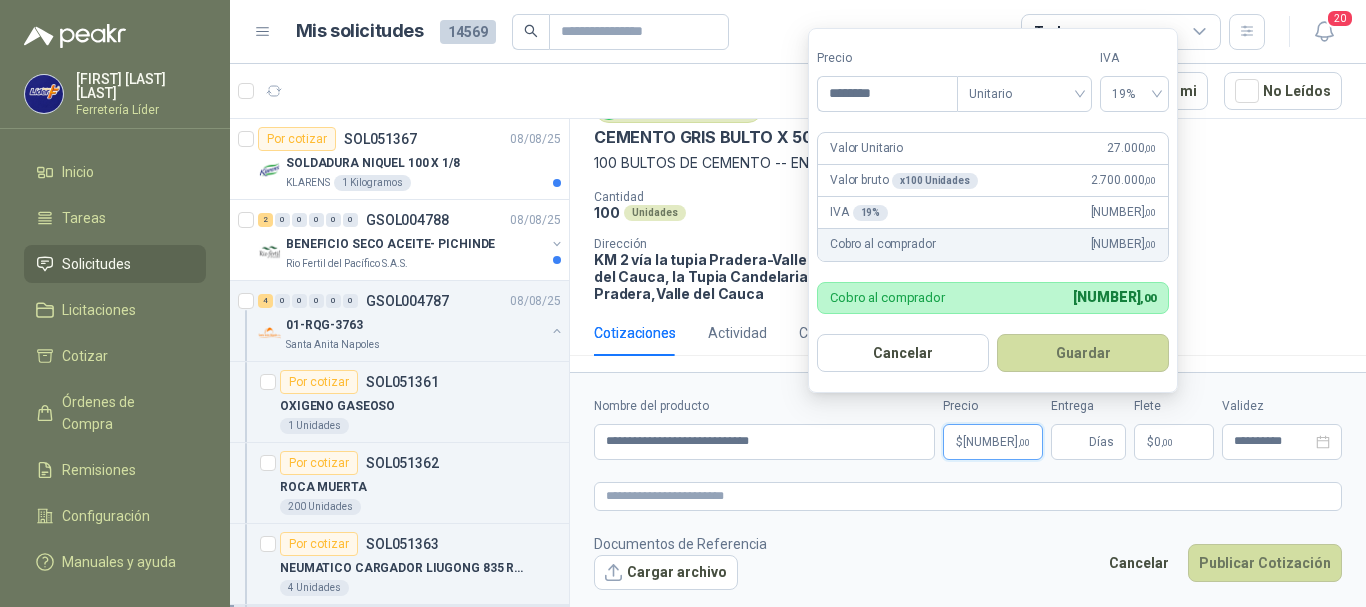 type 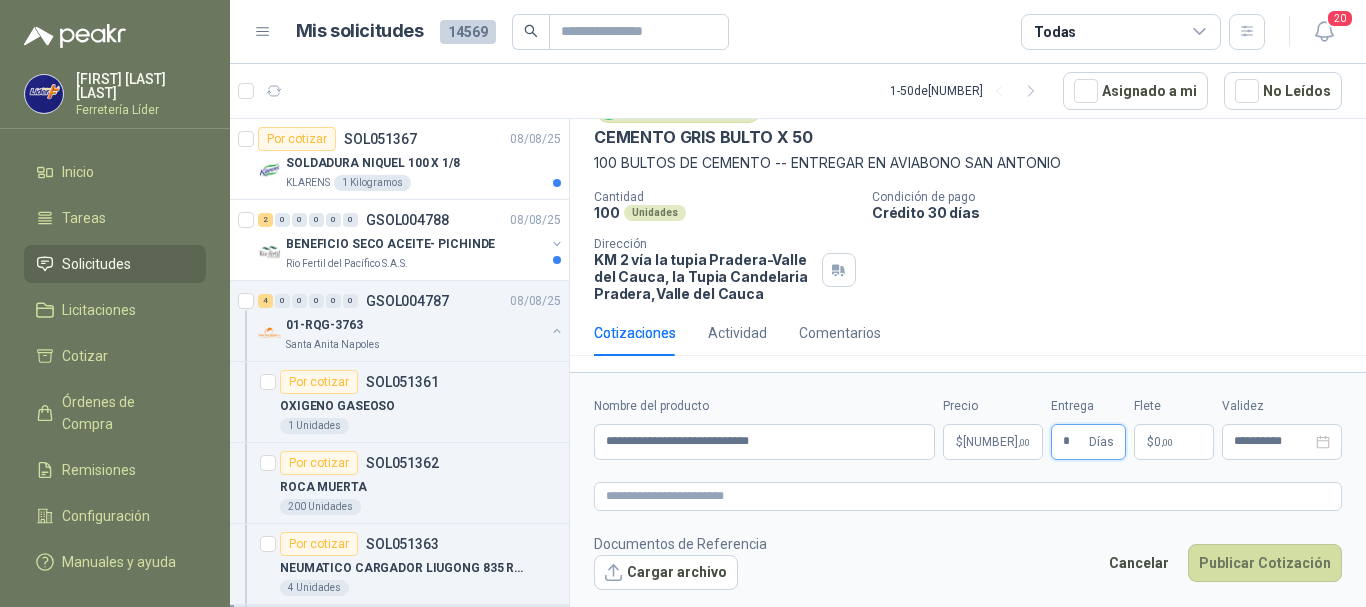 type on "*" 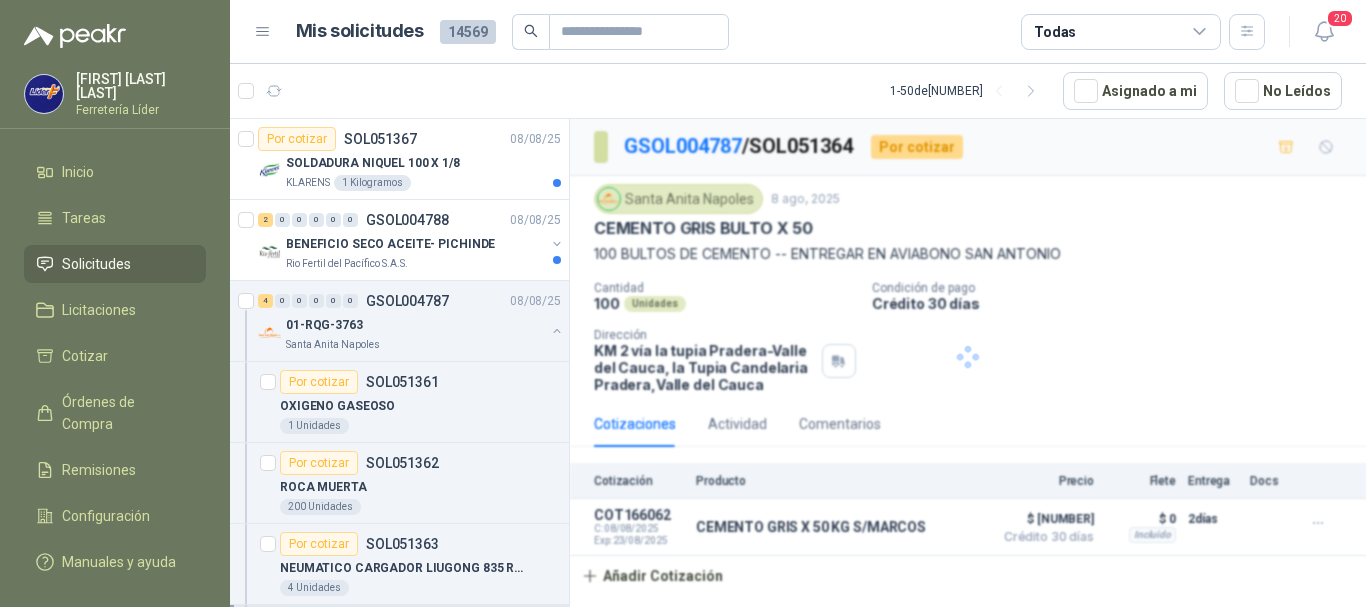 scroll, scrollTop: 0, scrollLeft: 0, axis: both 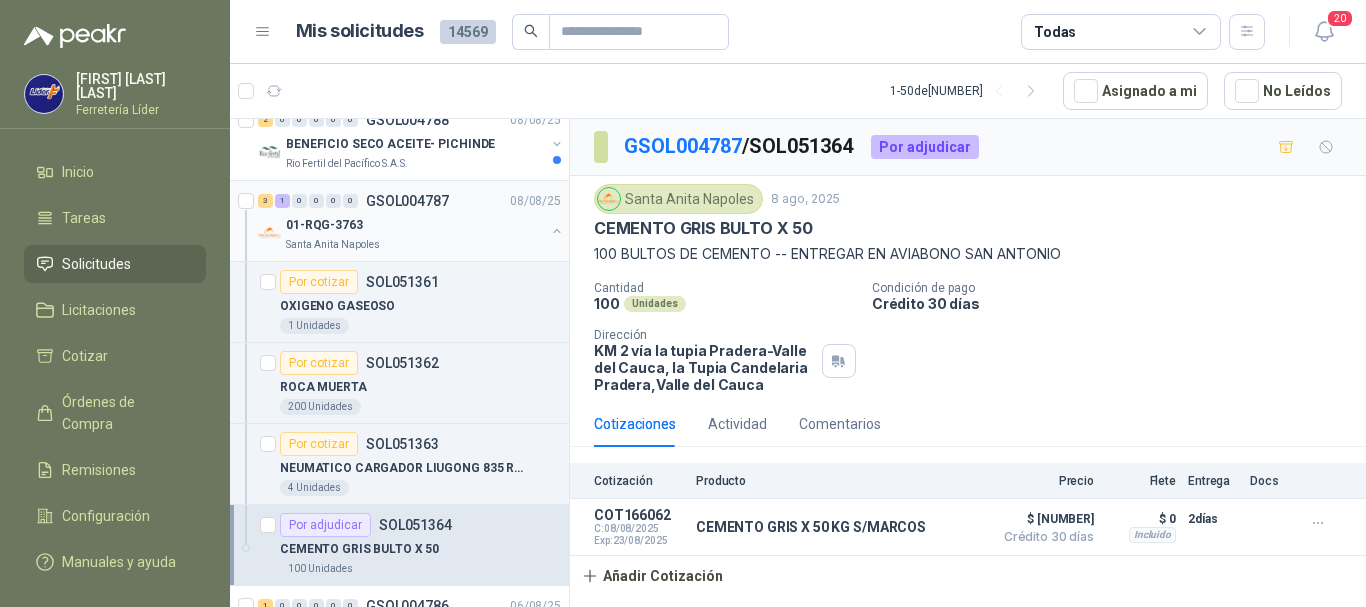 click on "01-RQG-3763" at bounding box center [415, 225] 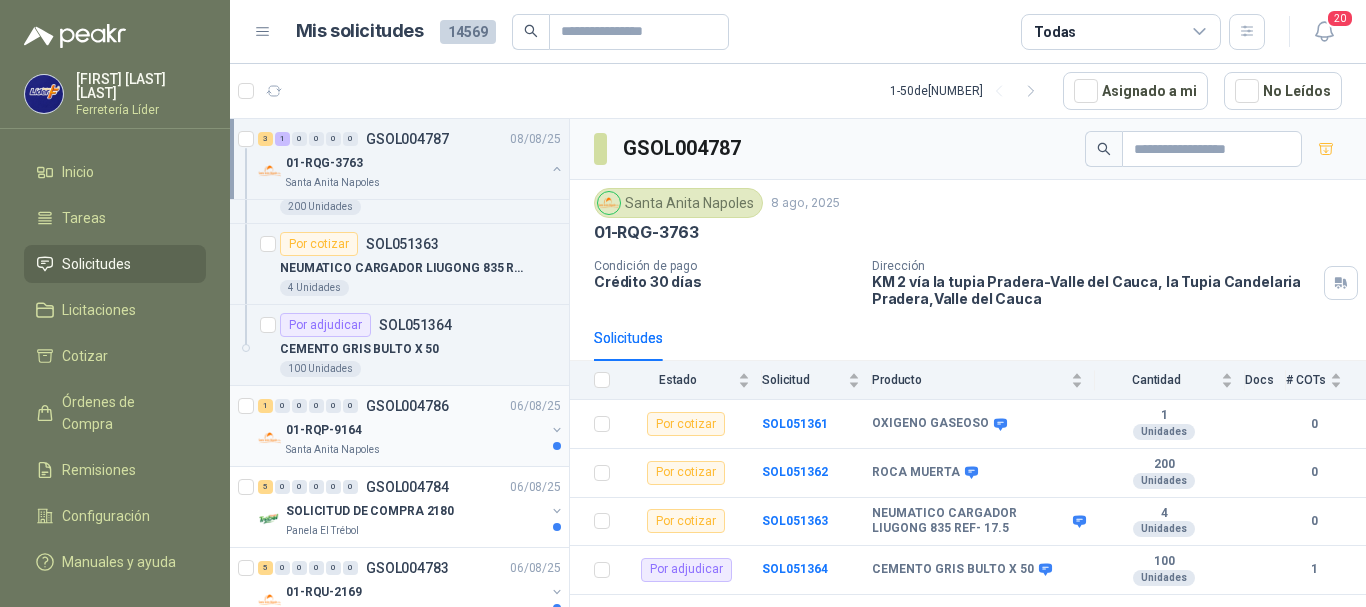 scroll, scrollTop: 400, scrollLeft: 0, axis: vertical 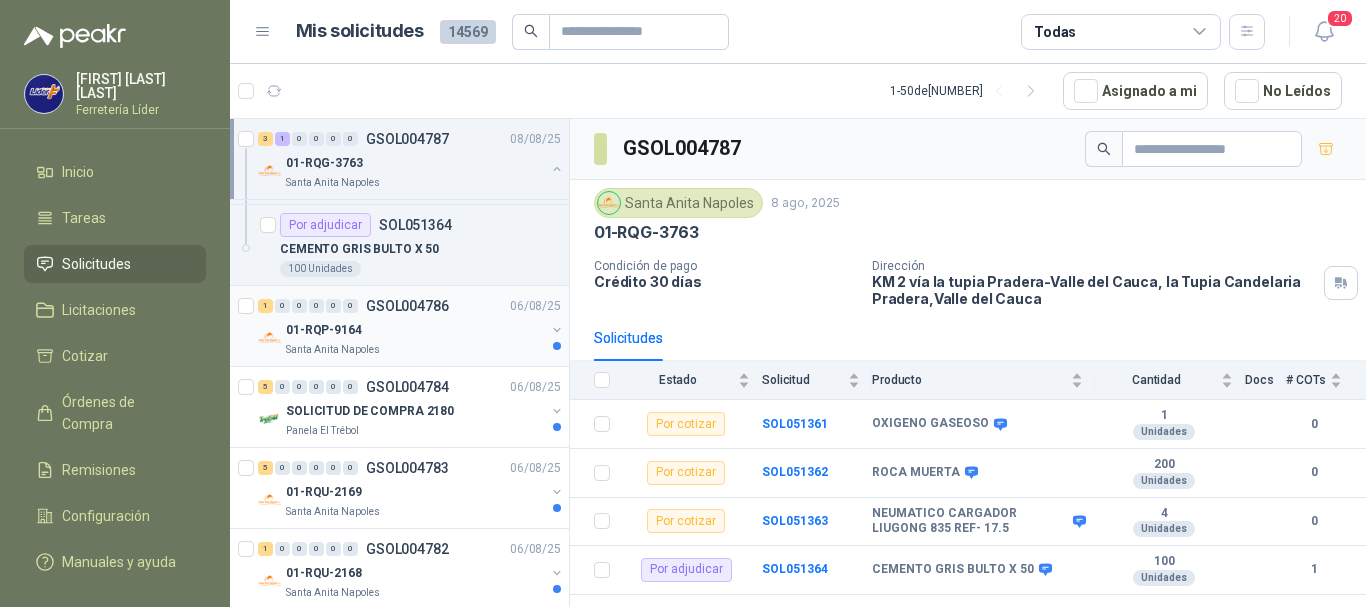 click on "01-RQP-9164" at bounding box center [415, 330] 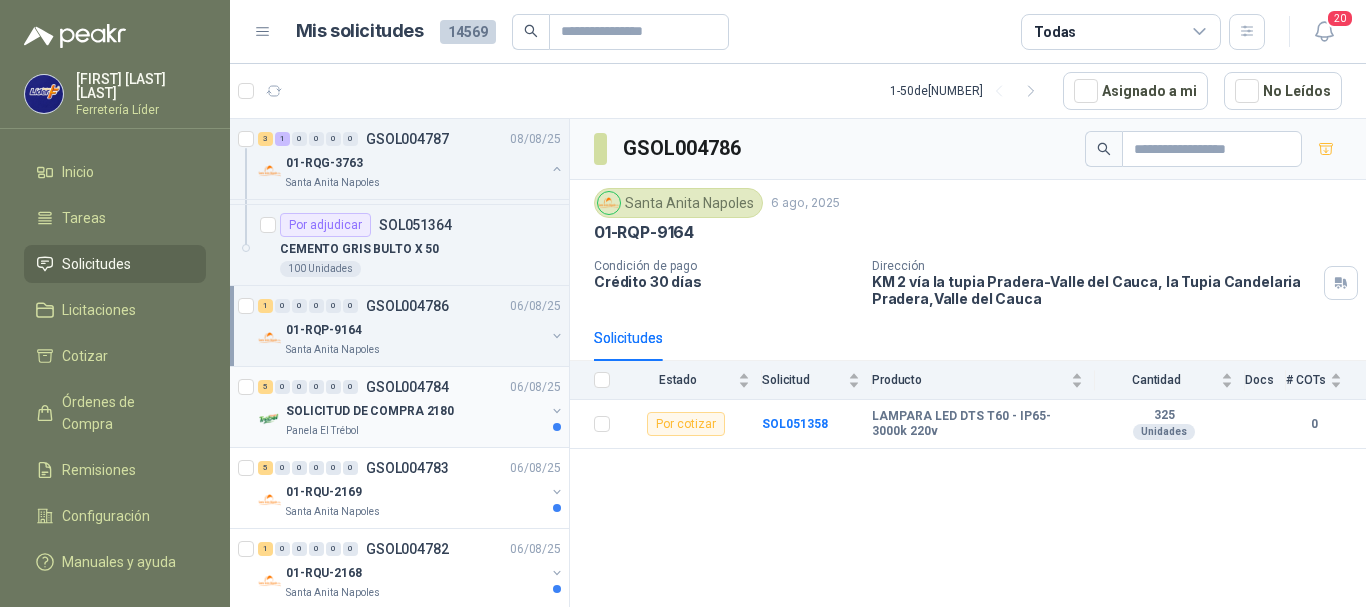 scroll, scrollTop: 500, scrollLeft: 0, axis: vertical 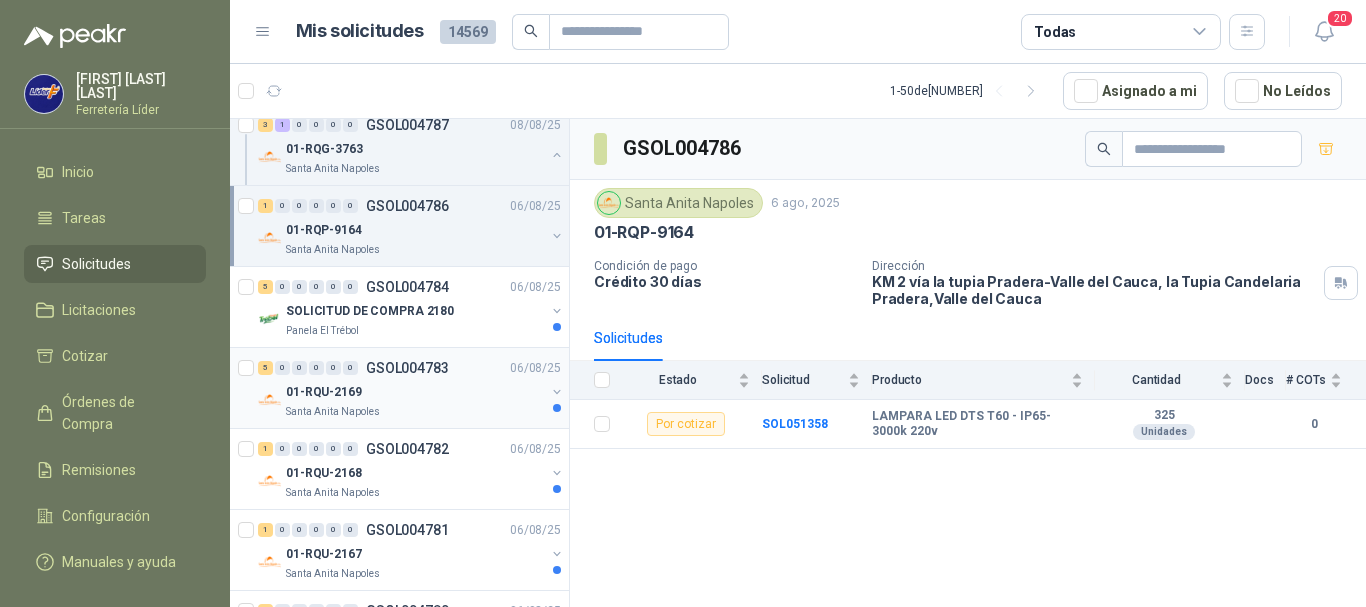 click on "Santa Anita Napoles" at bounding box center (415, 412) 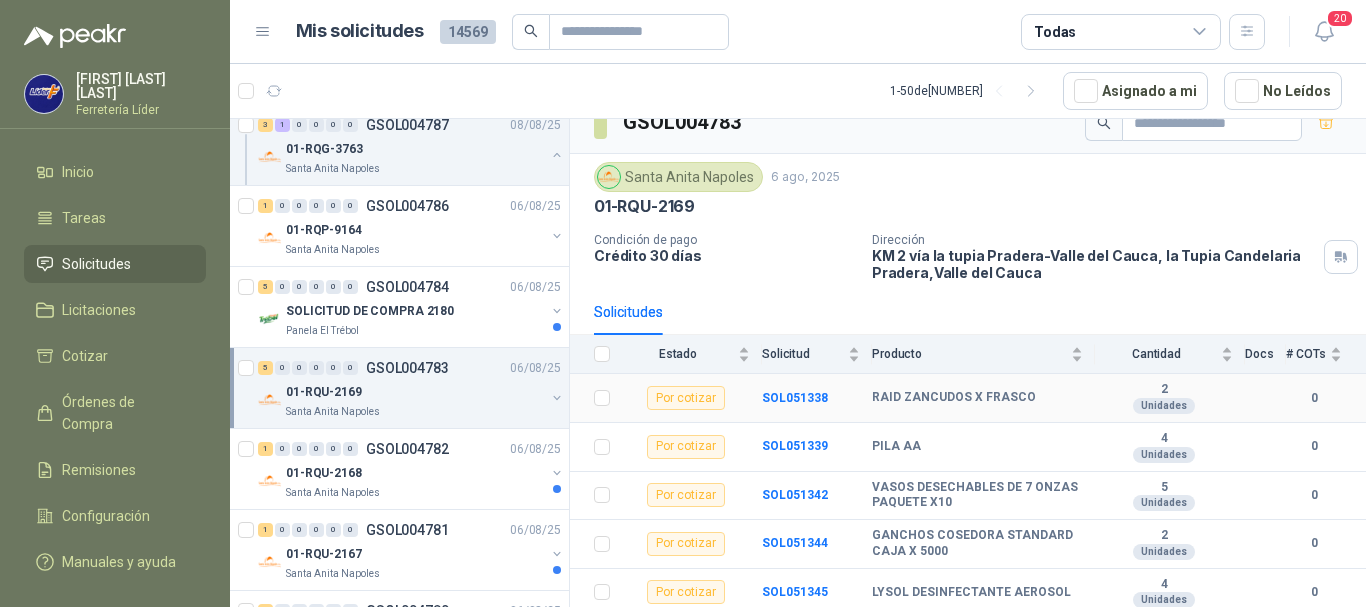 scroll, scrollTop: 29, scrollLeft: 0, axis: vertical 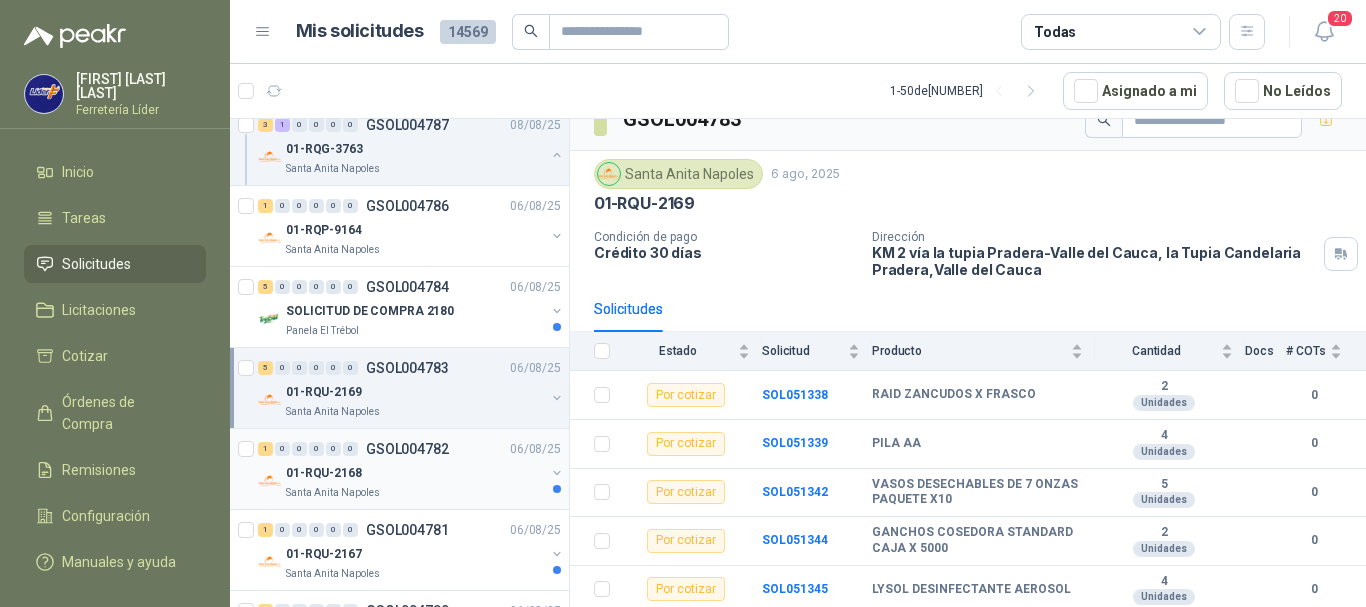 click on "01-RQU-2168" at bounding box center (415, 473) 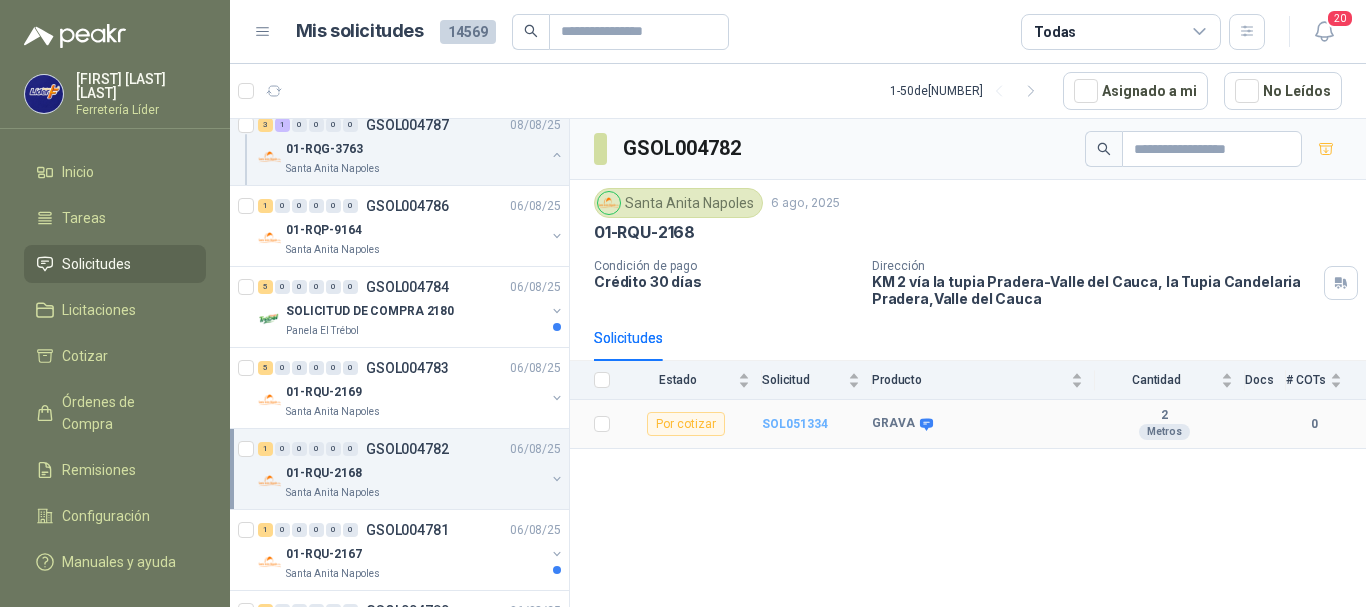click on "SOL051334" at bounding box center [795, 424] 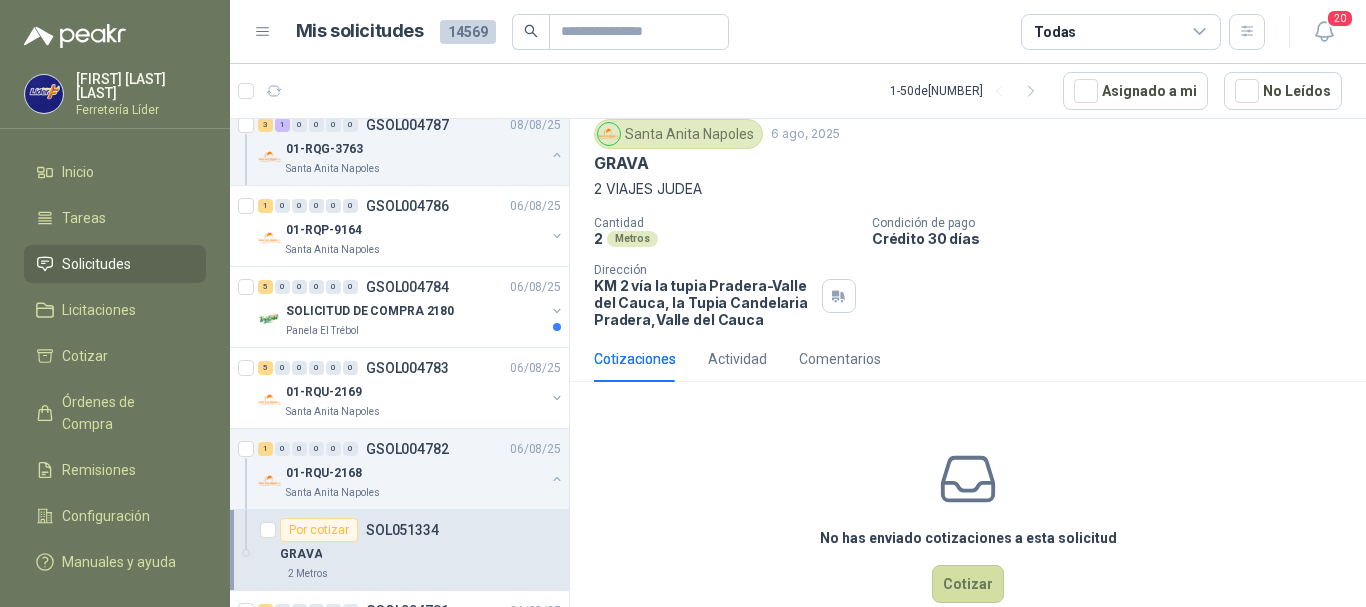 scroll, scrollTop: 105, scrollLeft: 0, axis: vertical 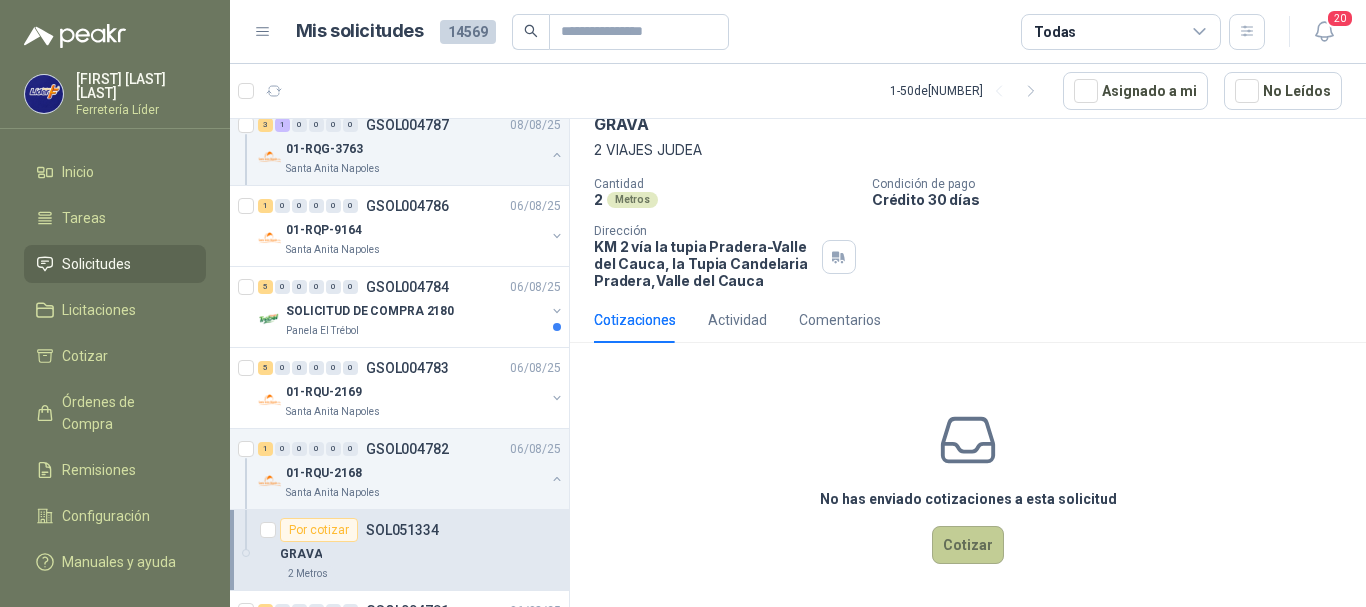 click on "Cotizar" at bounding box center [968, 545] 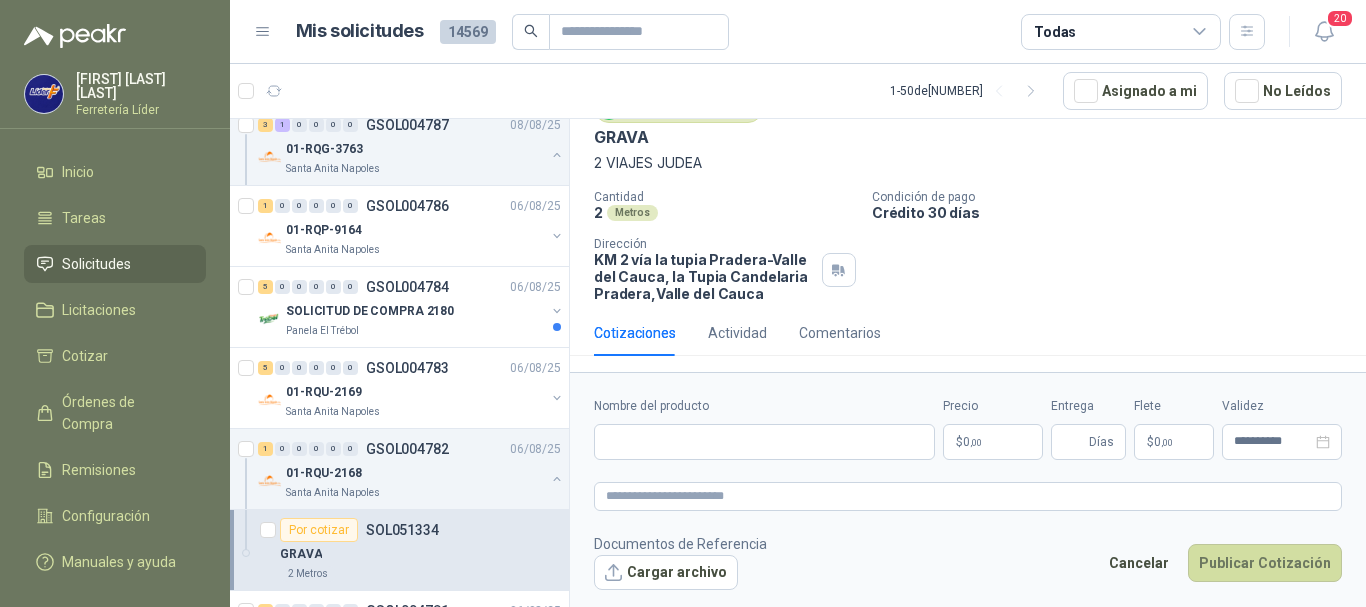 type 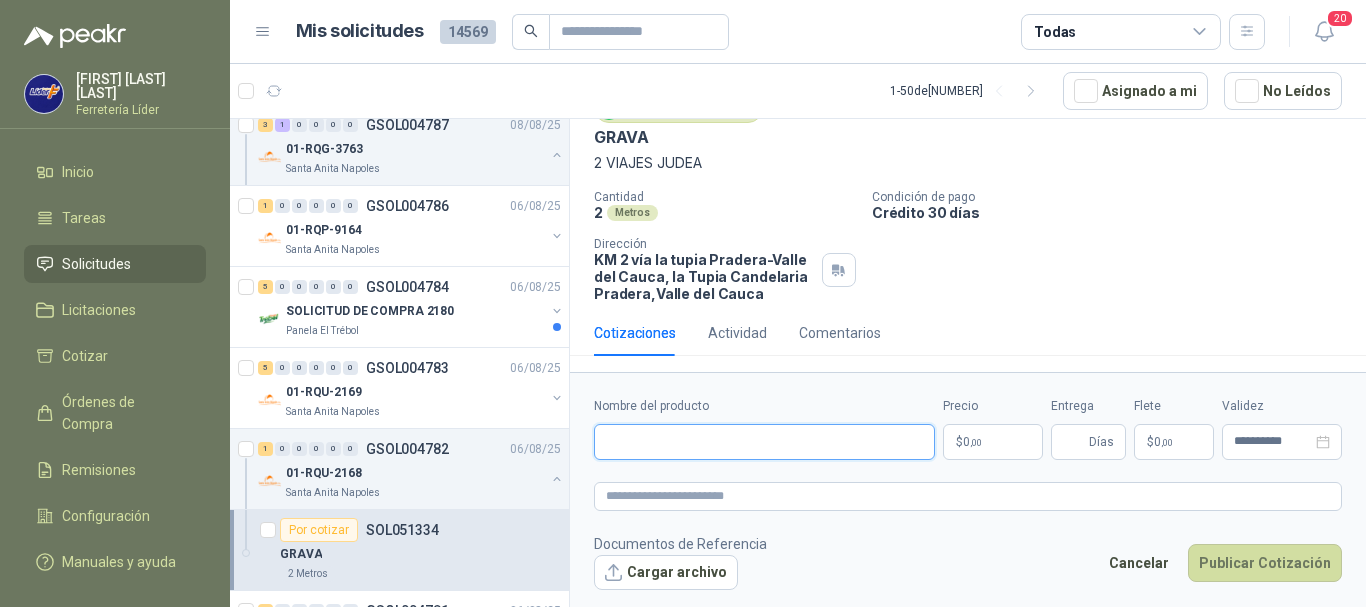 click on "Nombre del producto" at bounding box center [764, 442] 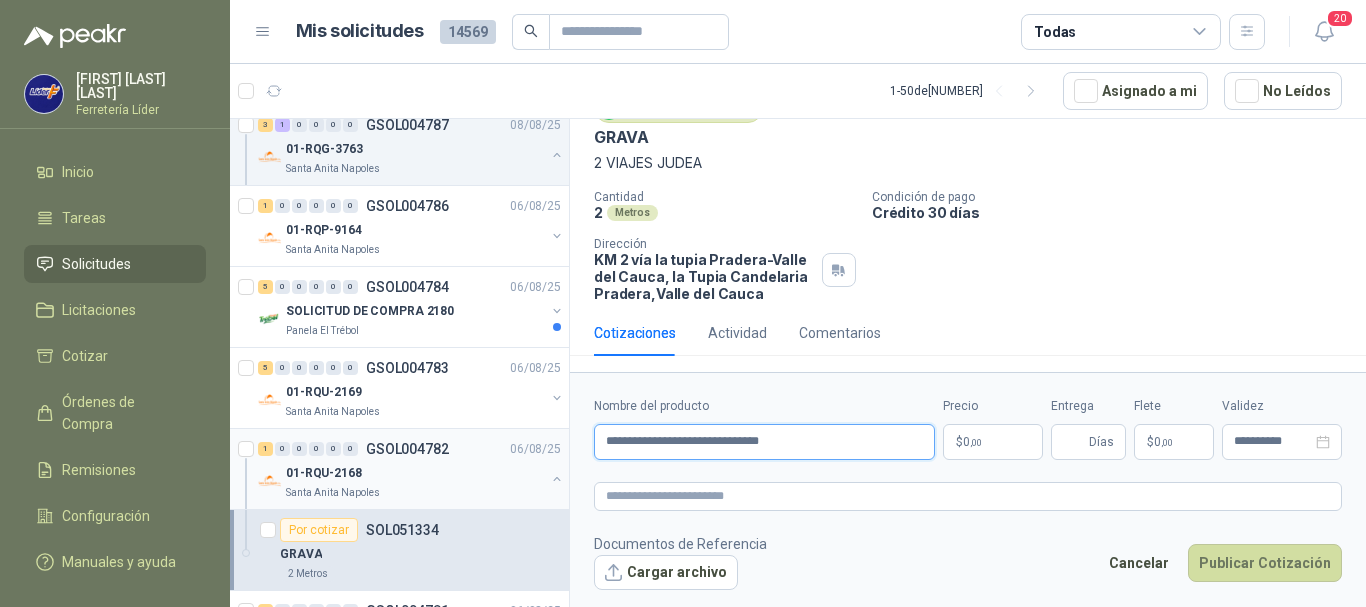 drag, startPoint x: 822, startPoint y: 448, endPoint x: 536, endPoint y: 442, distance: 286.06293 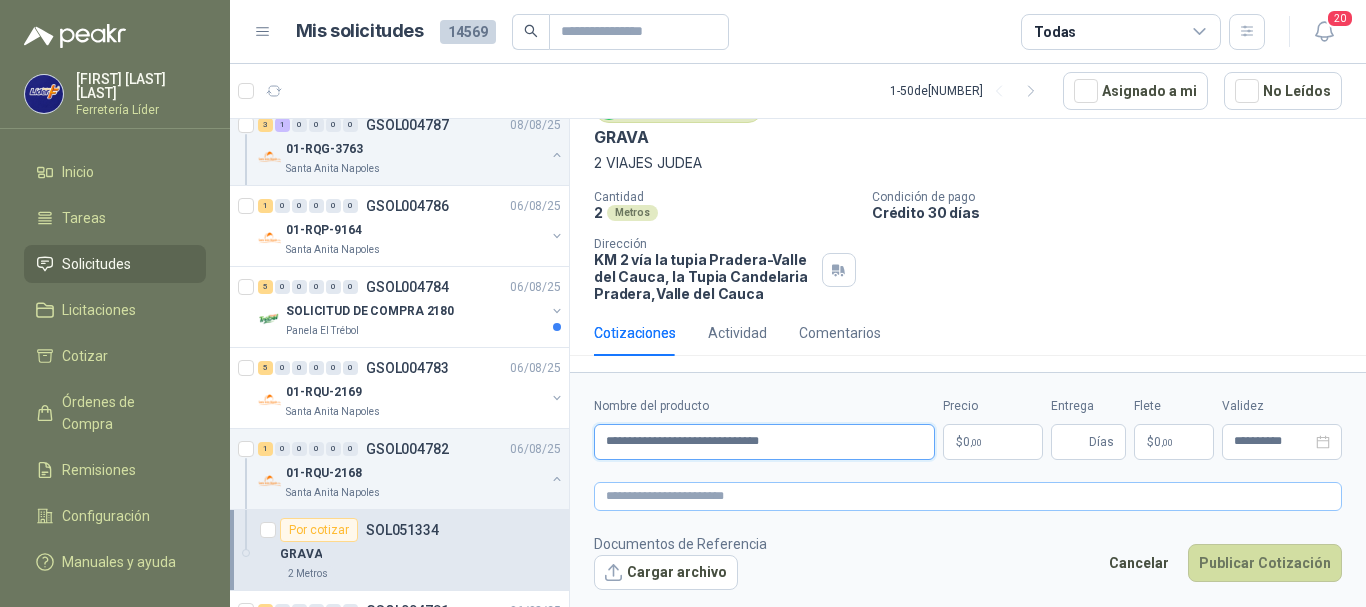 type on "**********" 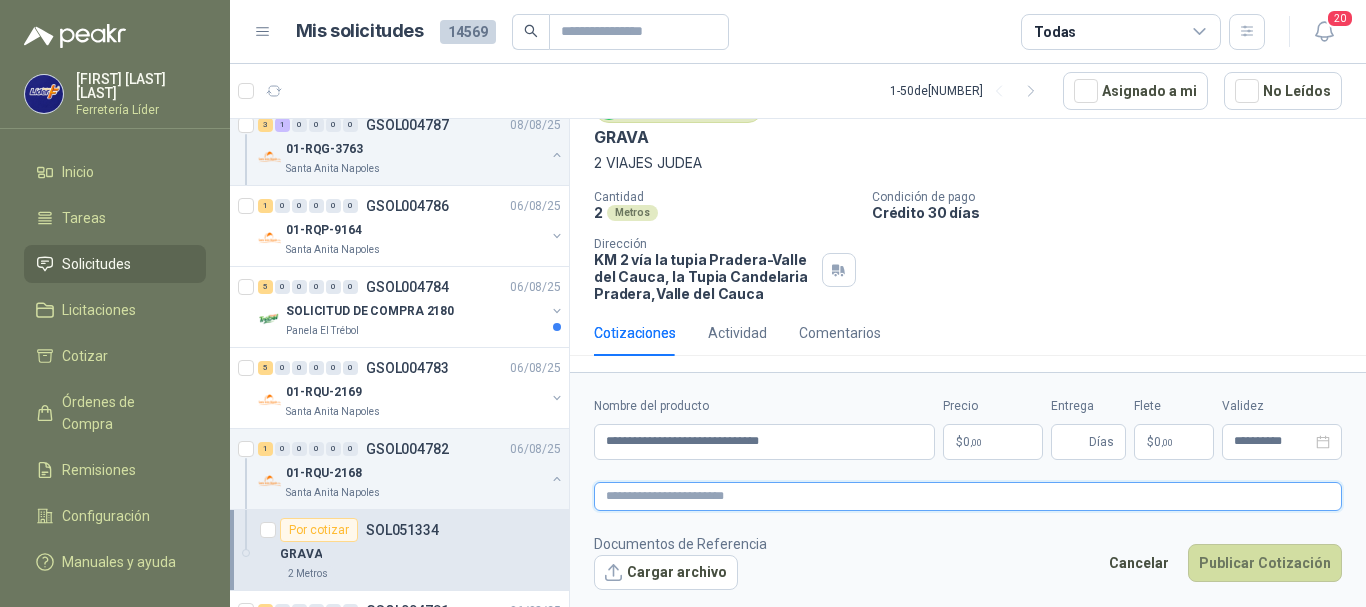 click at bounding box center [968, 496] 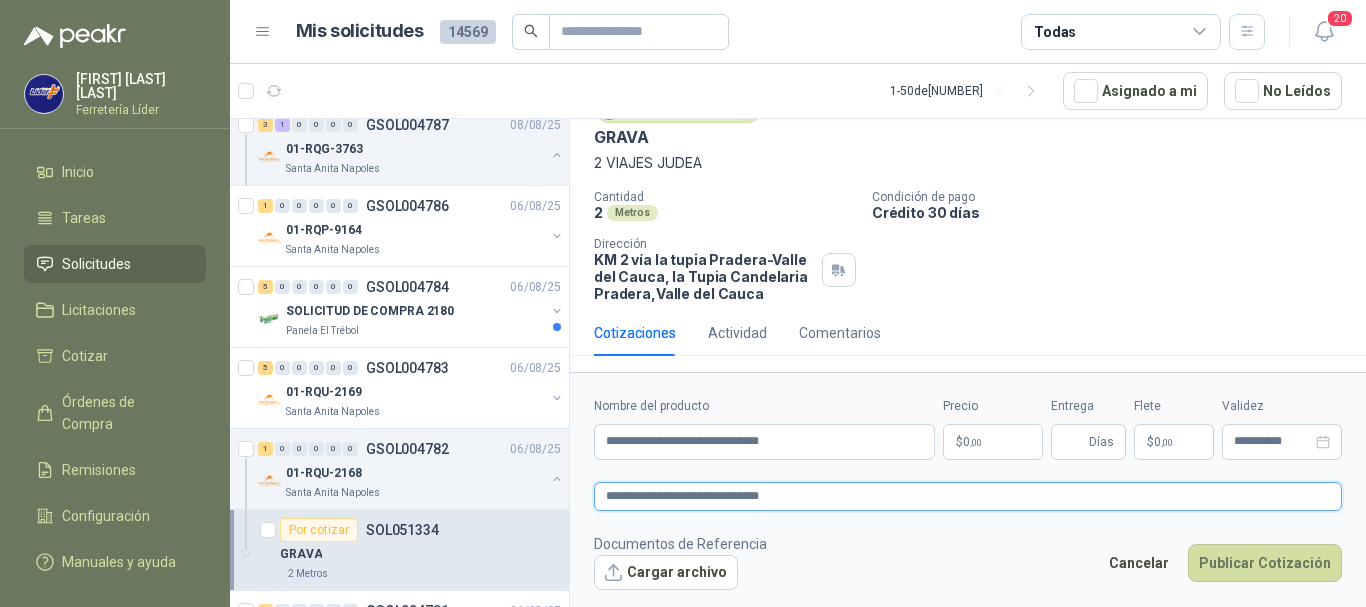 type on "**********" 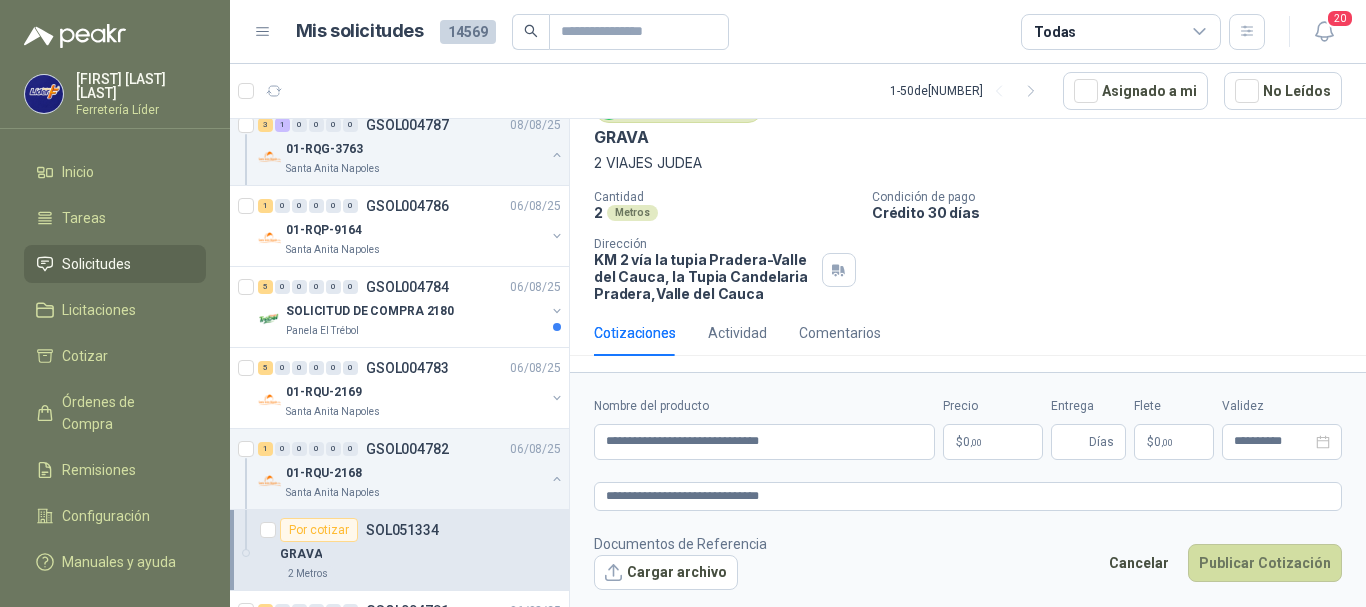 click on "$  0 ,00" at bounding box center (993, 442) 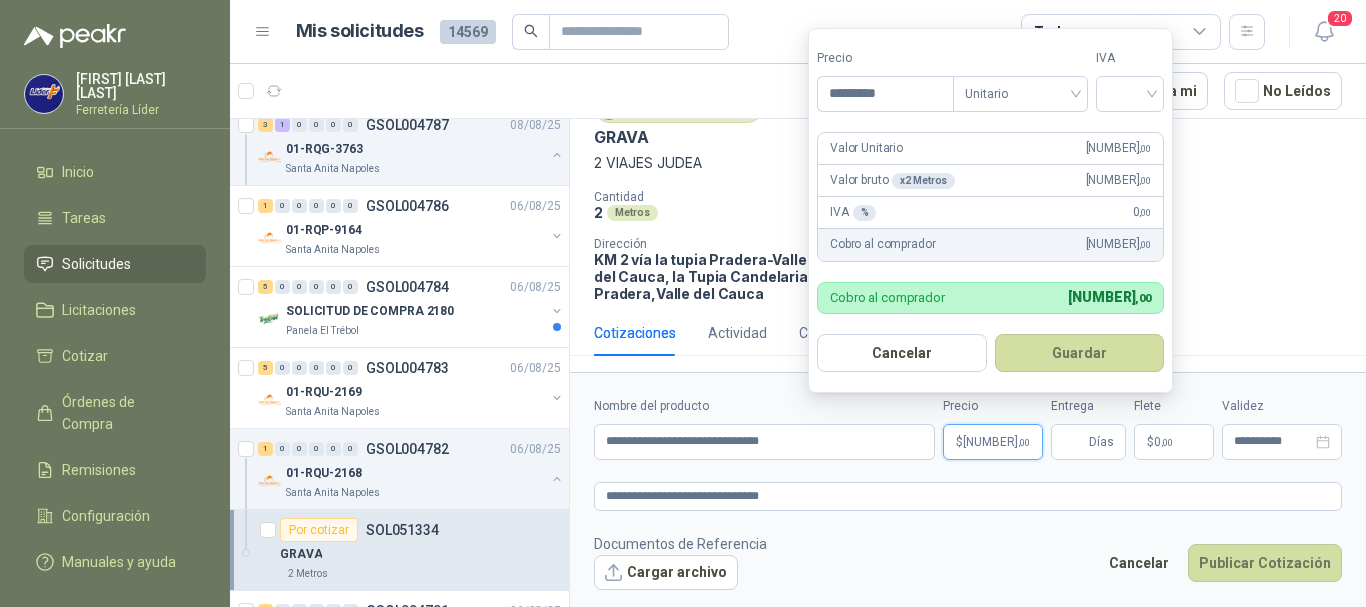 type on "*********" 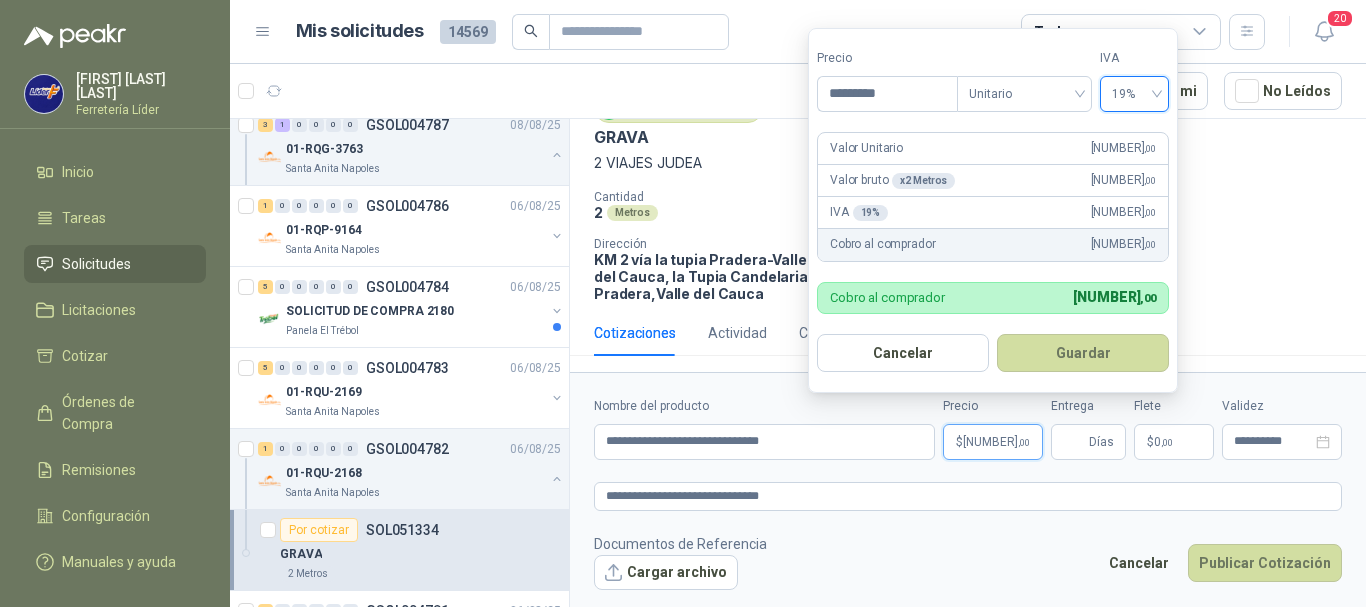type 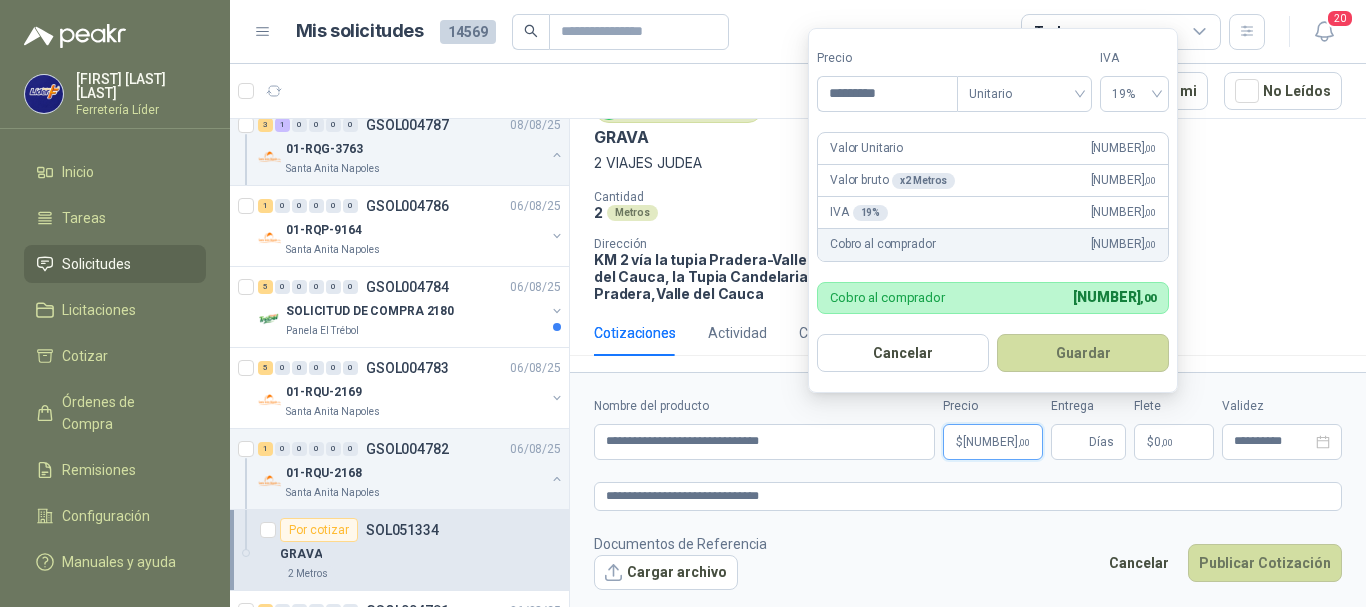 type 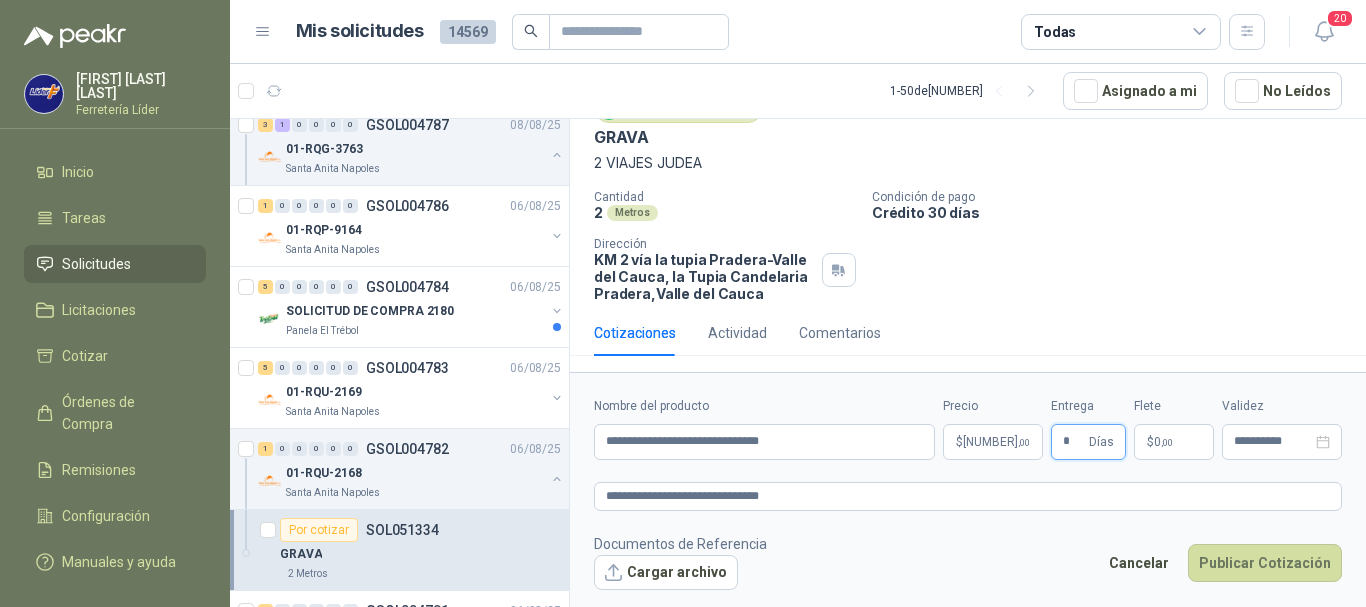 type on "*" 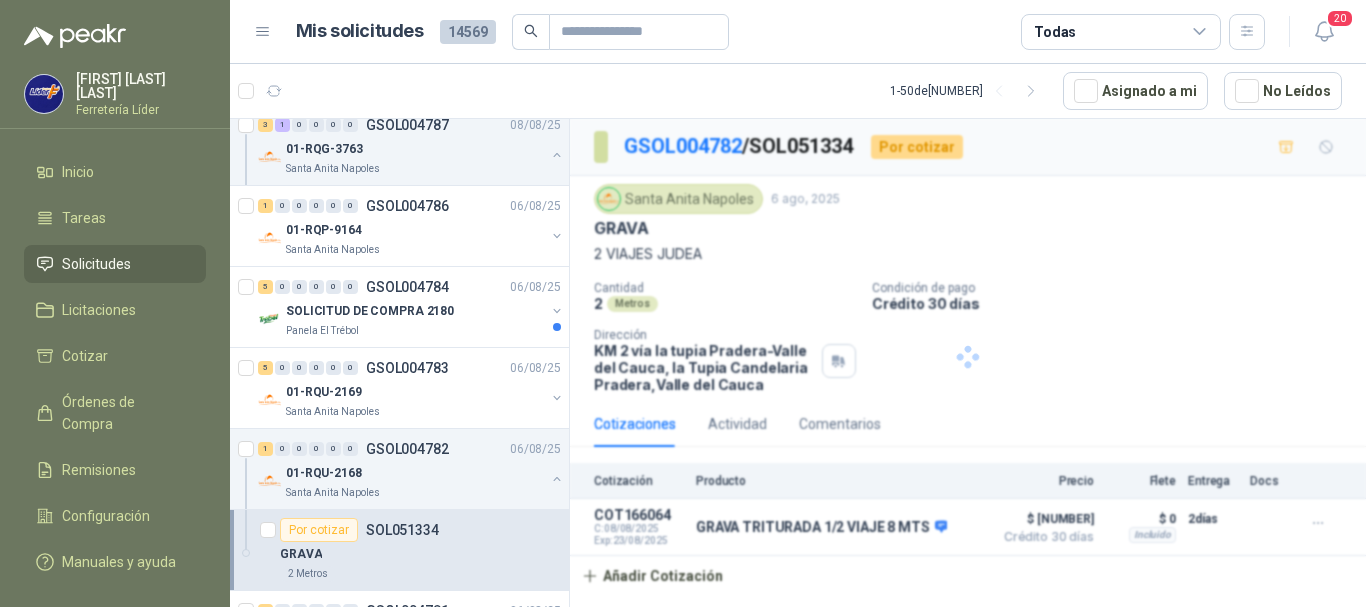 scroll, scrollTop: 0, scrollLeft: 0, axis: both 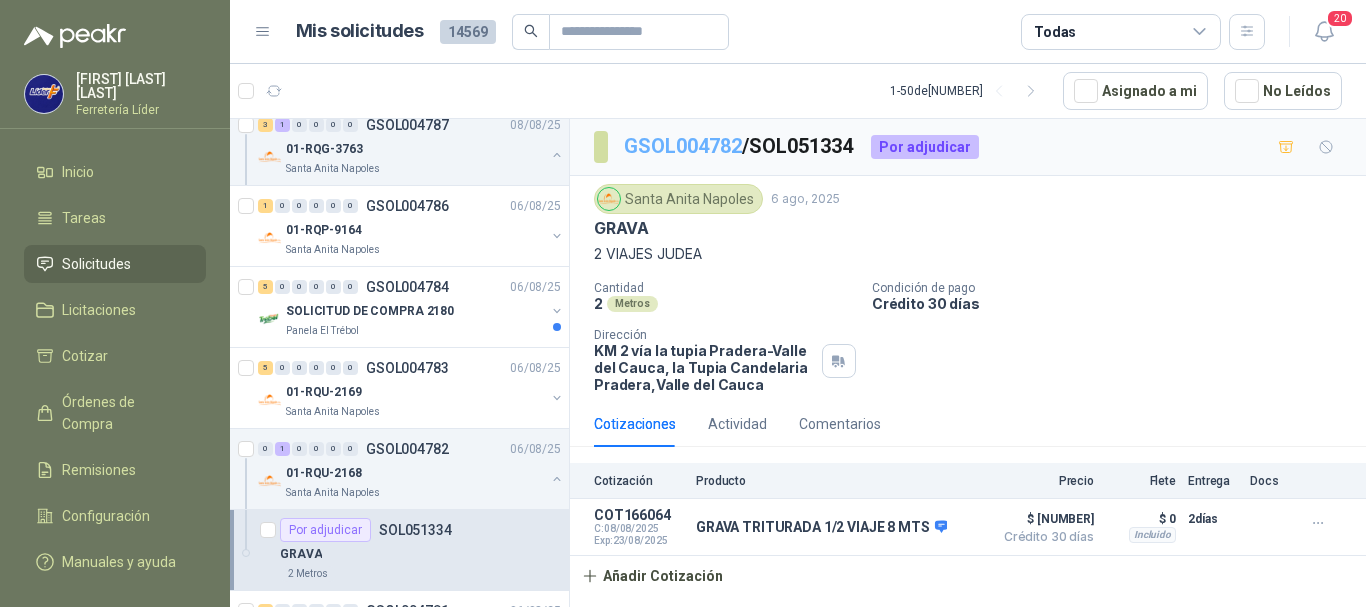 click on "GSOL004782" at bounding box center (683, 146) 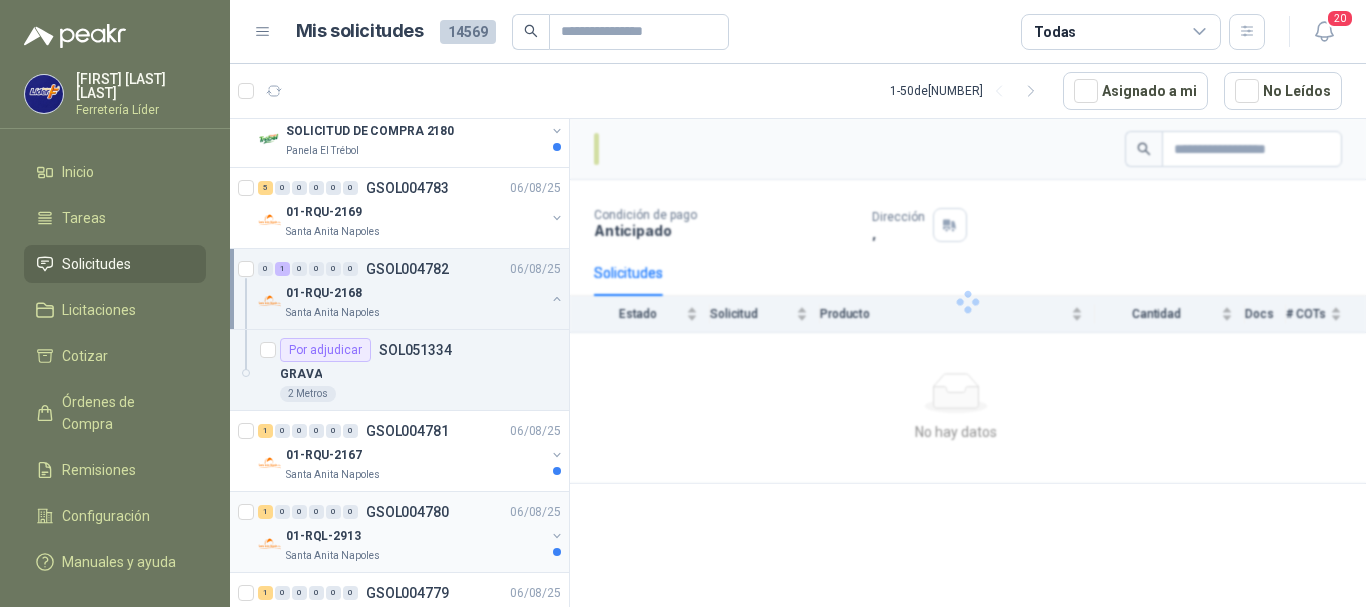 scroll, scrollTop: 700, scrollLeft: 0, axis: vertical 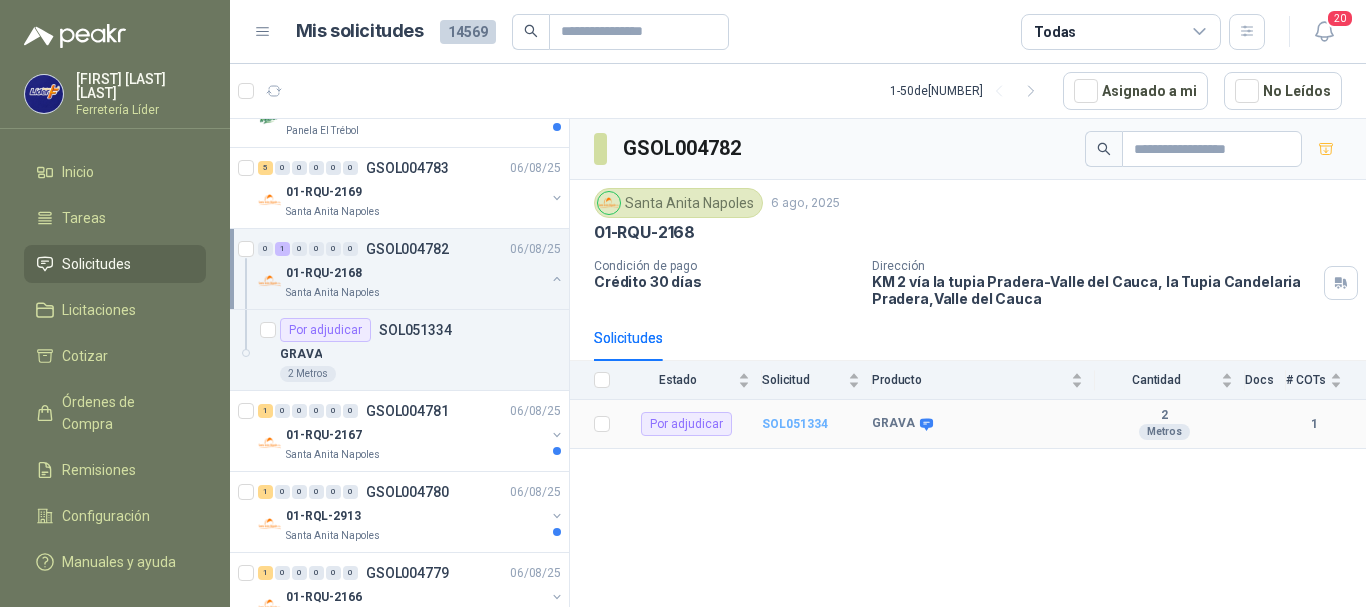 click on "SOL051334" at bounding box center (795, 424) 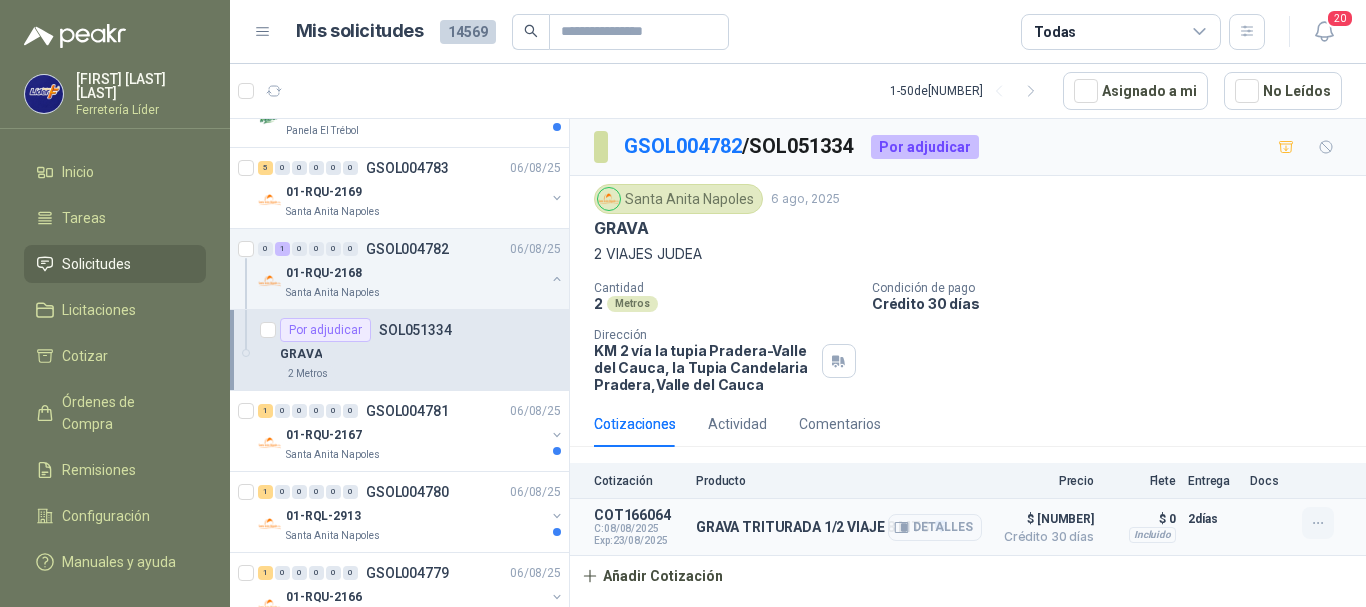 click 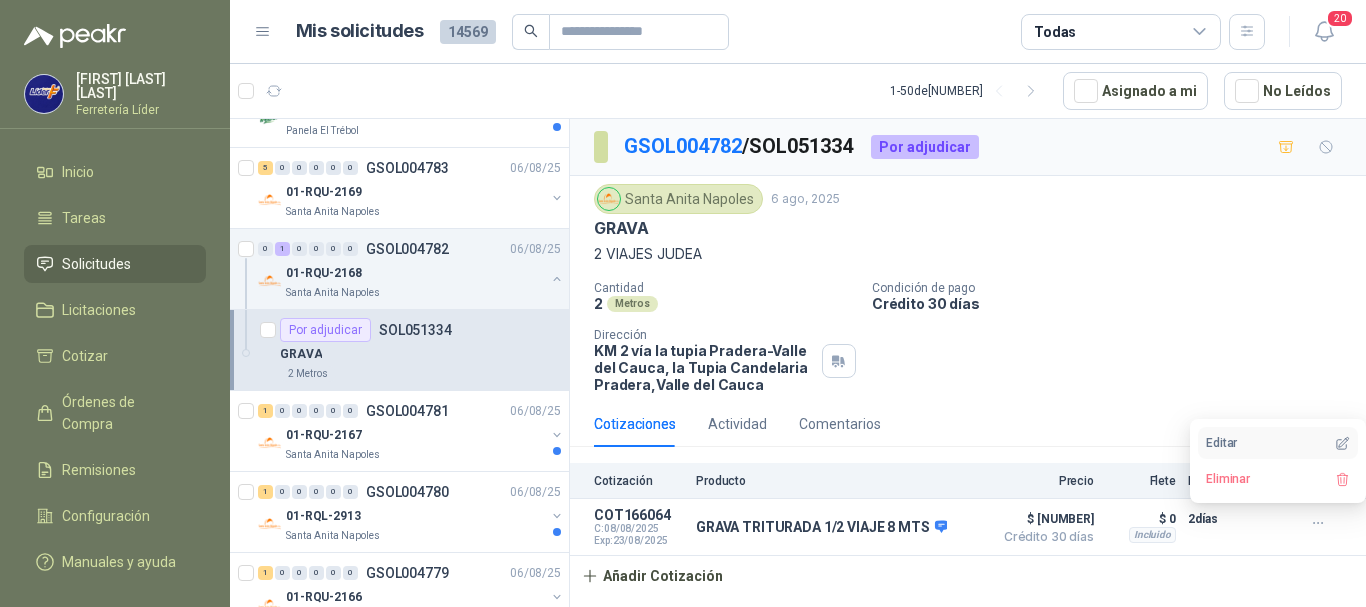 click on "Editar" at bounding box center [1278, 443] 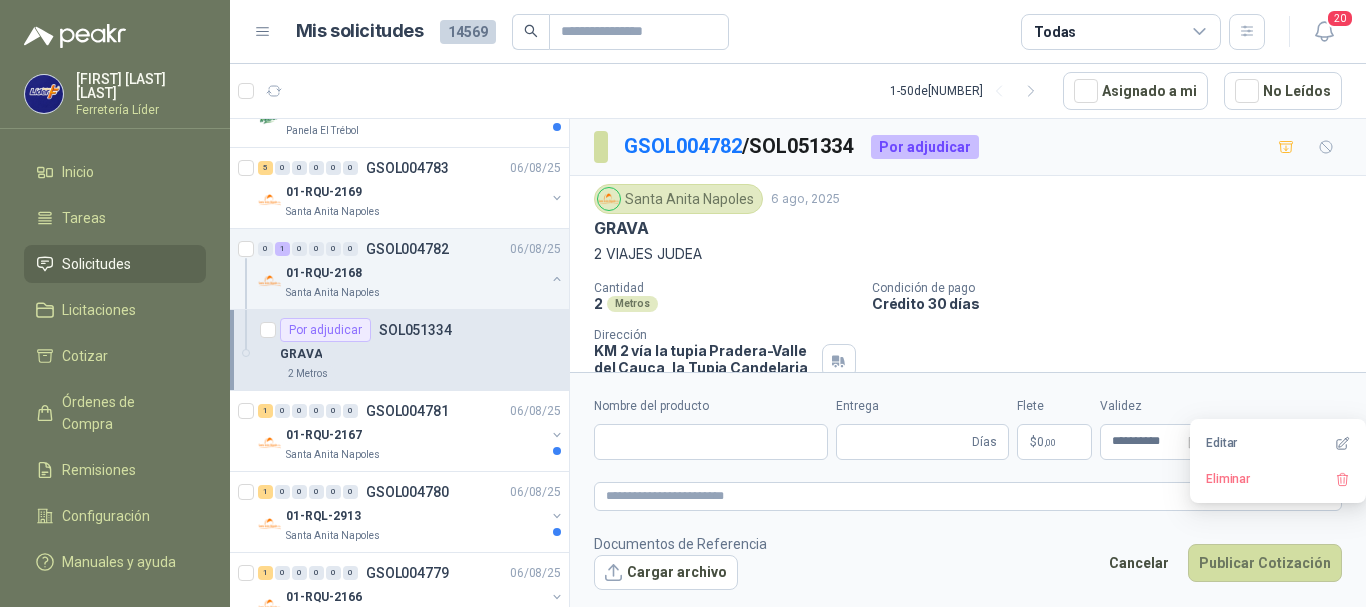 type 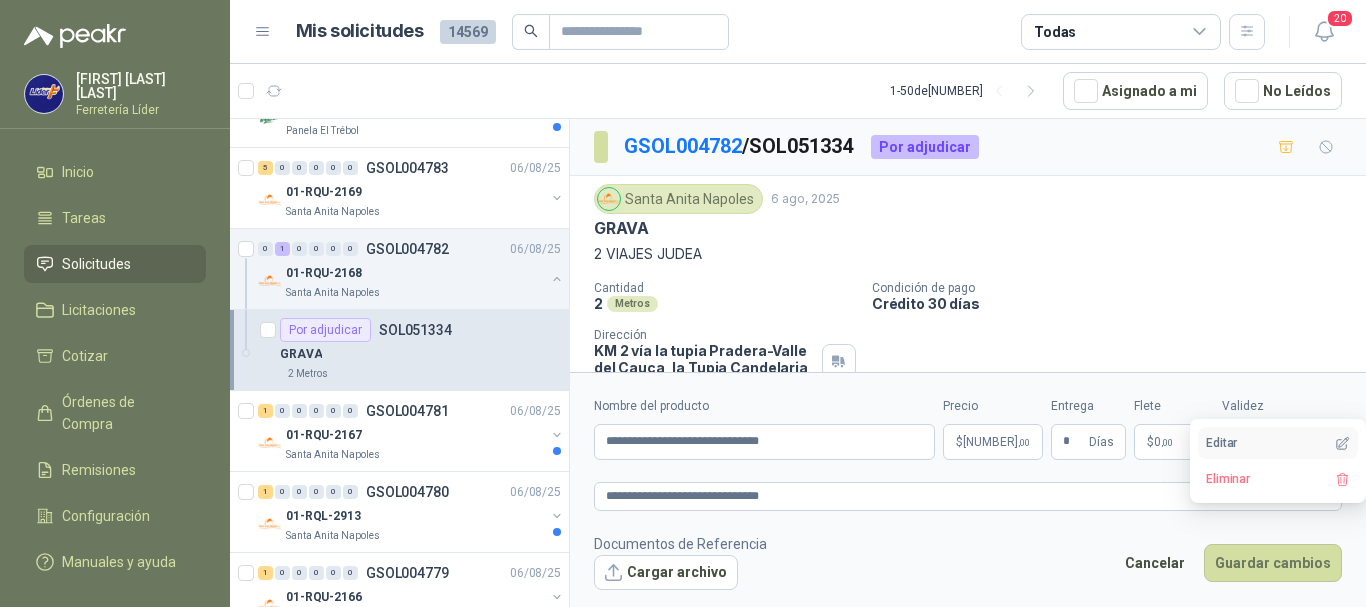 click on "Editar" at bounding box center (1278, 443) 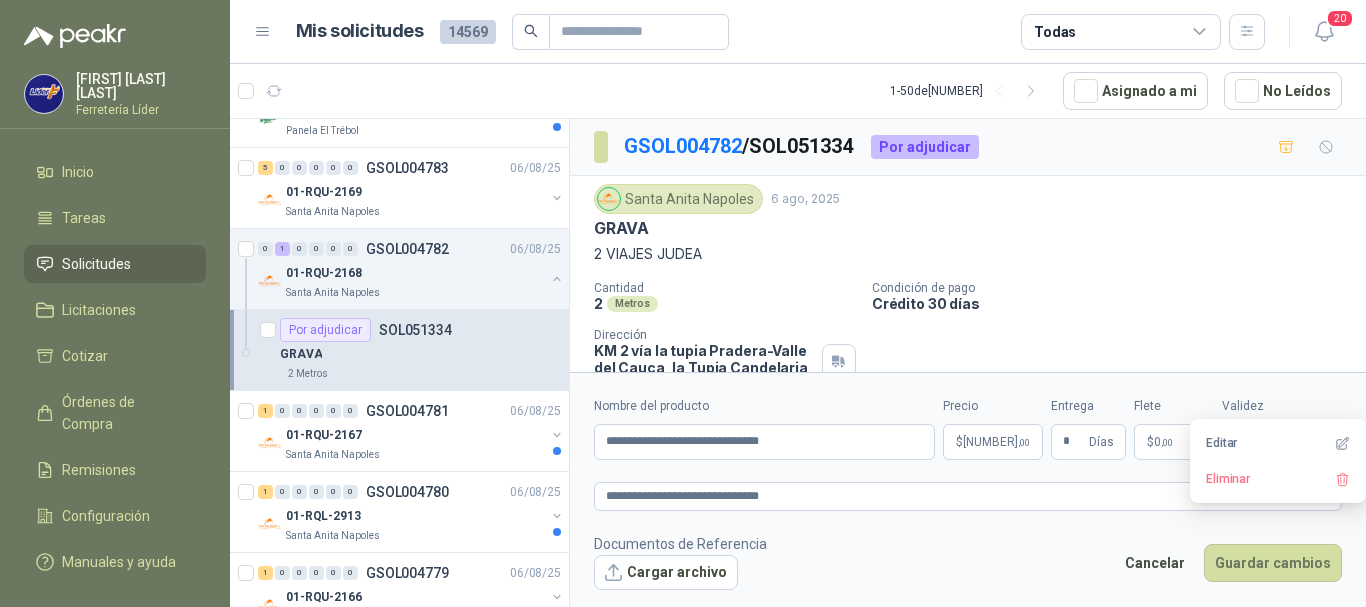 click on "[NUMBER] ,00" at bounding box center [996, 442] 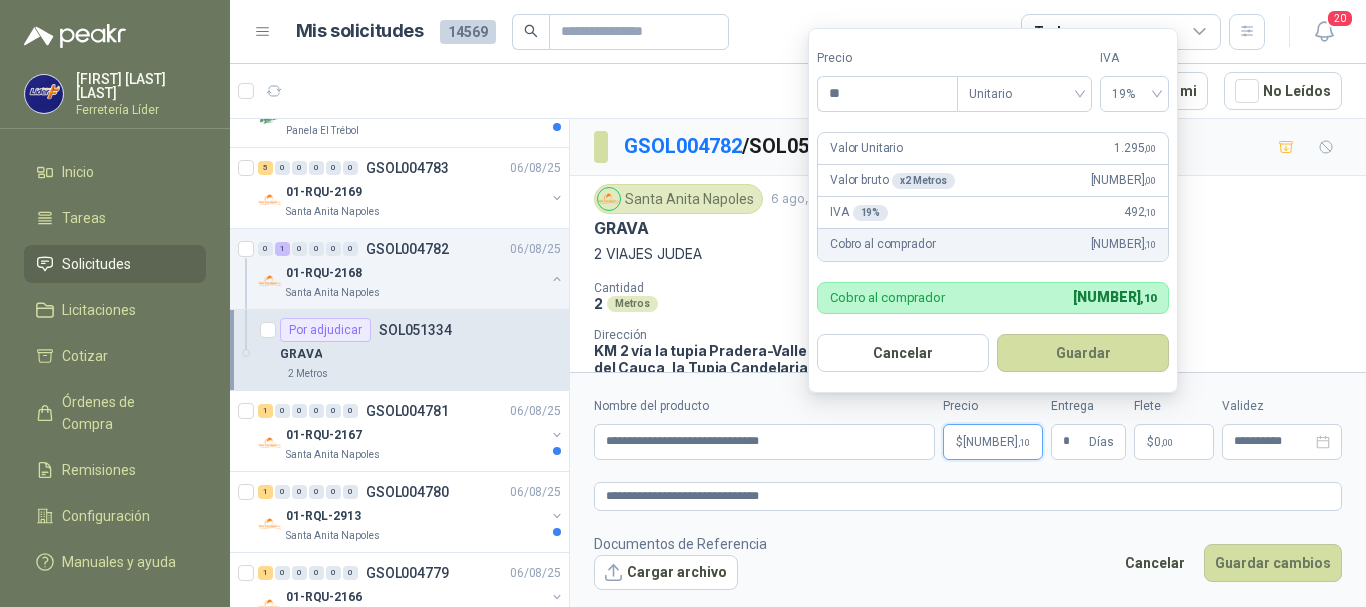 type on "*" 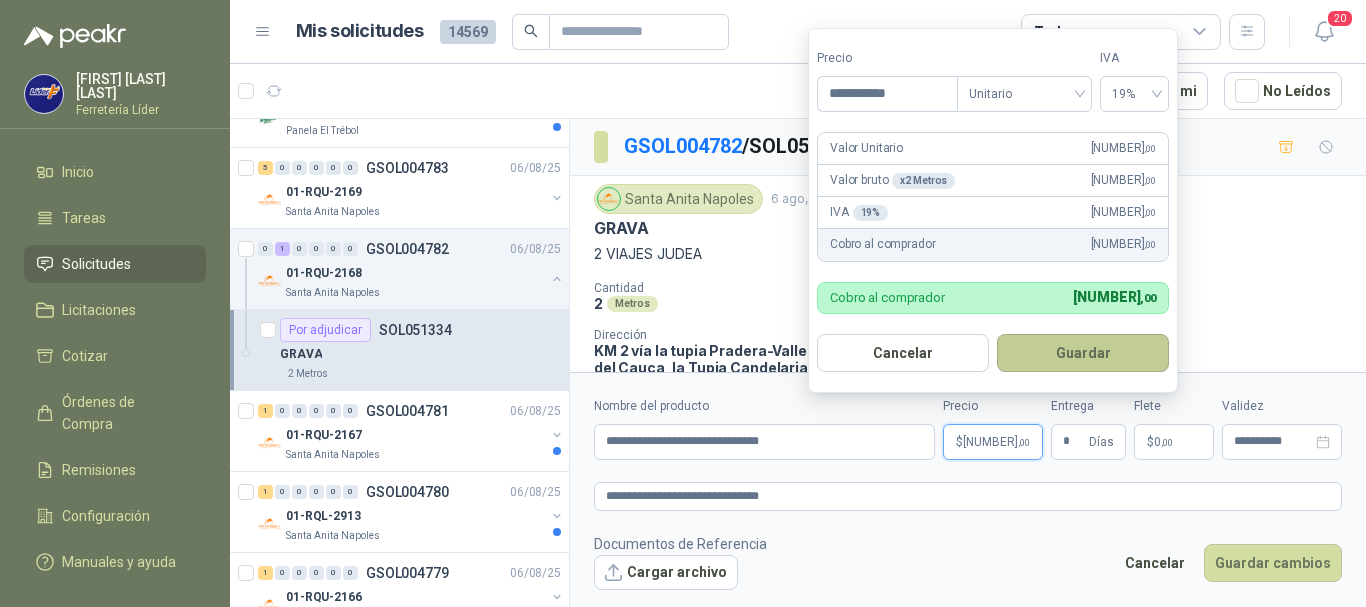 type on "**********" 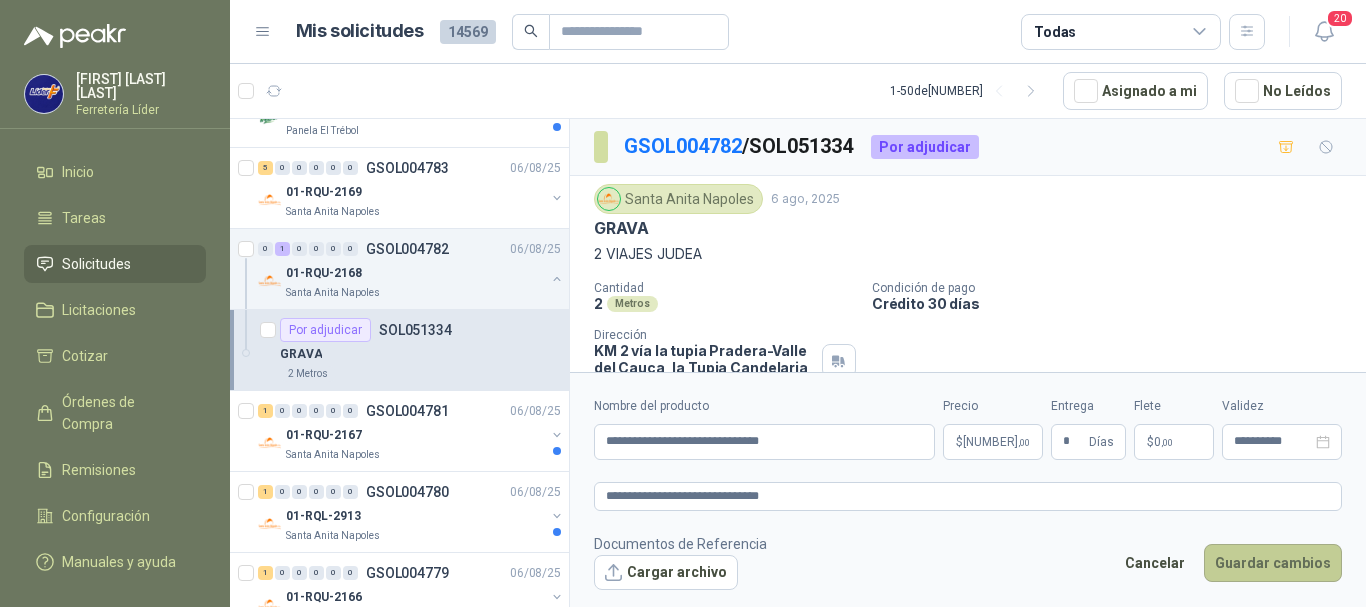click on "Guardar cambios" at bounding box center [1273, 563] 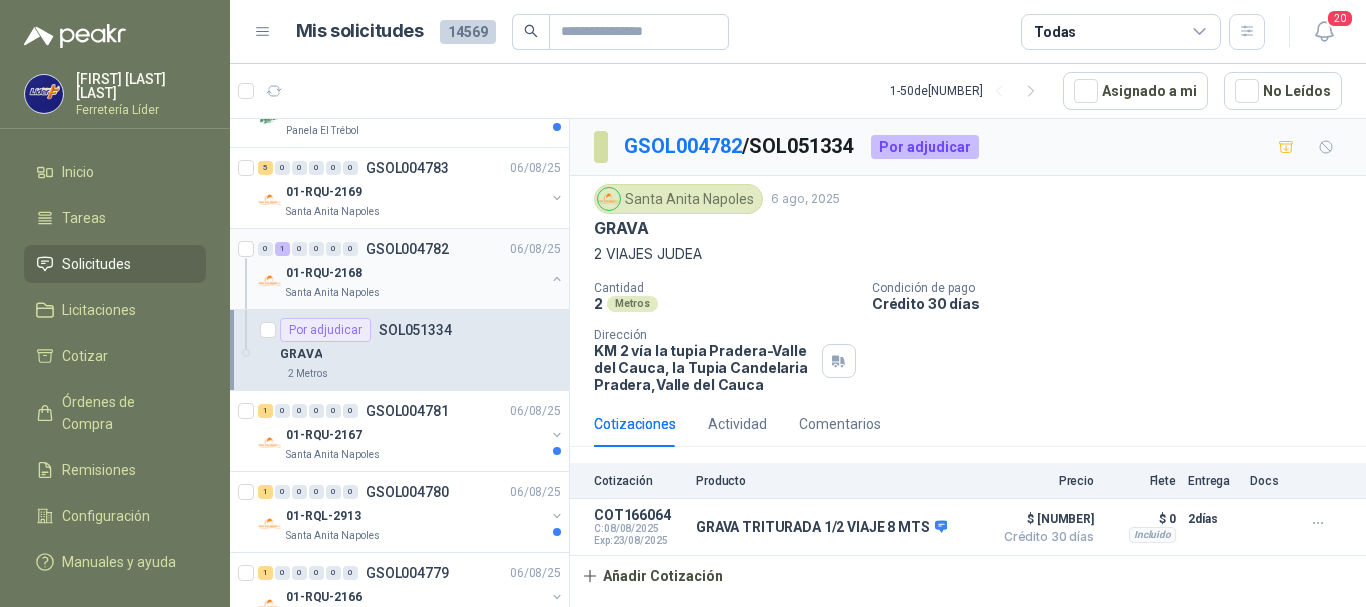 click at bounding box center [557, 279] 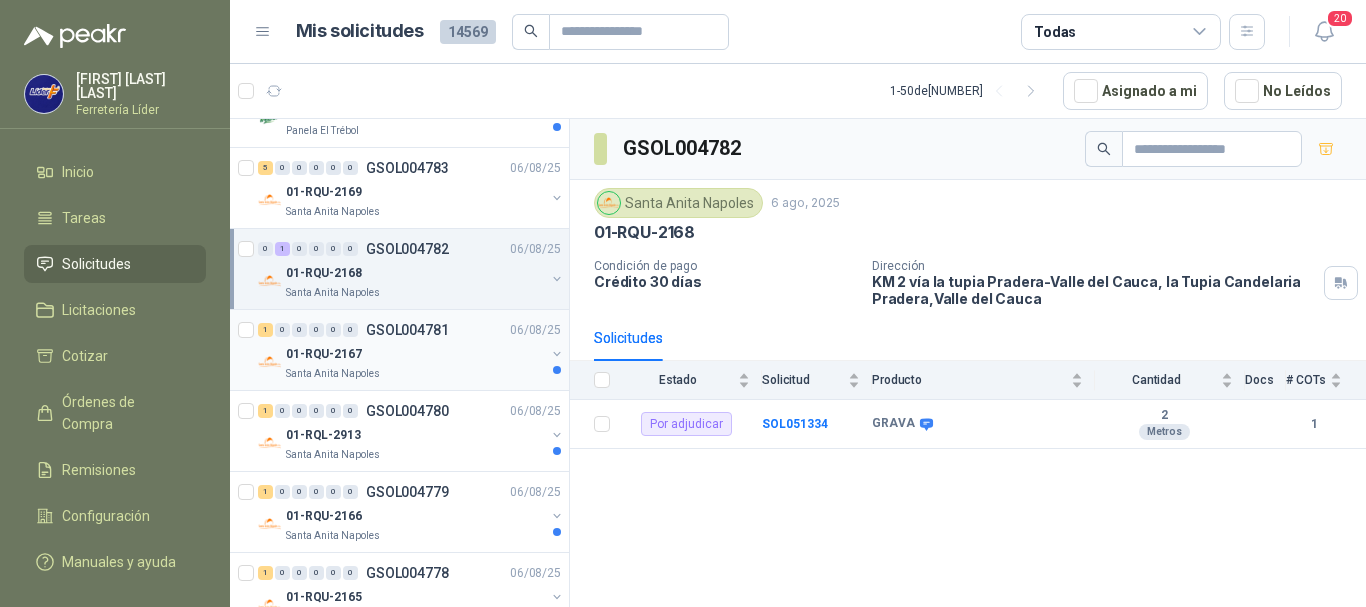 click on "01-RQU-2167" at bounding box center (415, 354) 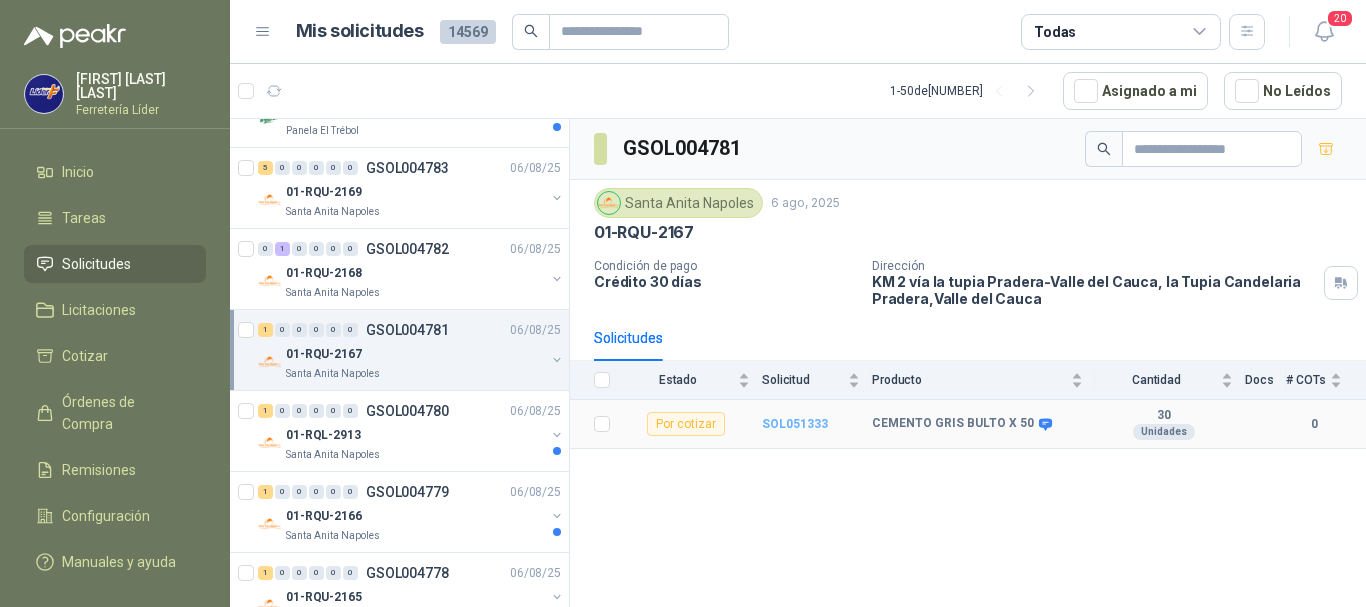 click on "SOL051333" at bounding box center (795, 424) 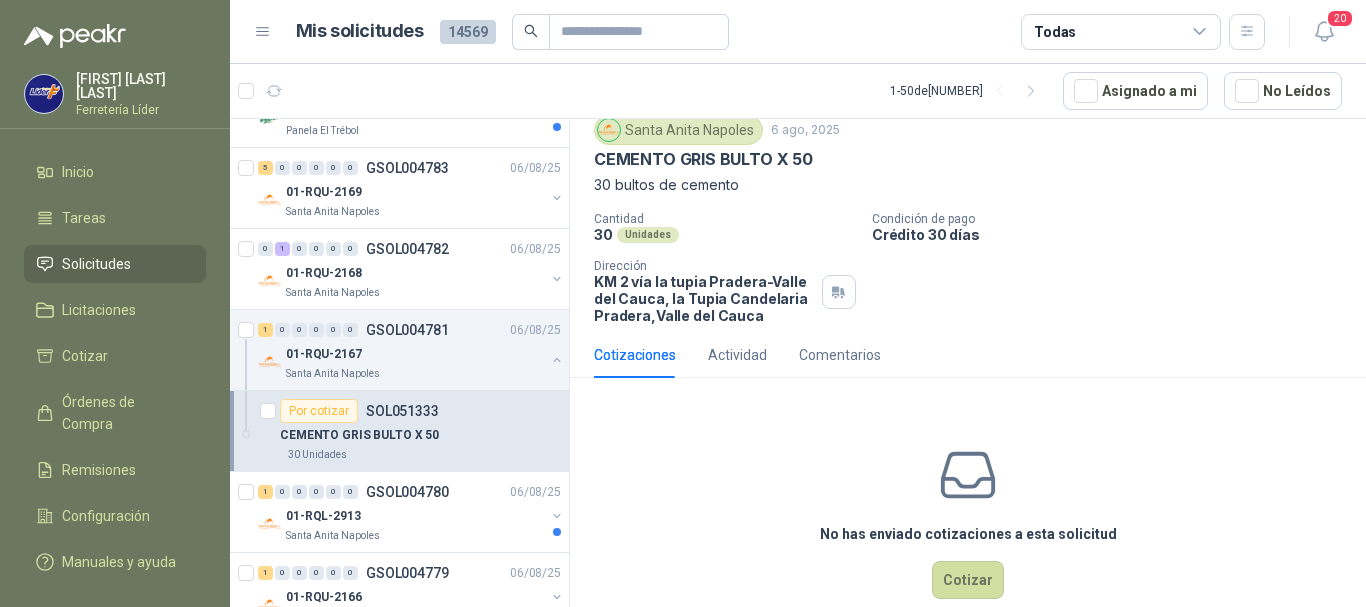 scroll, scrollTop: 100, scrollLeft: 0, axis: vertical 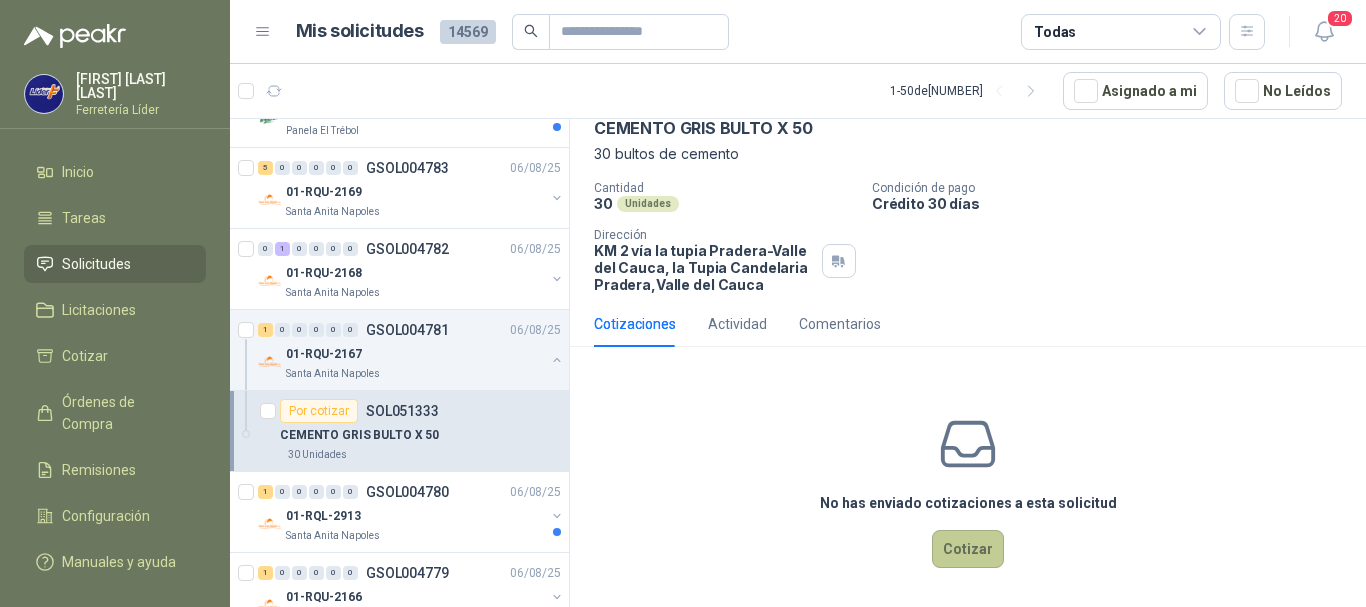 click on "Cotizar" at bounding box center (968, 549) 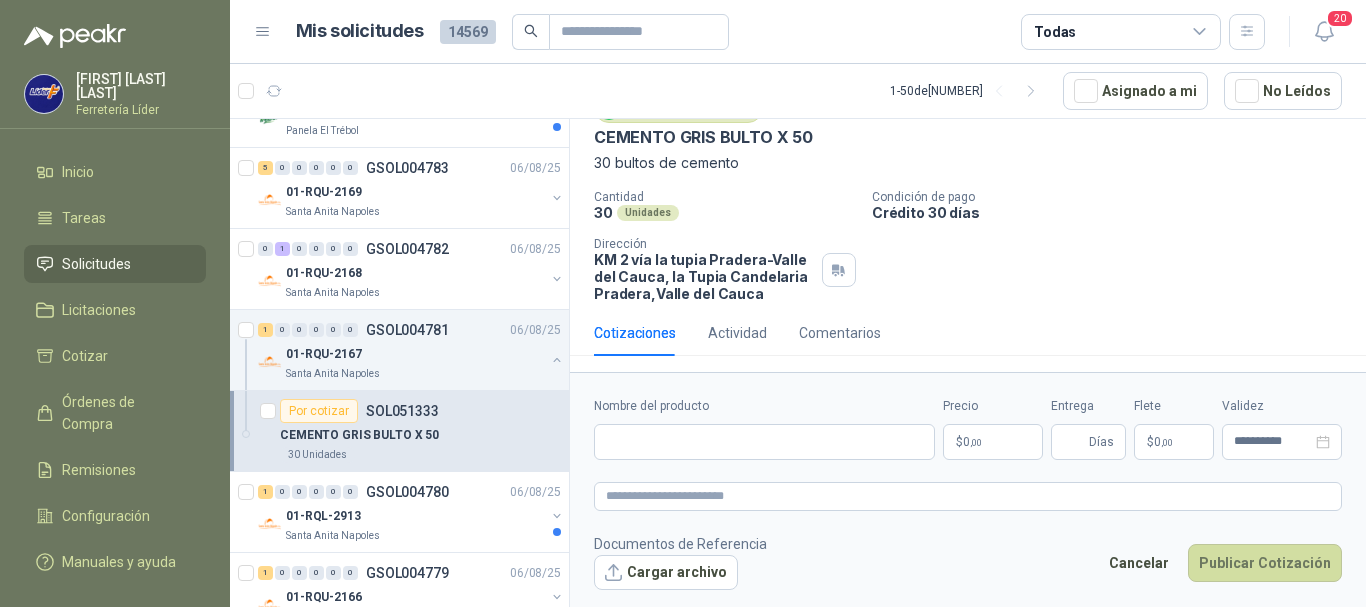 scroll, scrollTop: 91, scrollLeft: 0, axis: vertical 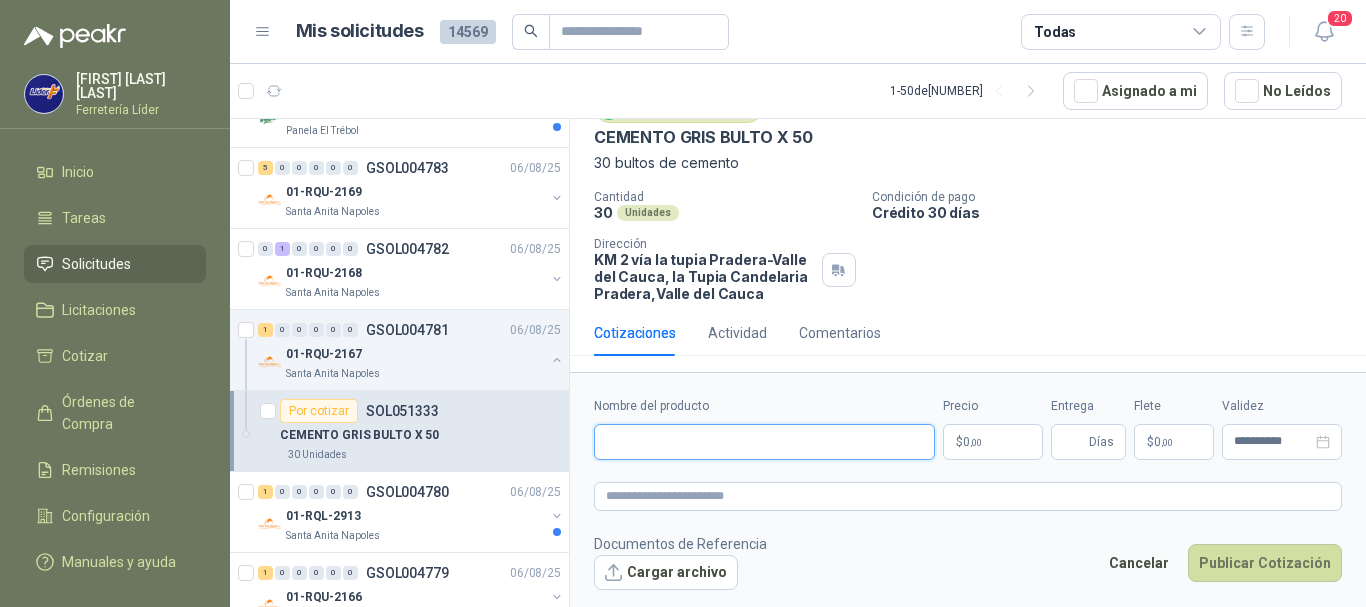 click on "Nombre del producto" at bounding box center [764, 442] 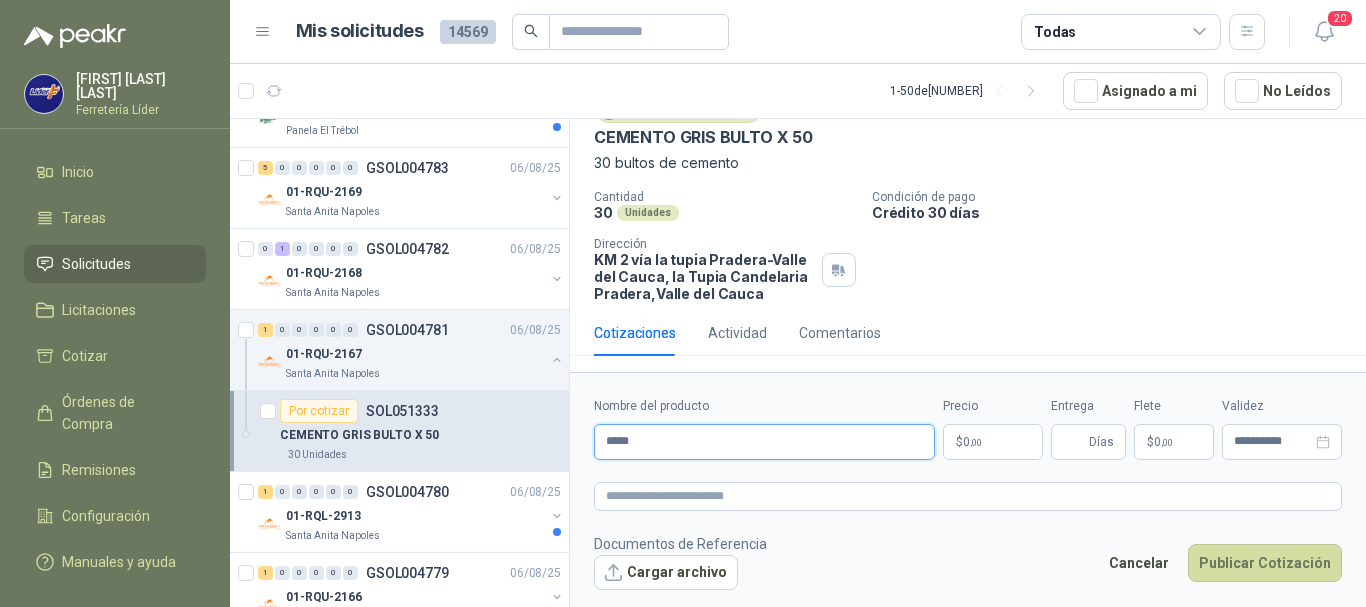 type on "**********" 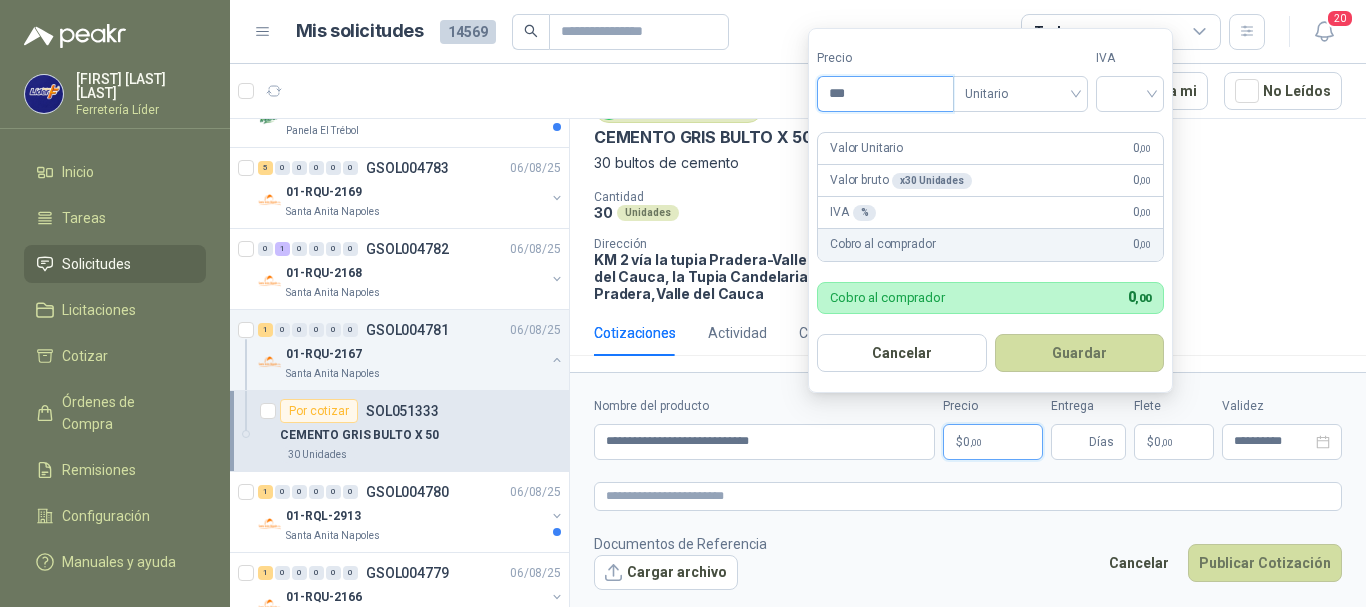 click on "***" at bounding box center [885, 94] 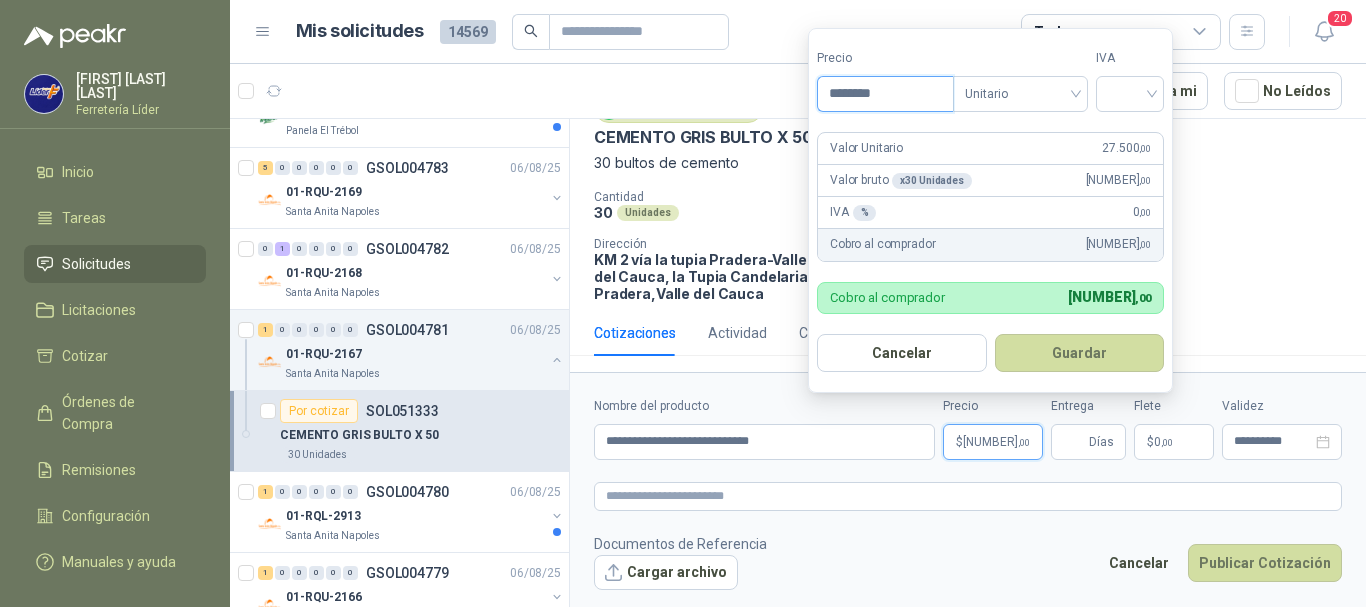 type on "********" 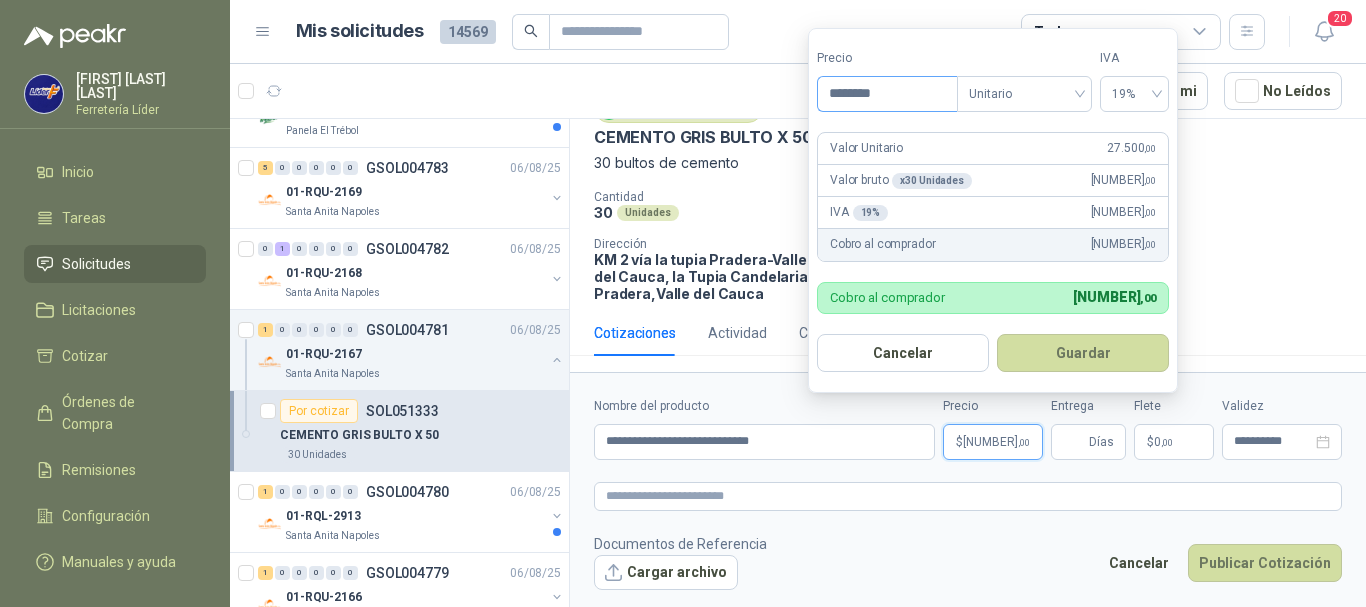 type 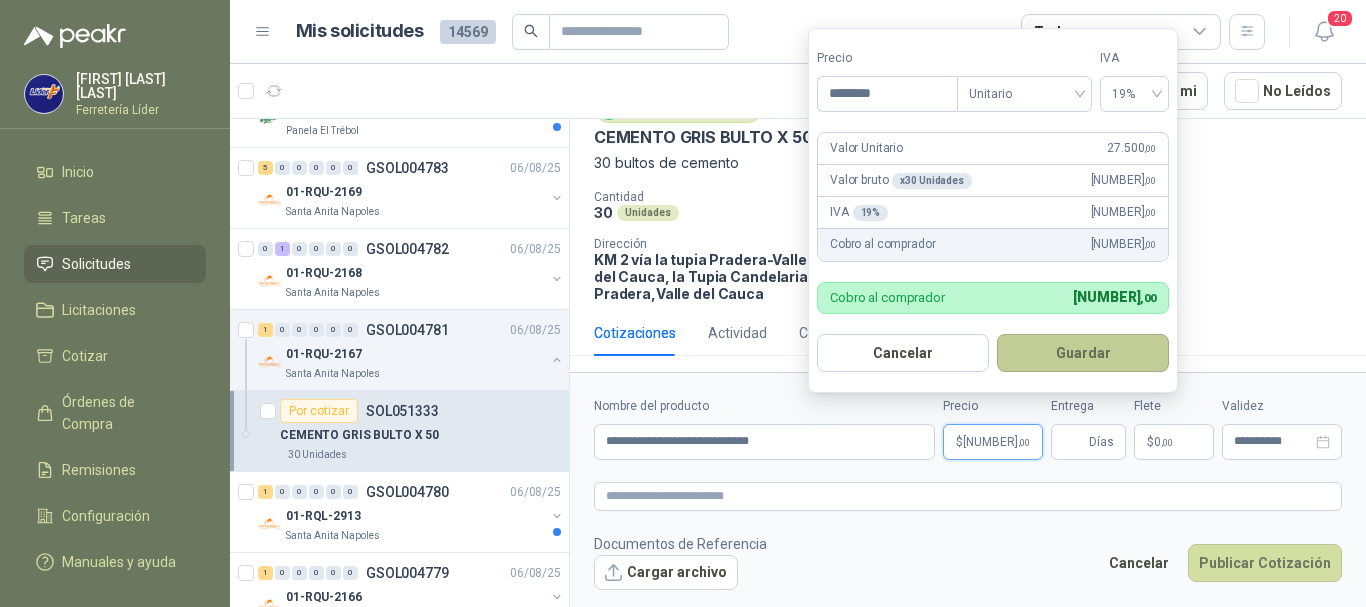 click on "Guardar" at bounding box center [1083, 353] 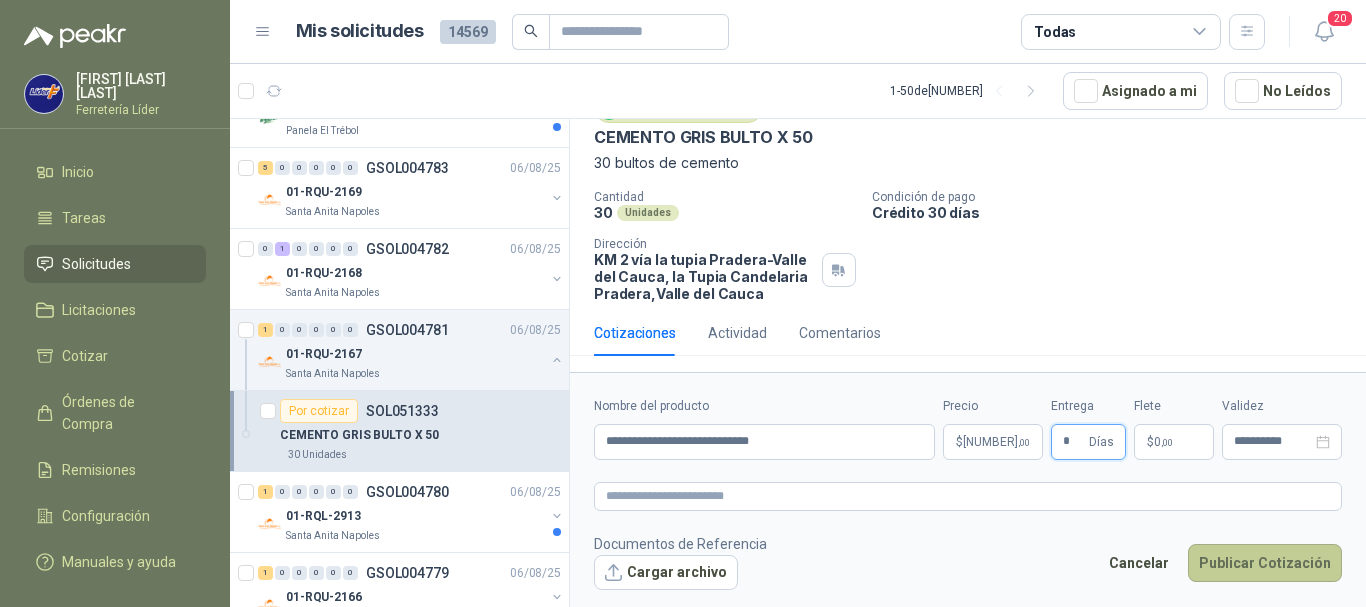 type on "*" 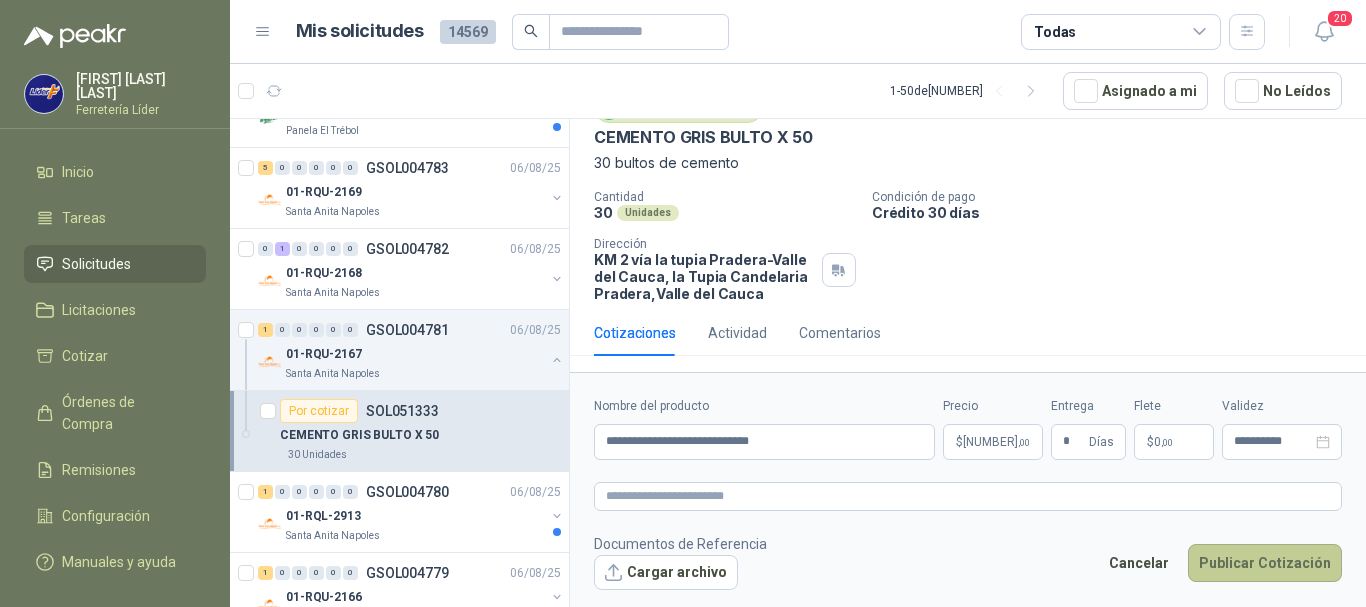click on "Publicar Cotización" at bounding box center (1265, 563) 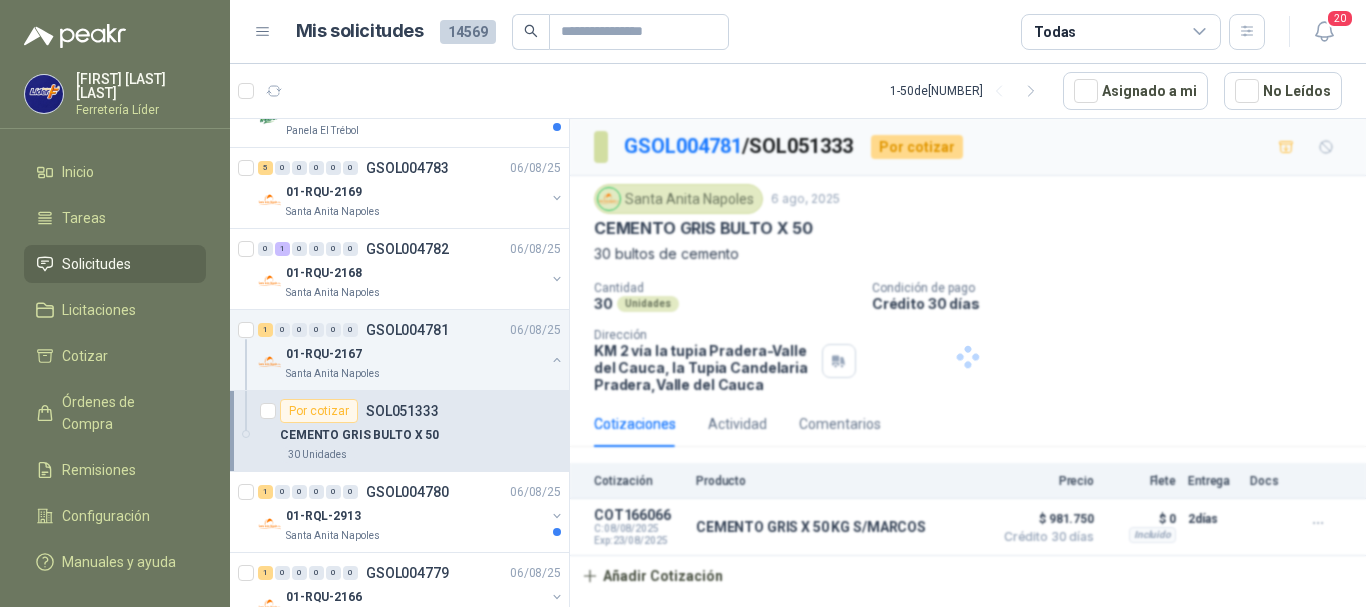 scroll, scrollTop: 0, scrollLeft: 0, axis: both 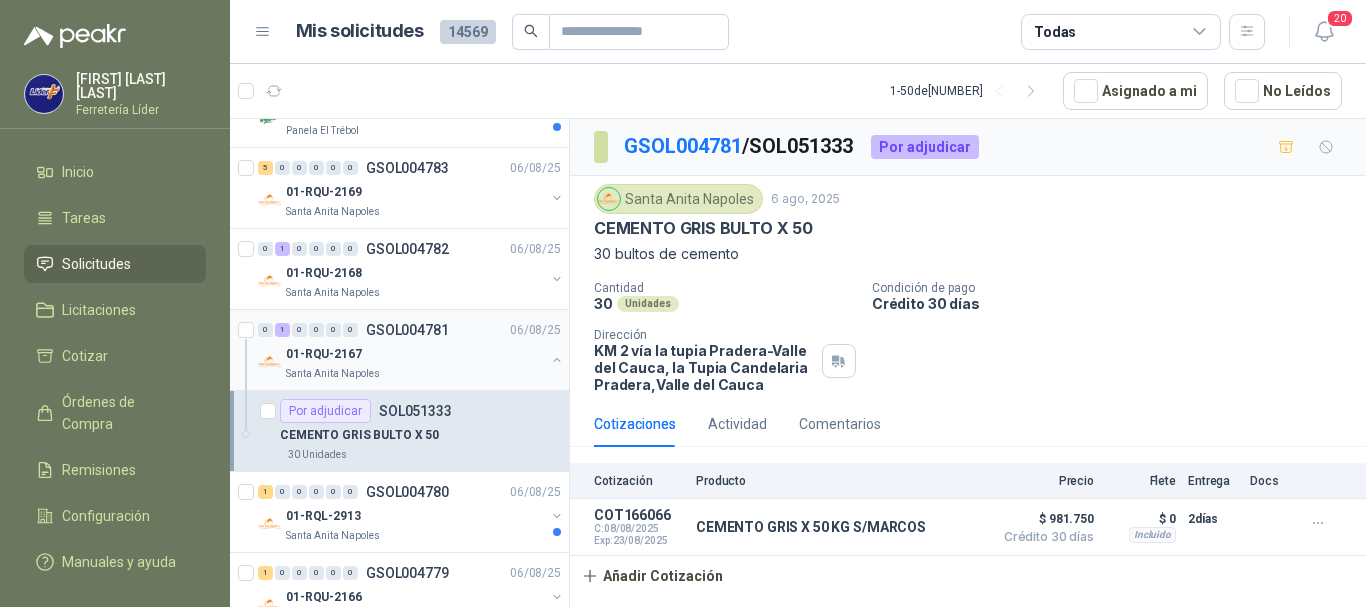 click on "Santa Anita Napoles" at bounding box center [415, 374] 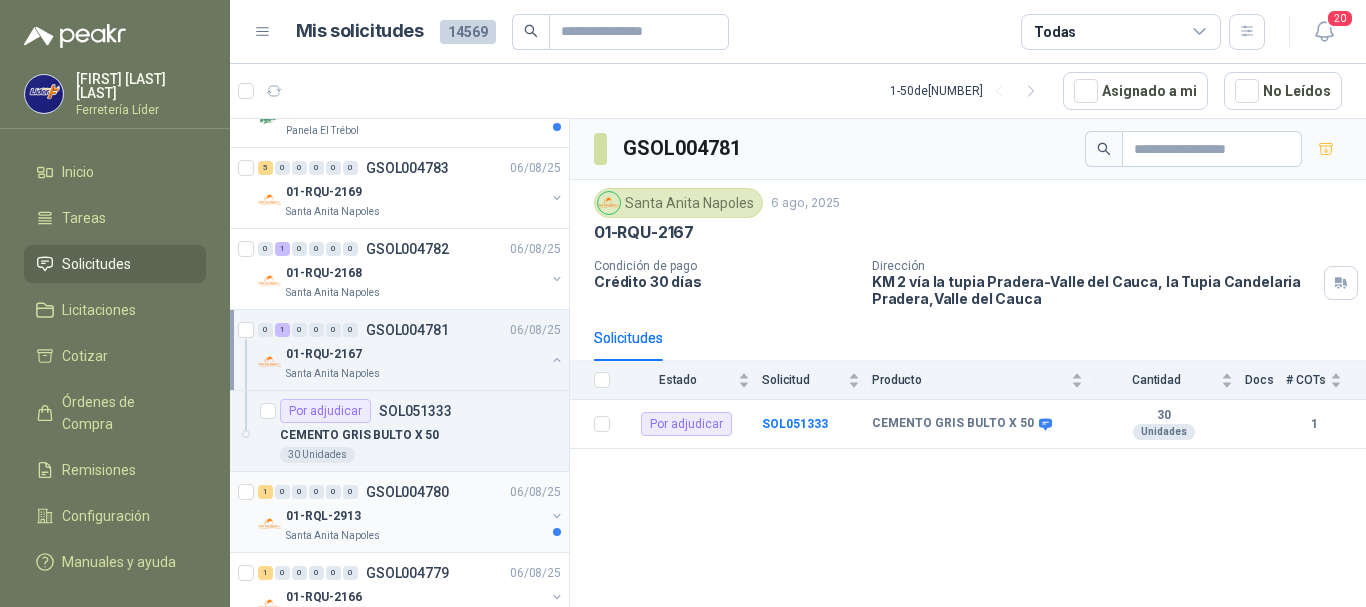 click on "1   0   0   0   0   0   GSOL004780 [DATE]" at bounding box center (411, 492) 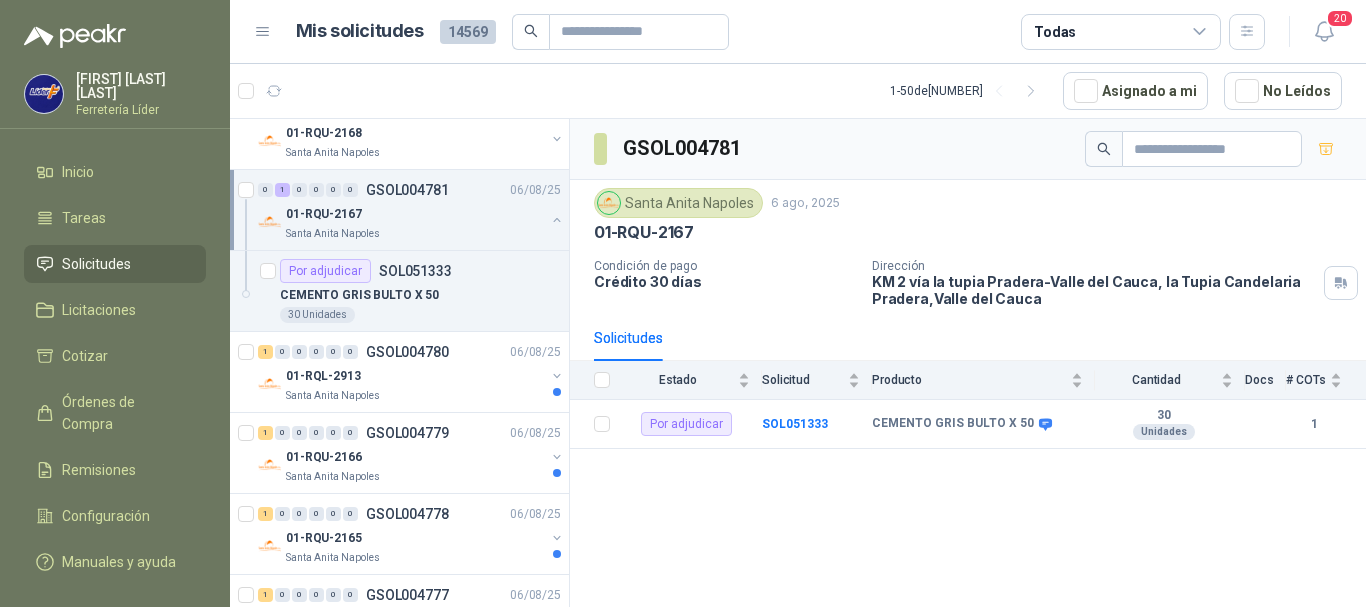 scroll, scrollTop: 900, scrollLeft: 0, axis: vertical 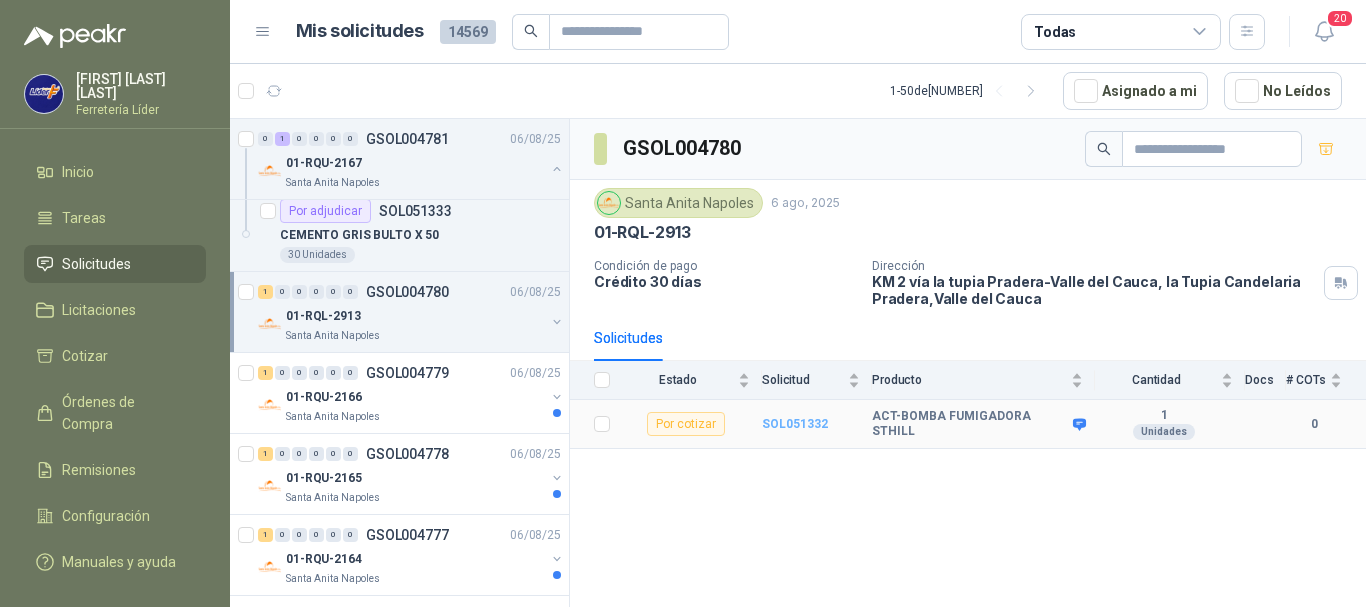 click on "SOL051332" at bounding box center [795, 424] 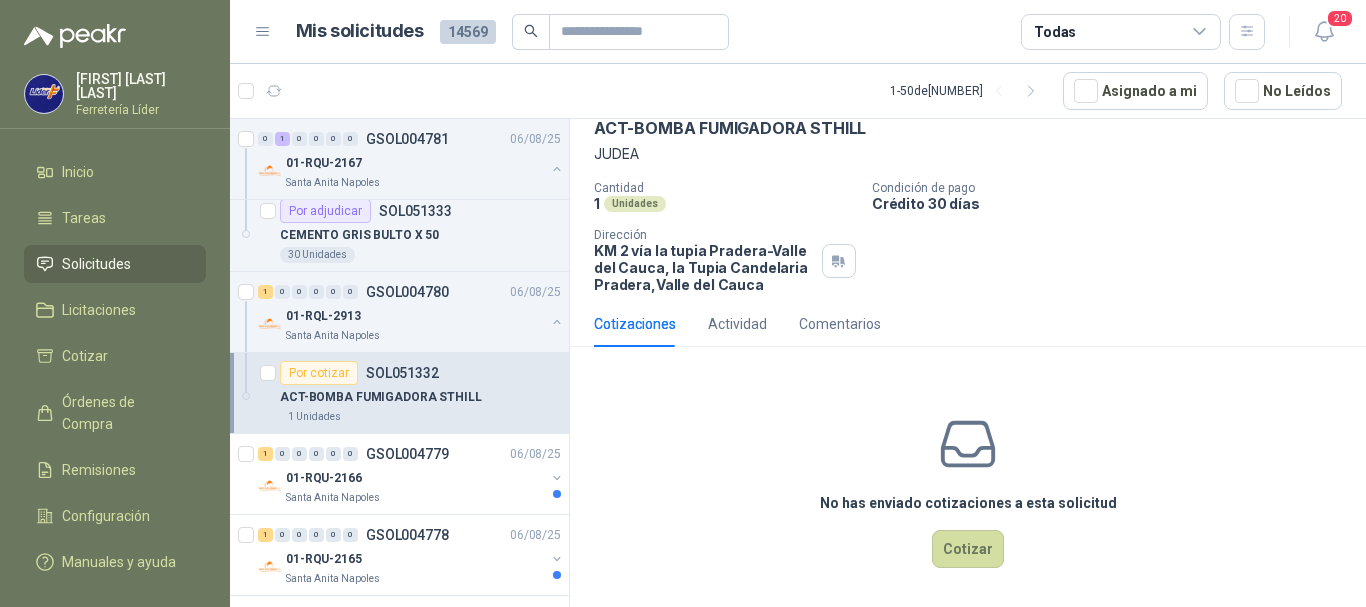 scroll, scrollTop: 105, scrollLeft: 0, axis: vertical 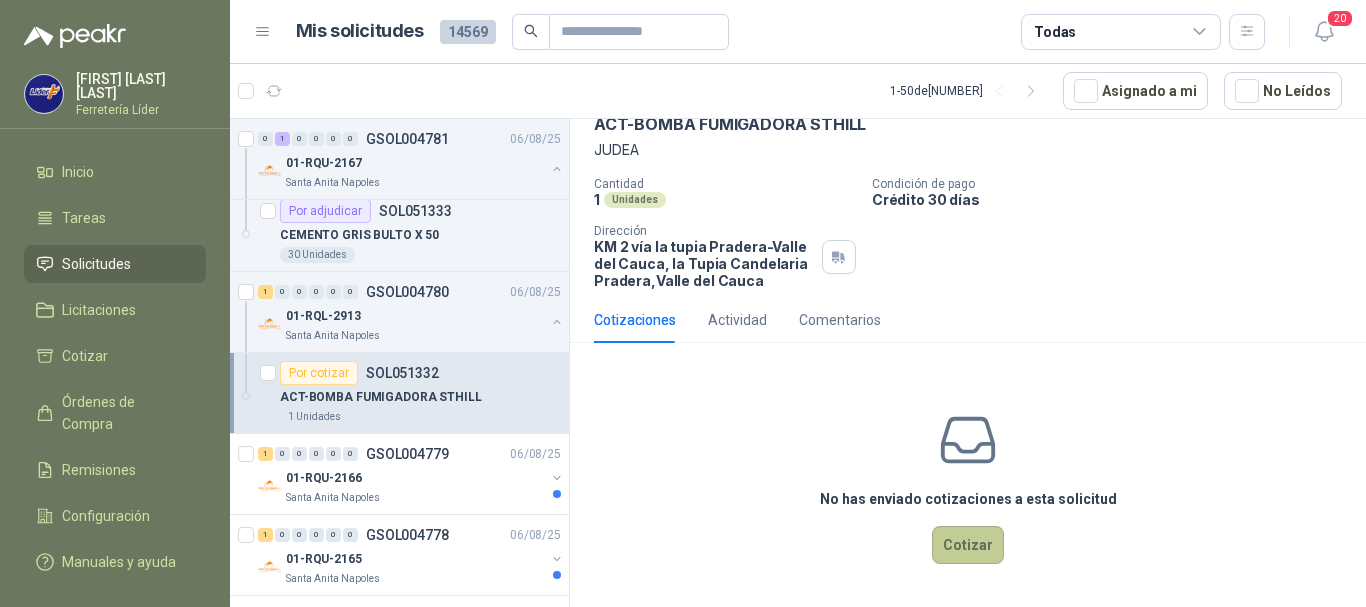 click on "Cotizar" at bounding box center [968, 545] 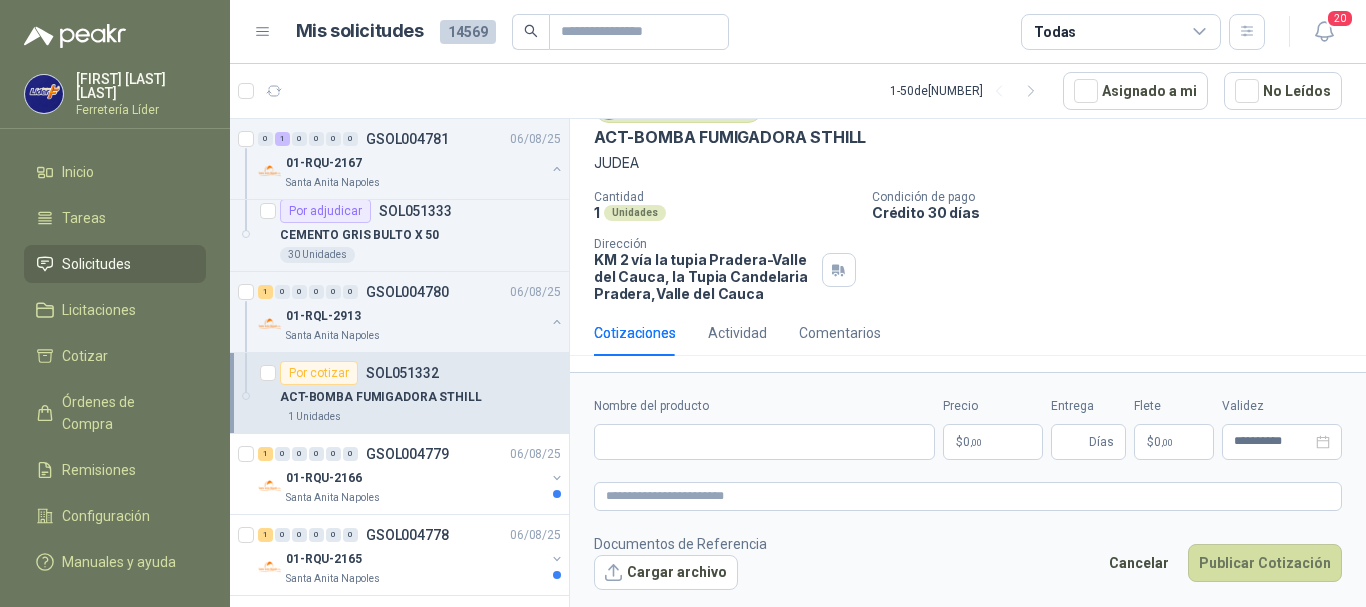type 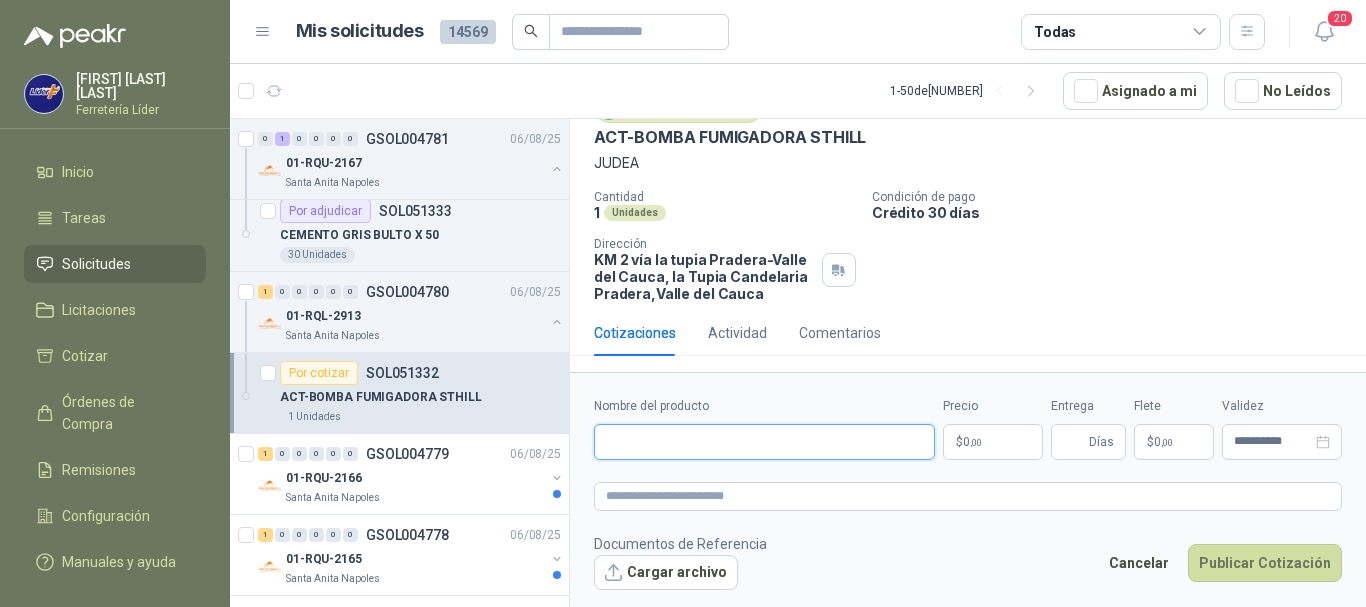 click on "Nombre del producto" at bounding box center [764, 442] 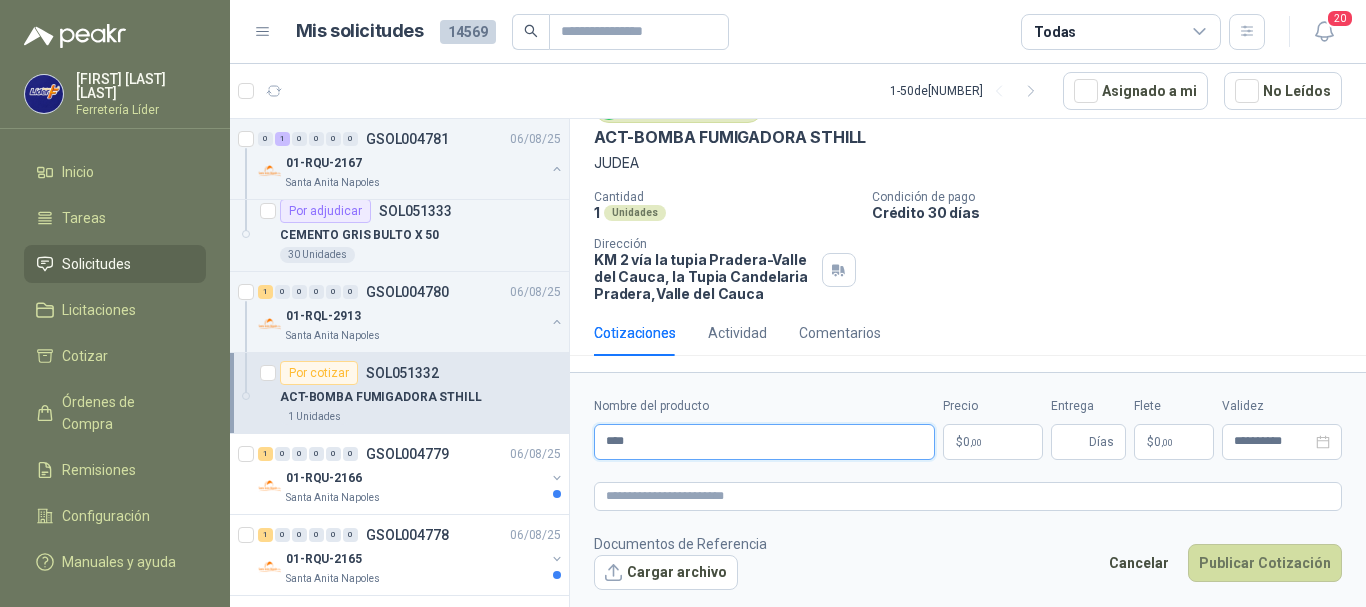 type on "**********" 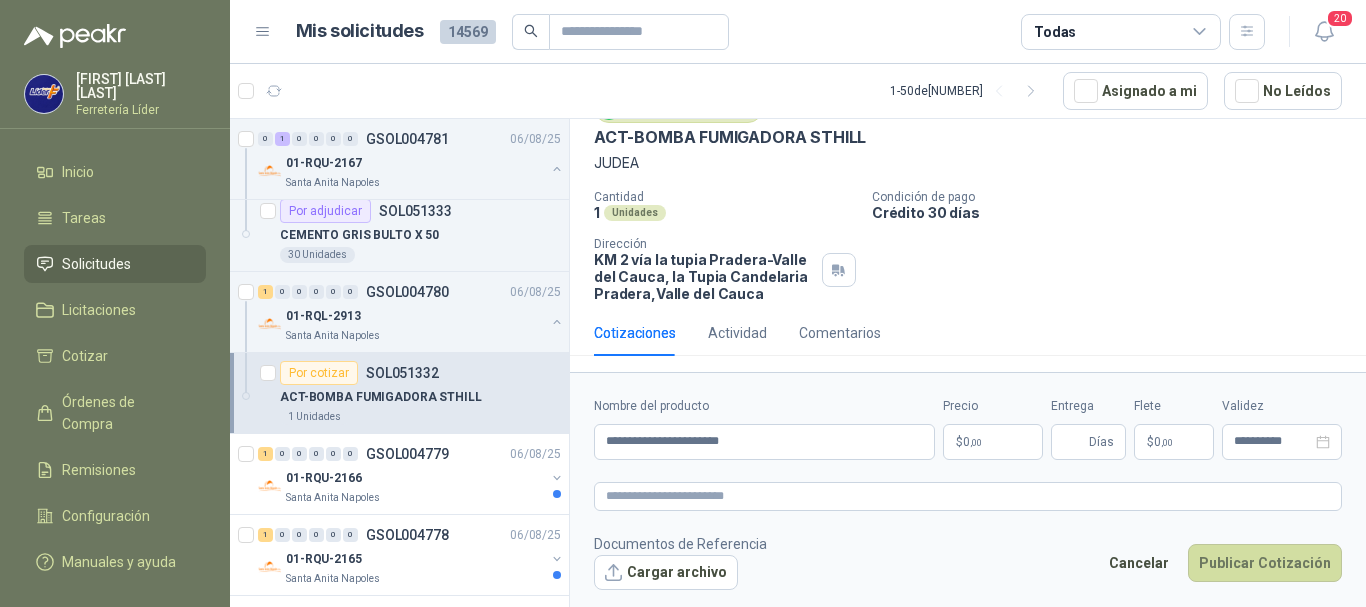 click on "$  0 ,00" at bounding box center [993, 442] 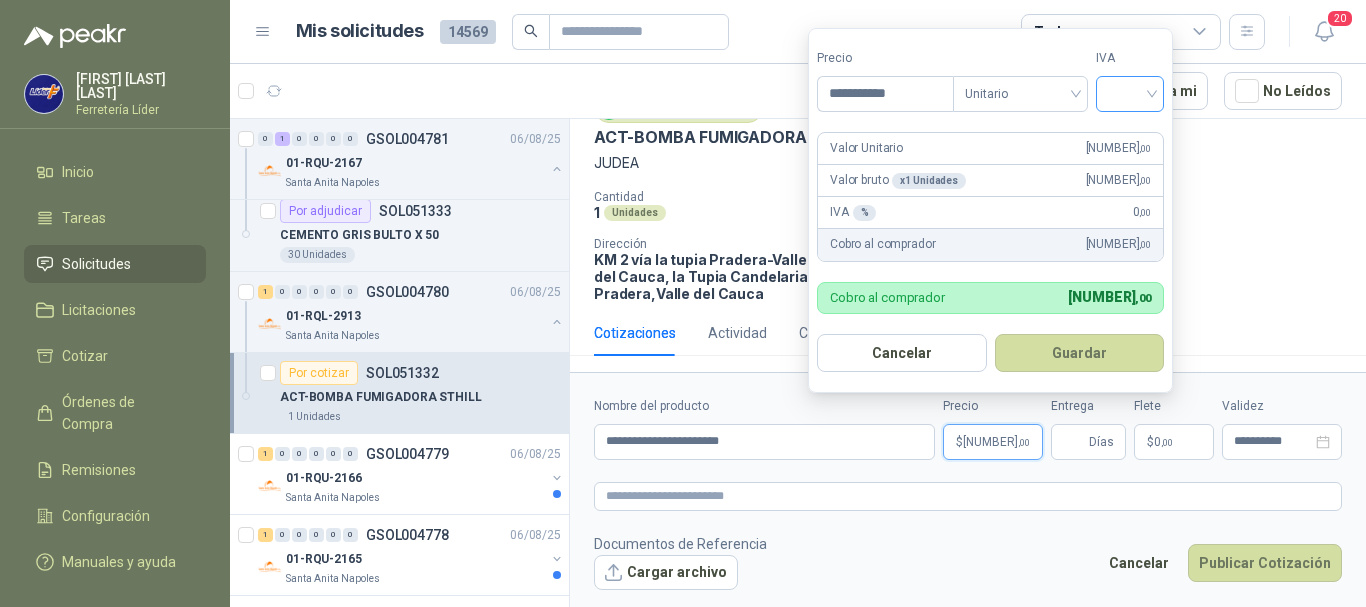 type on "**********" 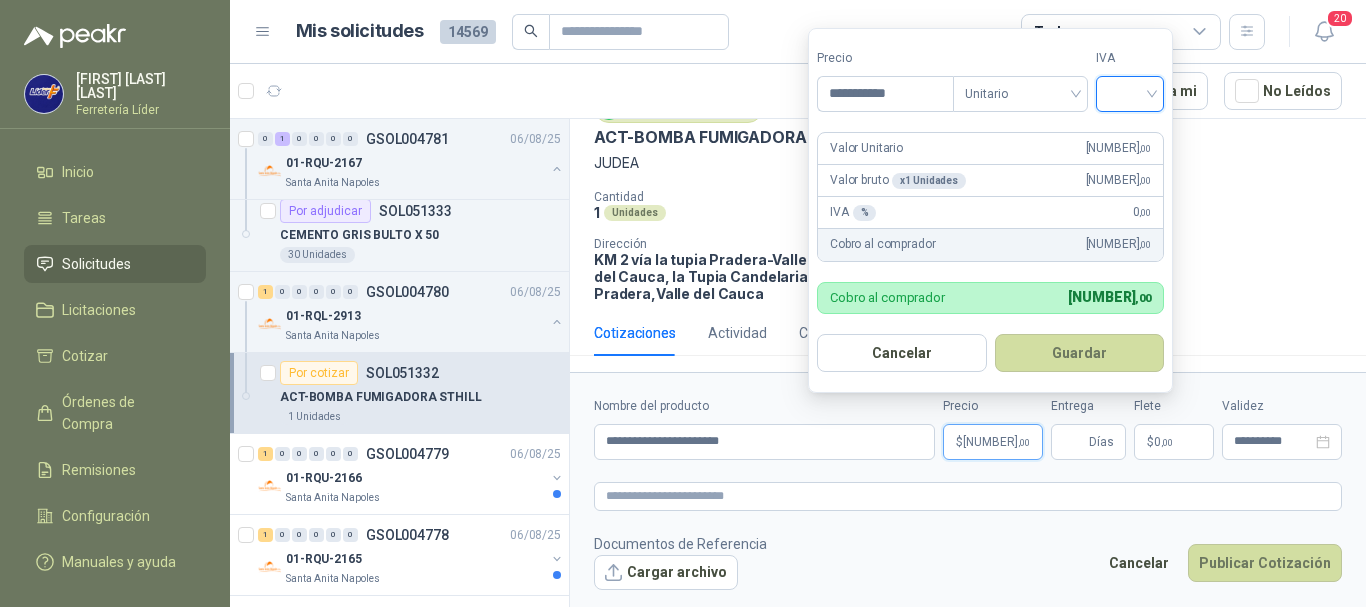 click at bounding box center [1130, 92] 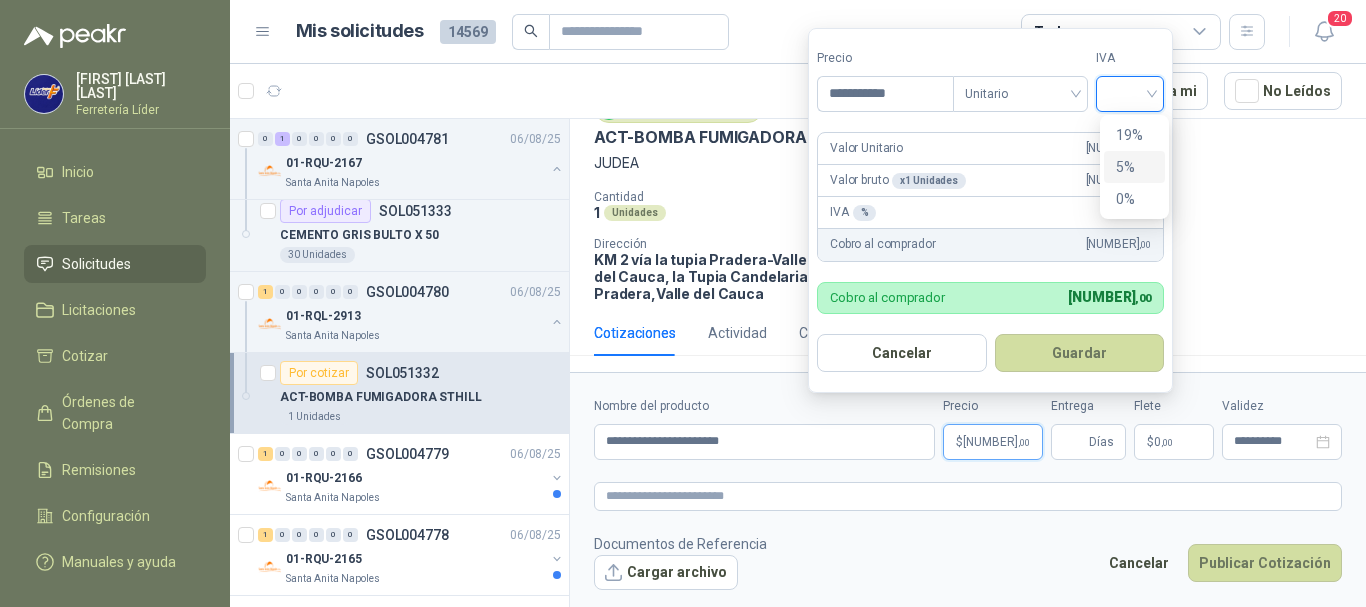 click on "5%" at bounding box center (1134, 167) 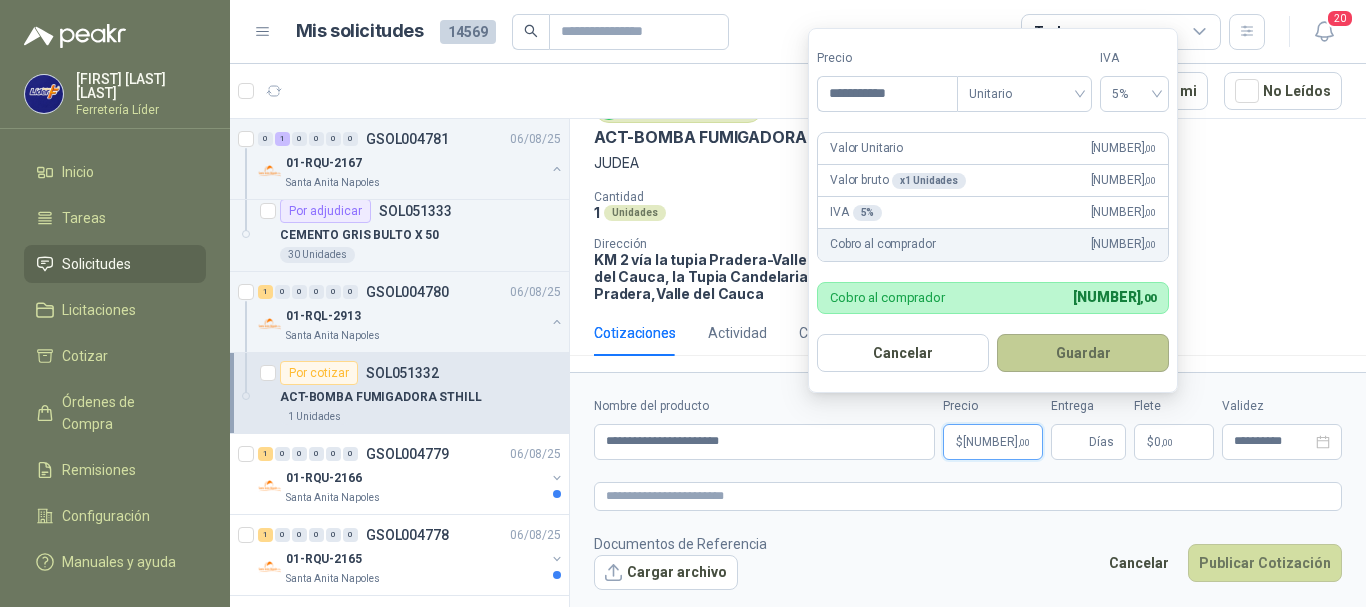 click on "Guardar" at bounding box center (1083, 353) 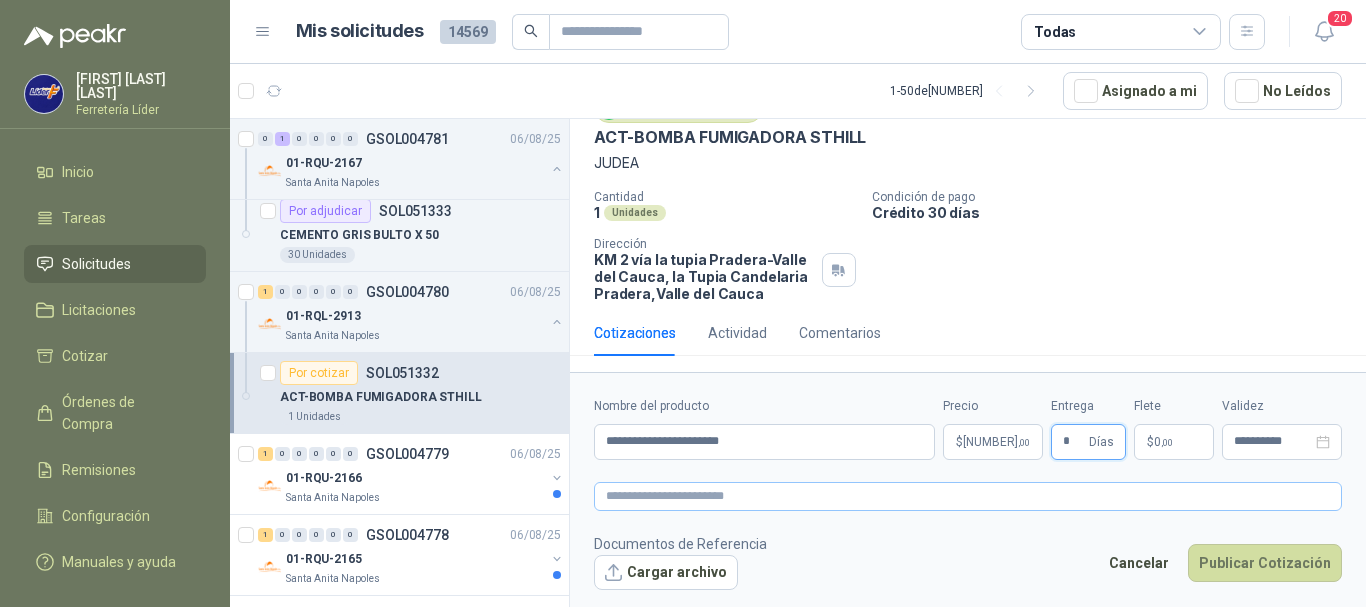 type on "*" 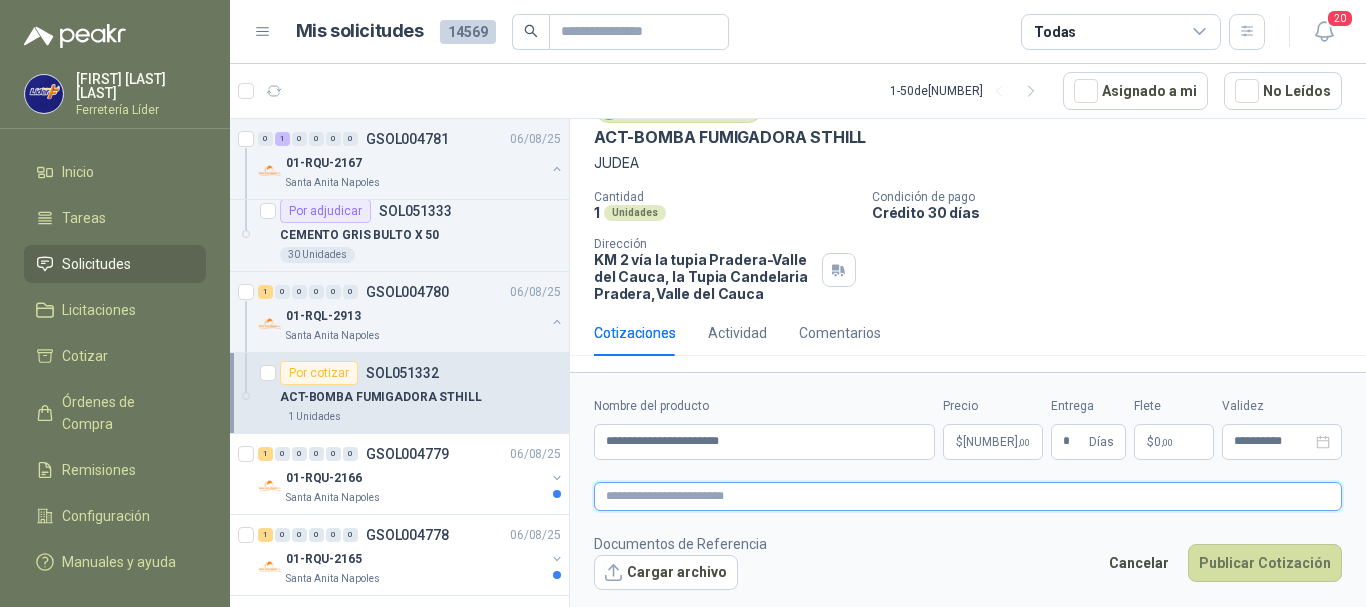 click at bounding box center (968, 496) 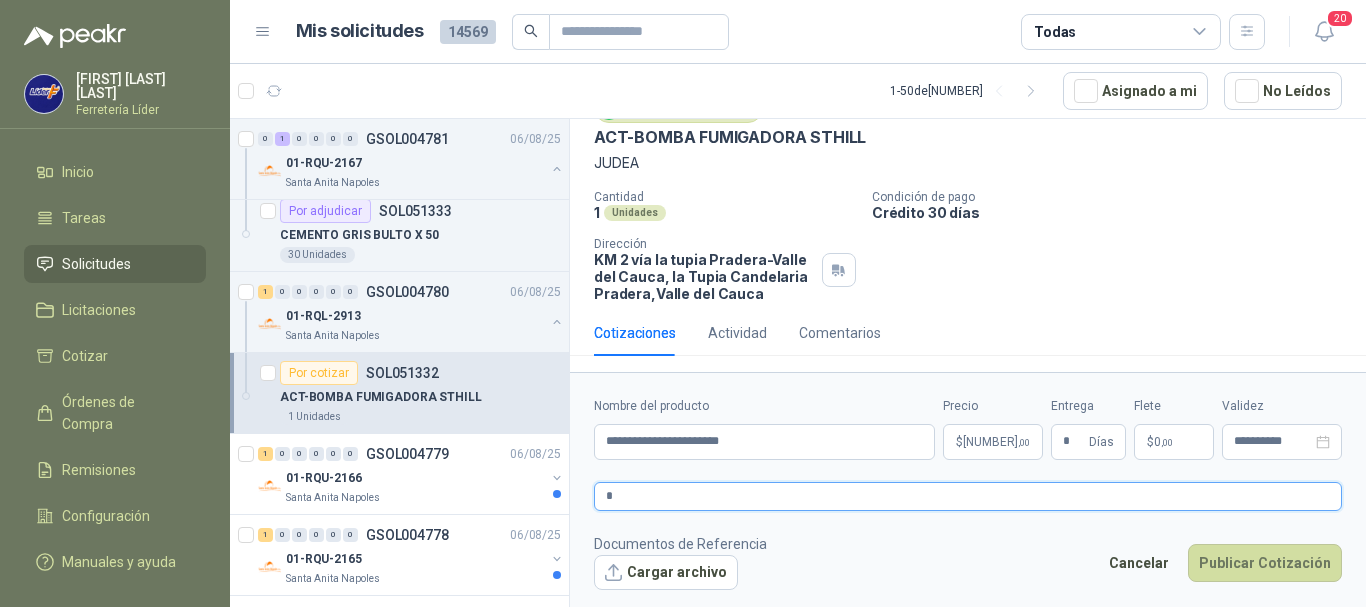 type 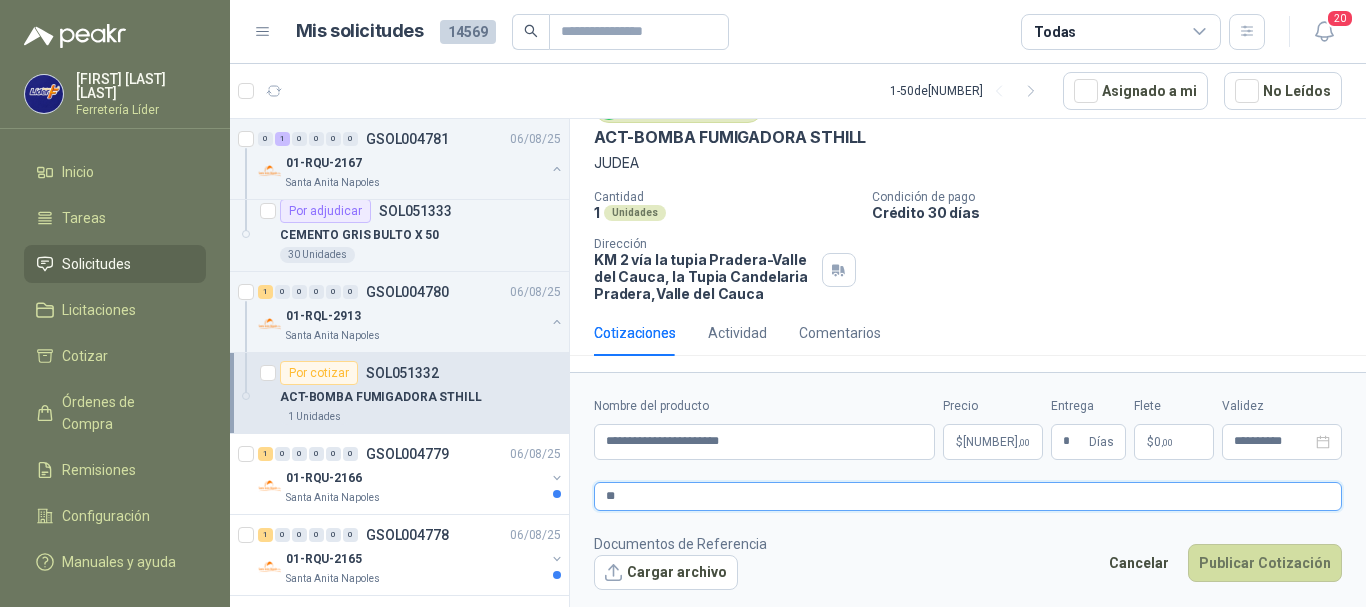 type 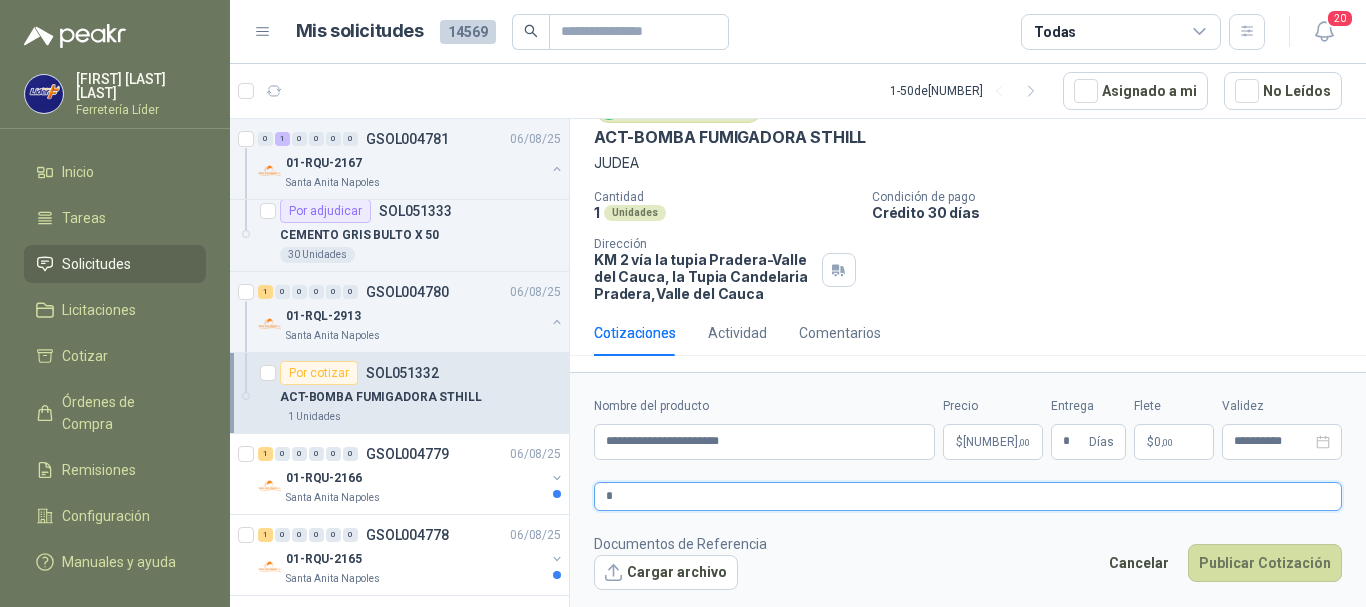 type 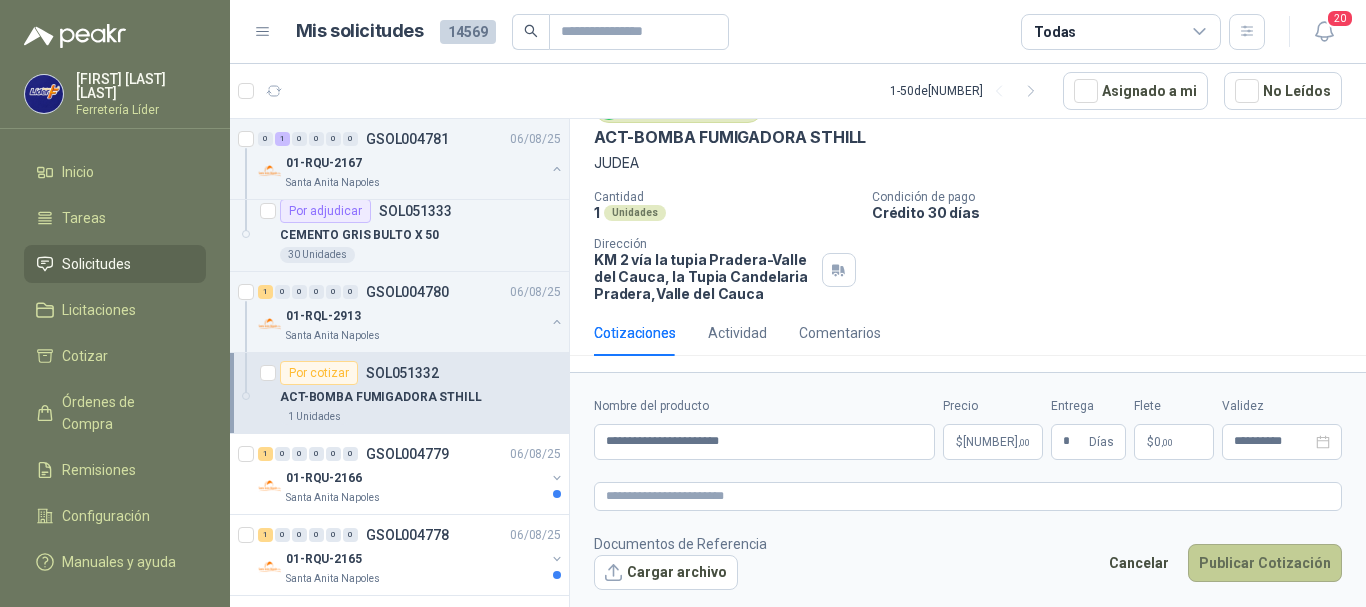 click on "Publicar Cotización" at bounding box center (1265, 563) 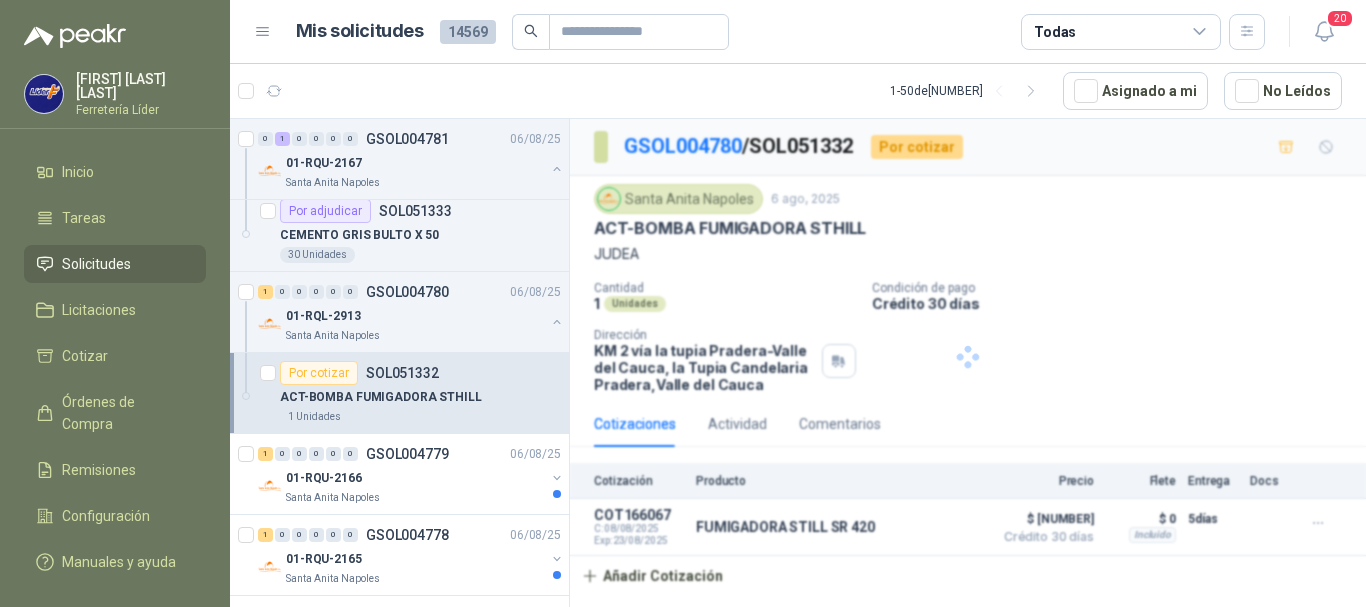 scroll, scrollTop: 0, scrollLeft: 0, axis: both 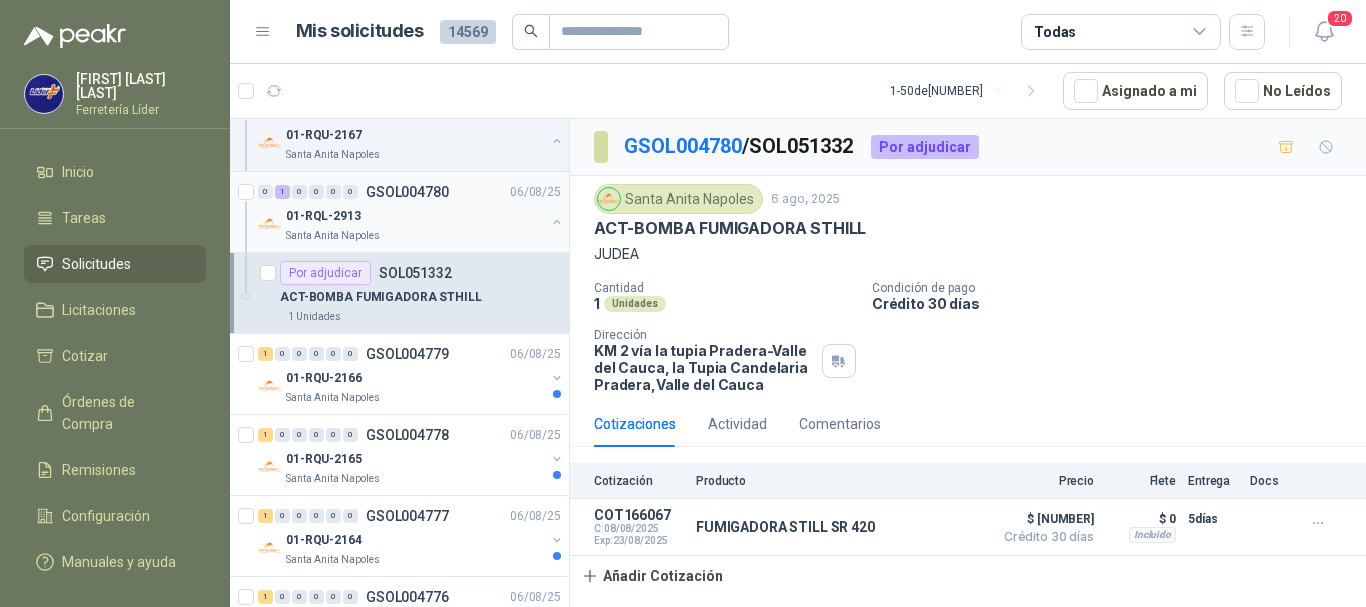 click on "01-RQL-2913" at bounding box center [415, 216] 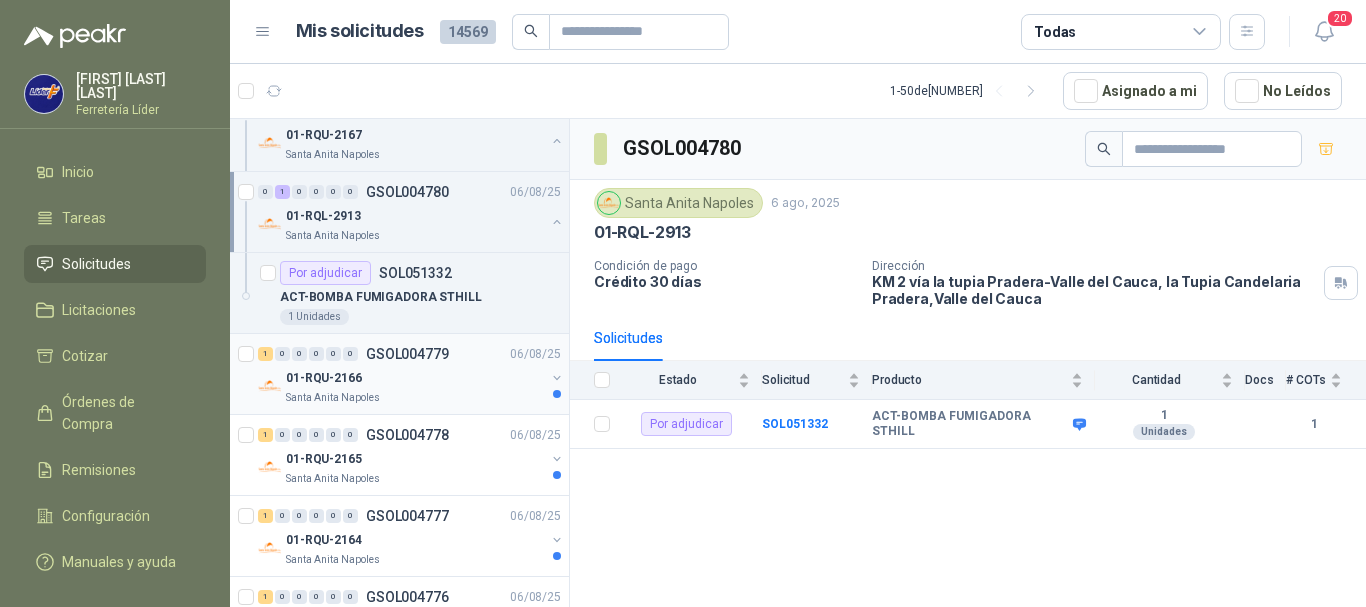 click on "01-RQU-2166" at bounding box center [415, 378] 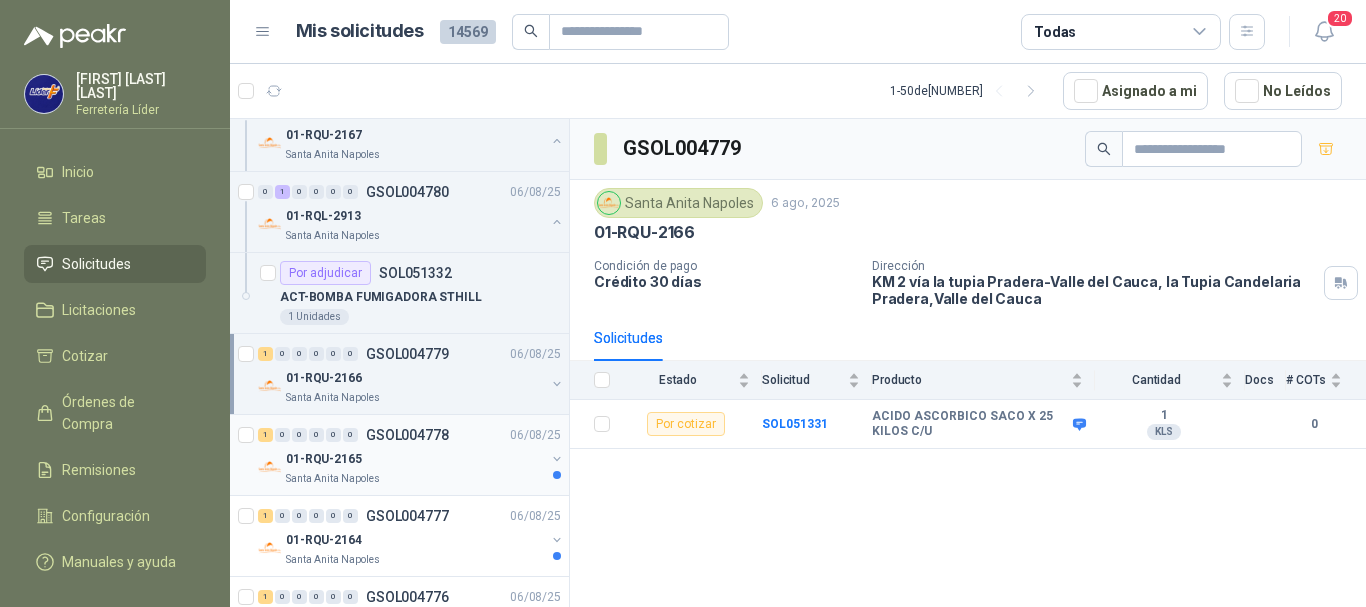 click on "1   0   0   0   0   0   GSOL004778 06/08/25" at bounding box center (411, 435) 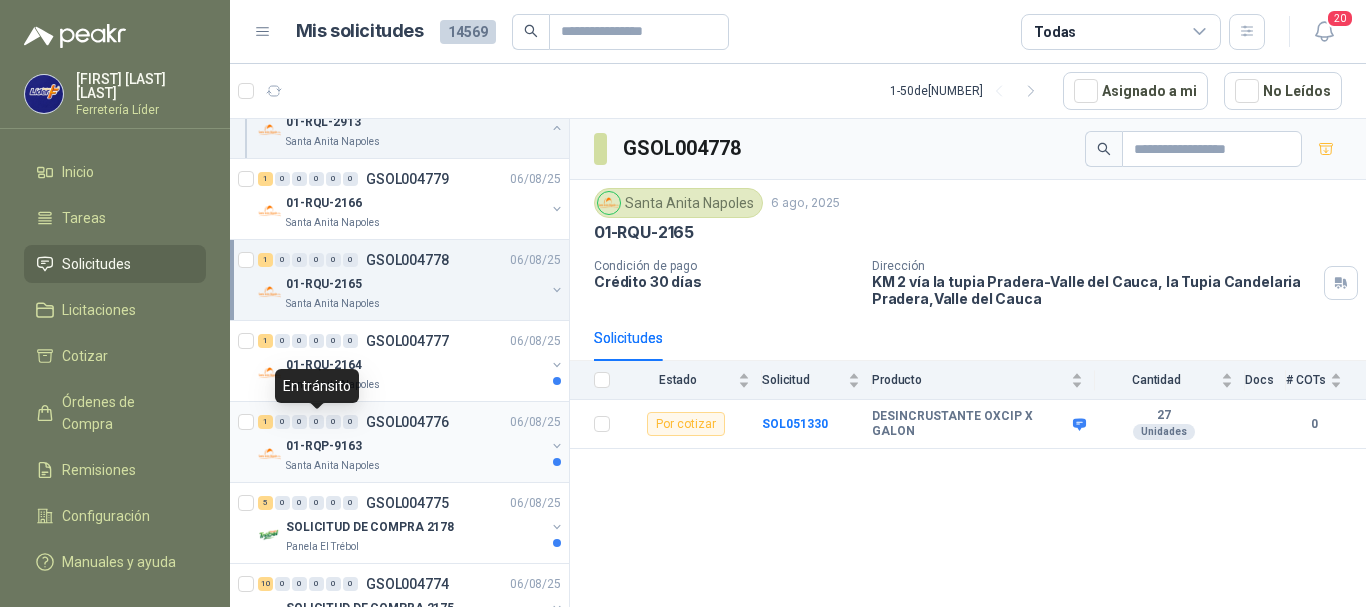scroll, scrollTop: 1200, scrollLeft: 0, axis: vertical 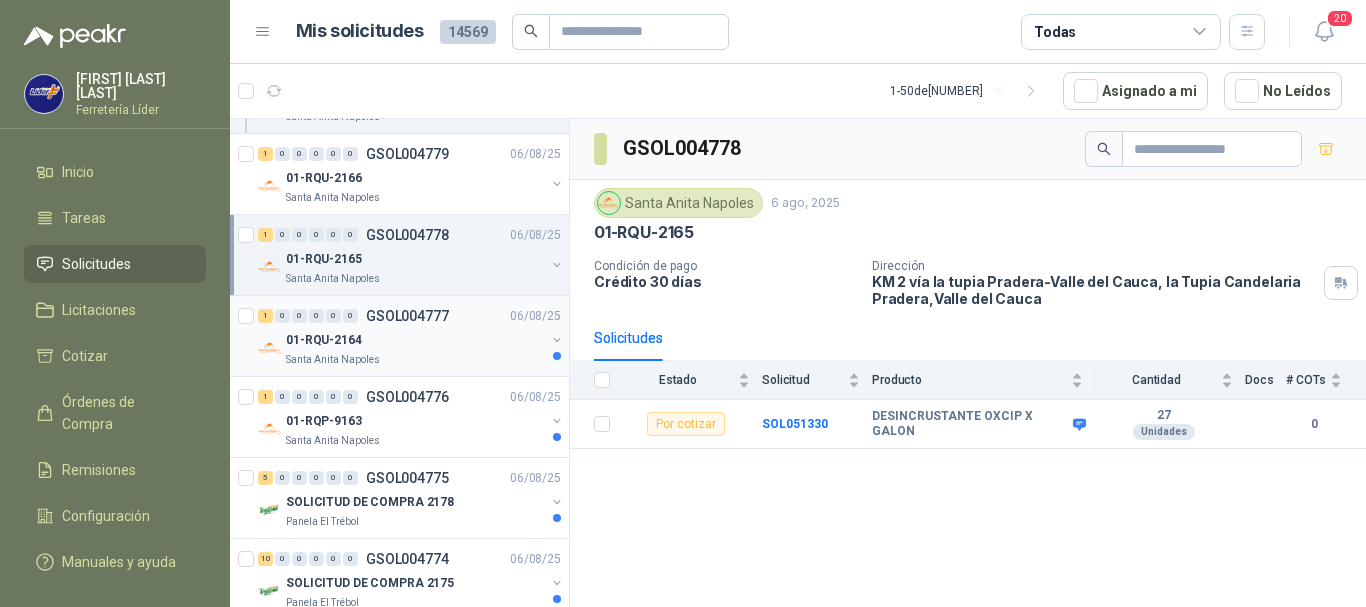 click on "01-RQU-2164" at bounding box center (415, 340) 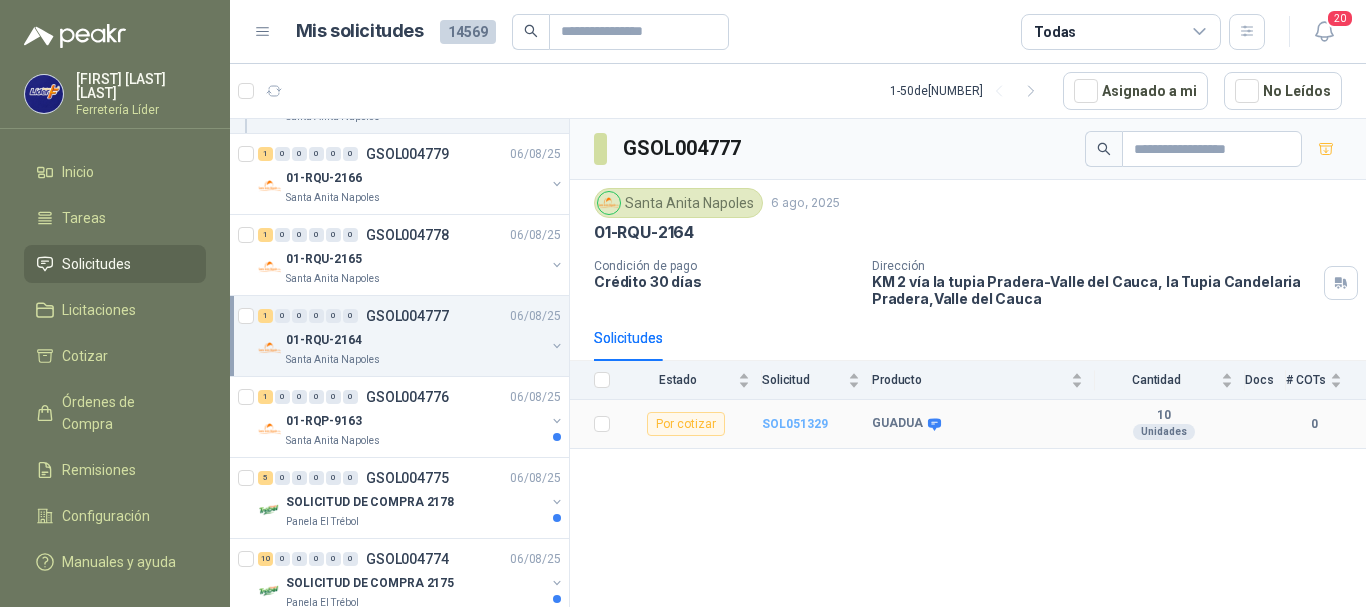 click on "SOL051329" at bounding box center (795, 424) 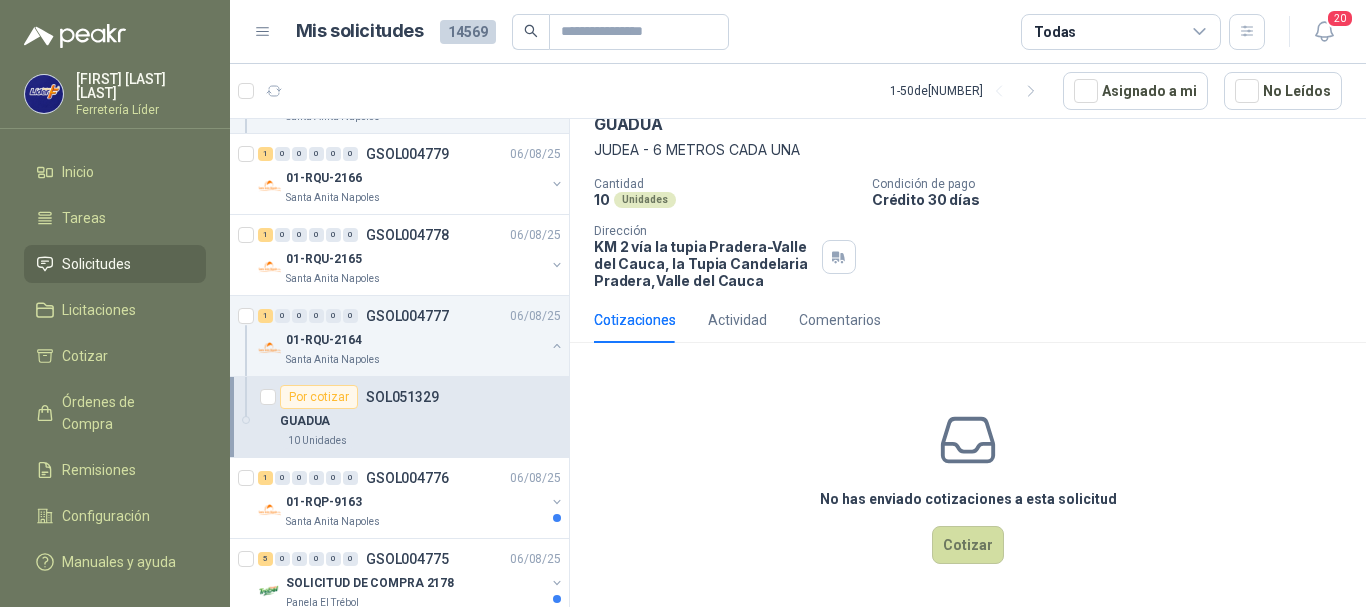 scroll, scrollTop: 105, scrollLeft: 0, axis: vertical 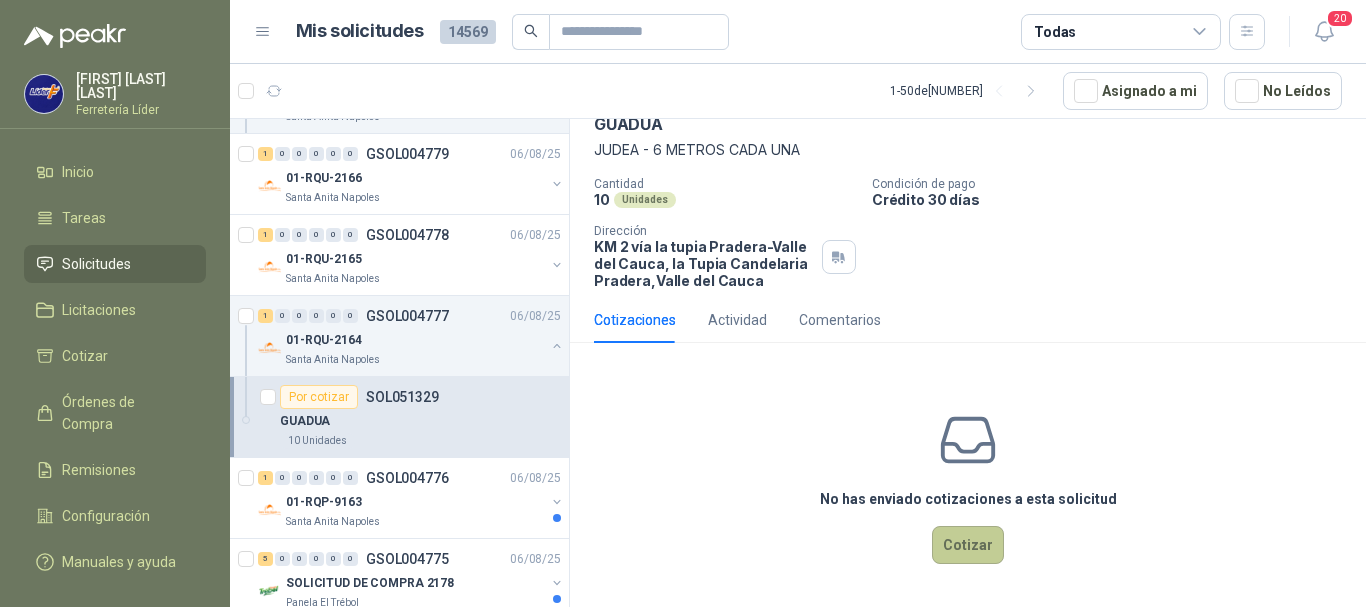 click on "Cotizar" at bounding box center (968, 545) 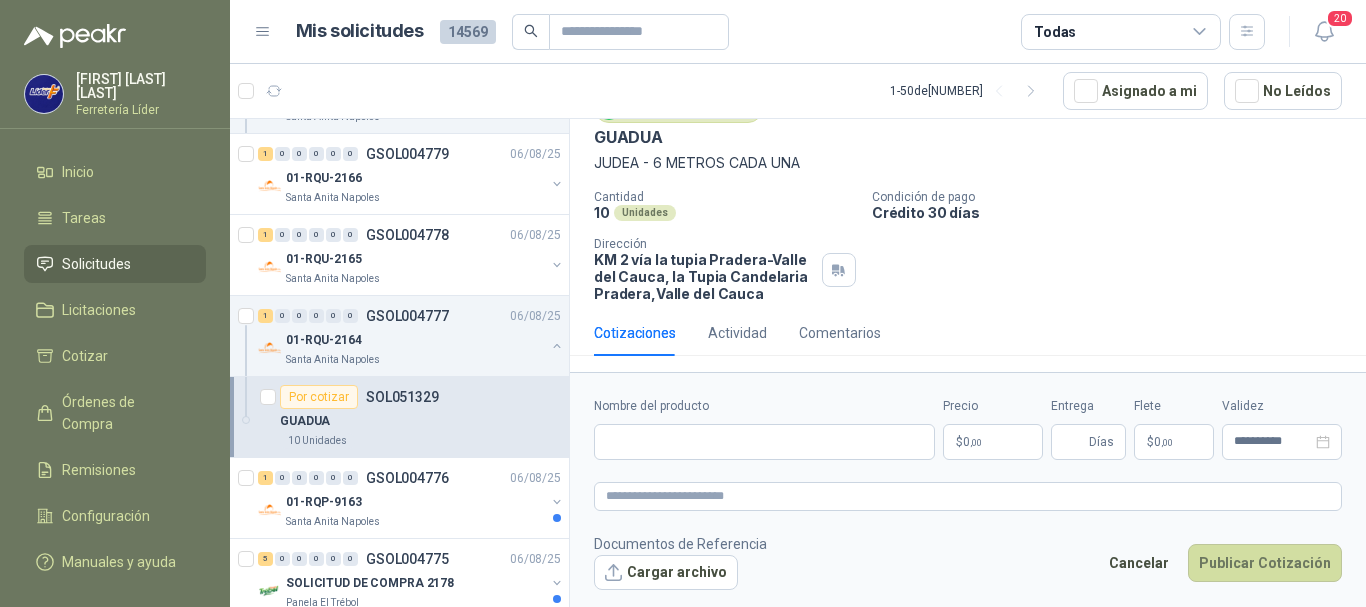 type 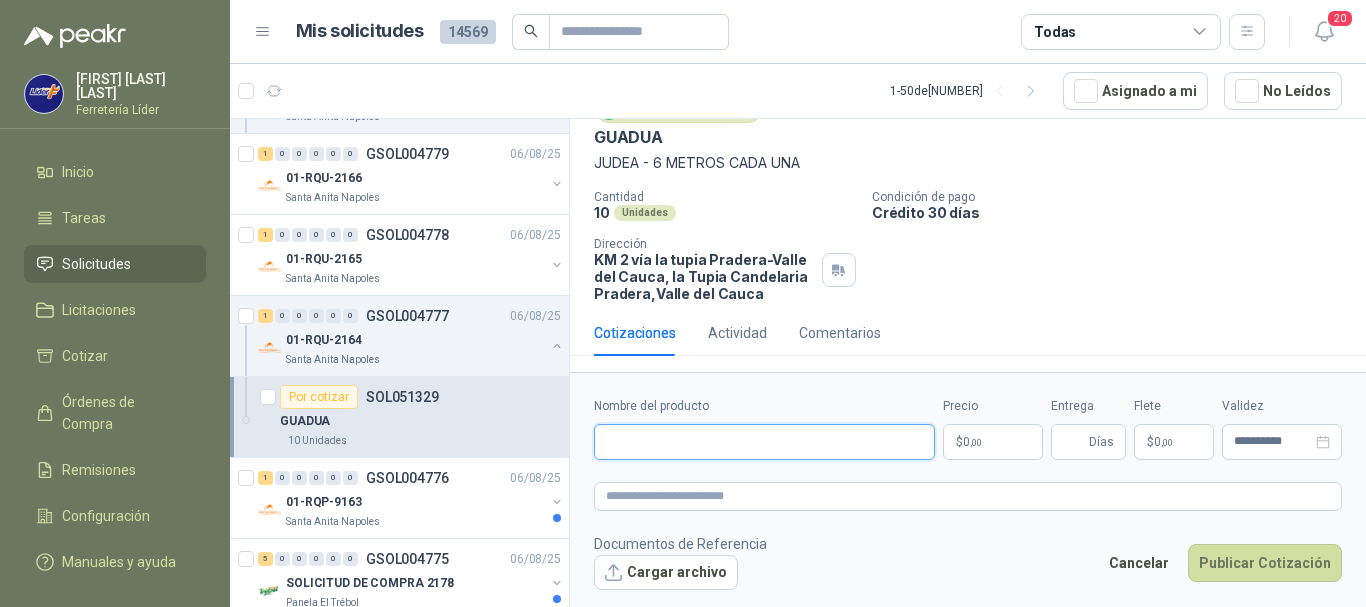 click on "Nombre del producto" at bounding box center [764, 442] 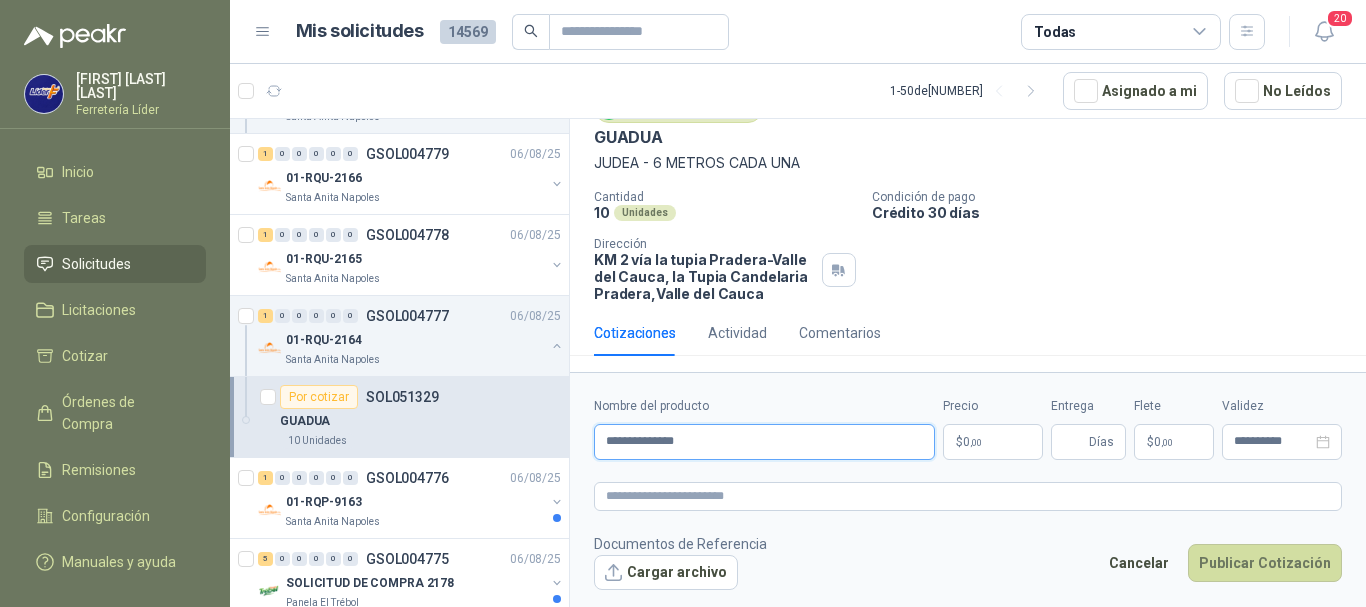 type on "**********" 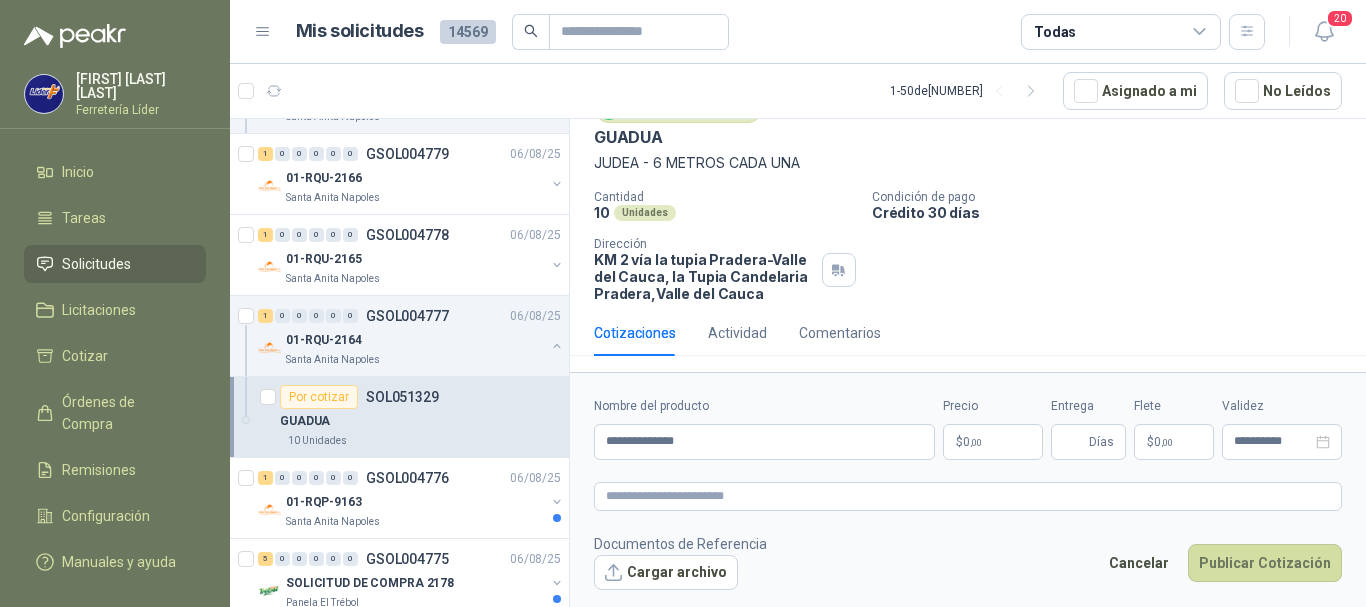 click on "$  0 ,00" at bounding box center [993, 442] 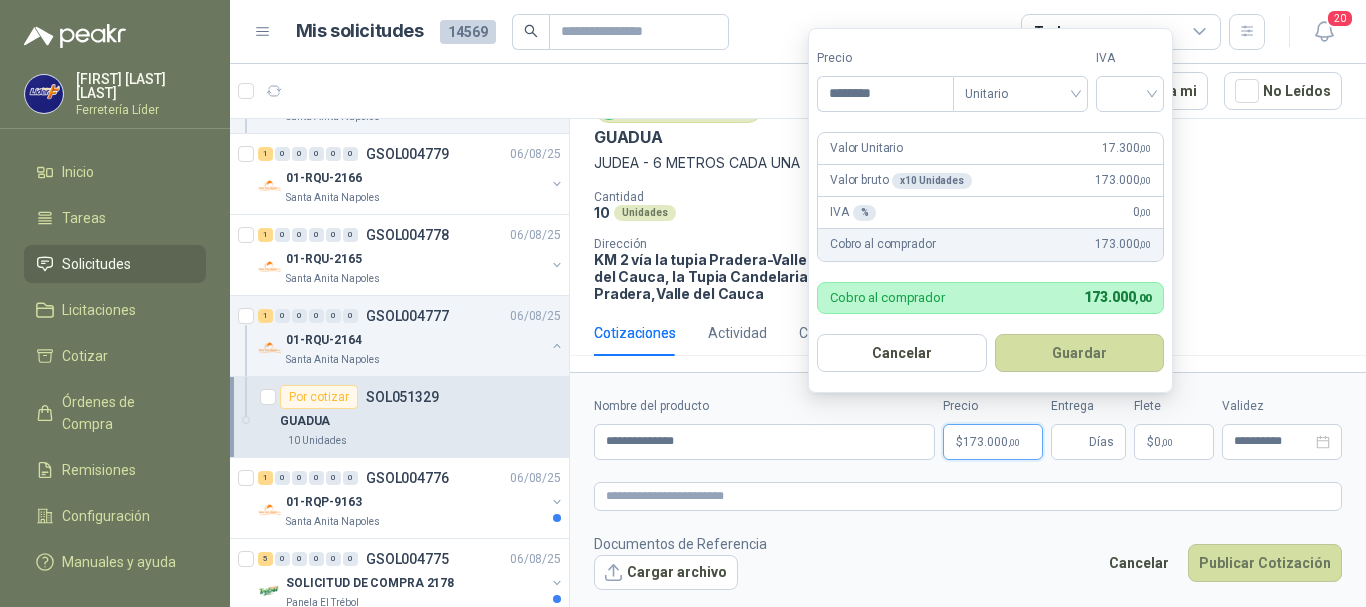 type on "********" 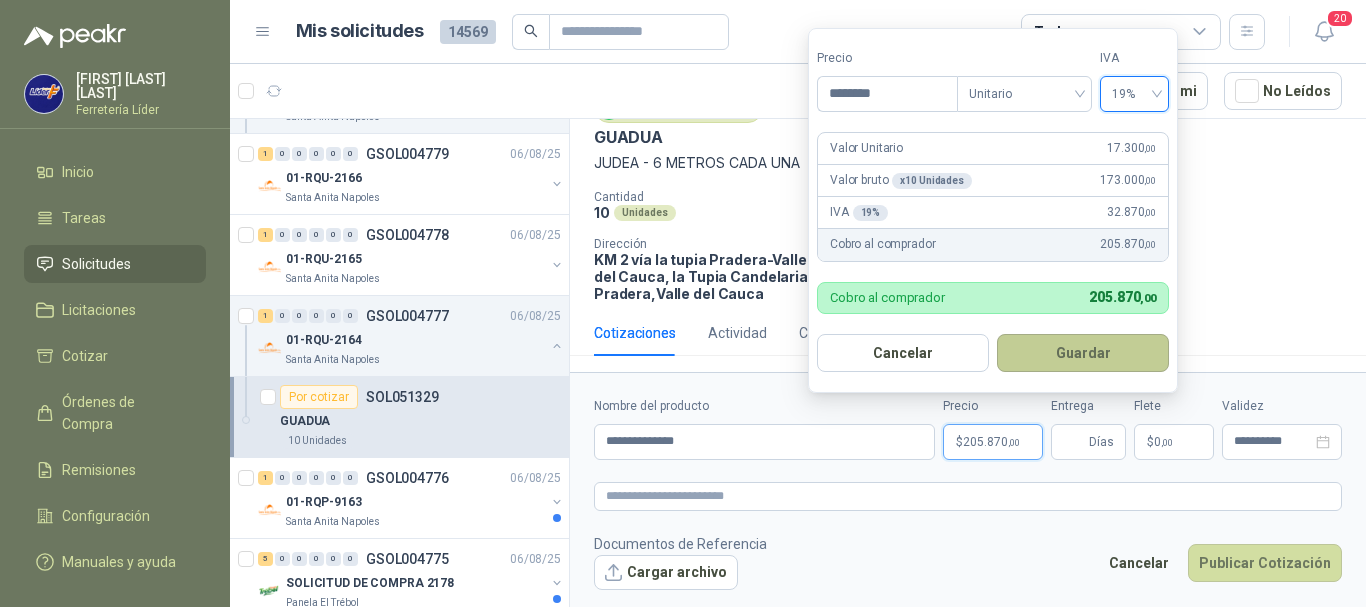 click on "Guardar" at bounding box center (1083, 353) 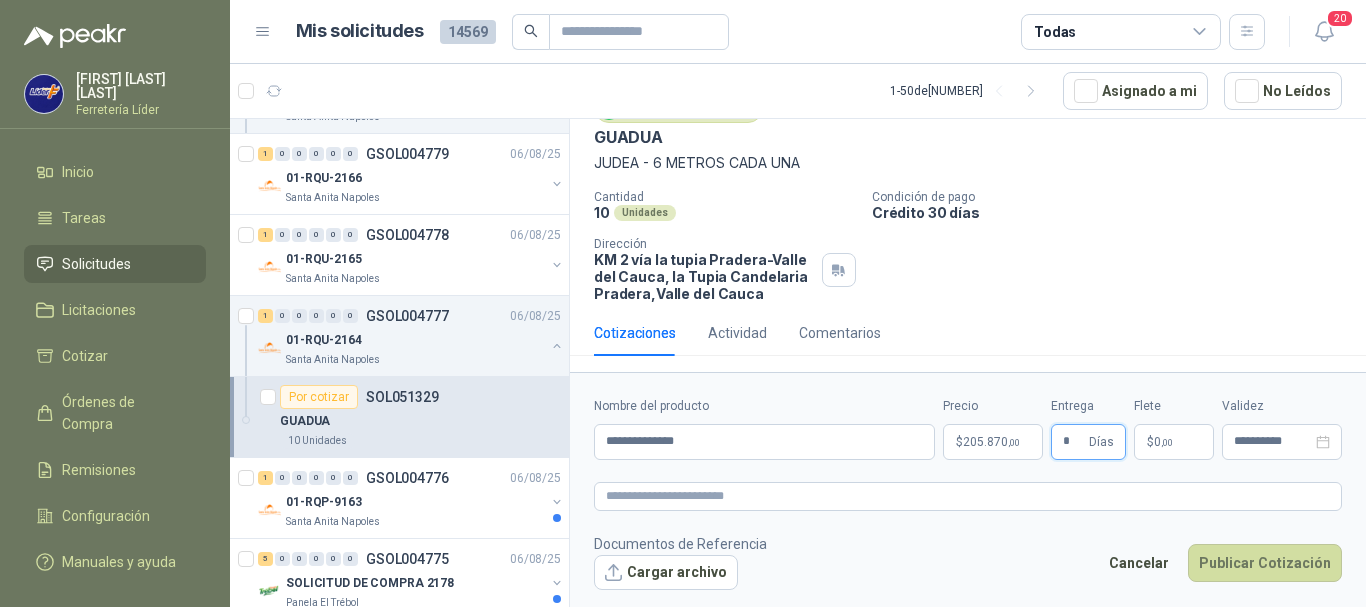 type on "*" 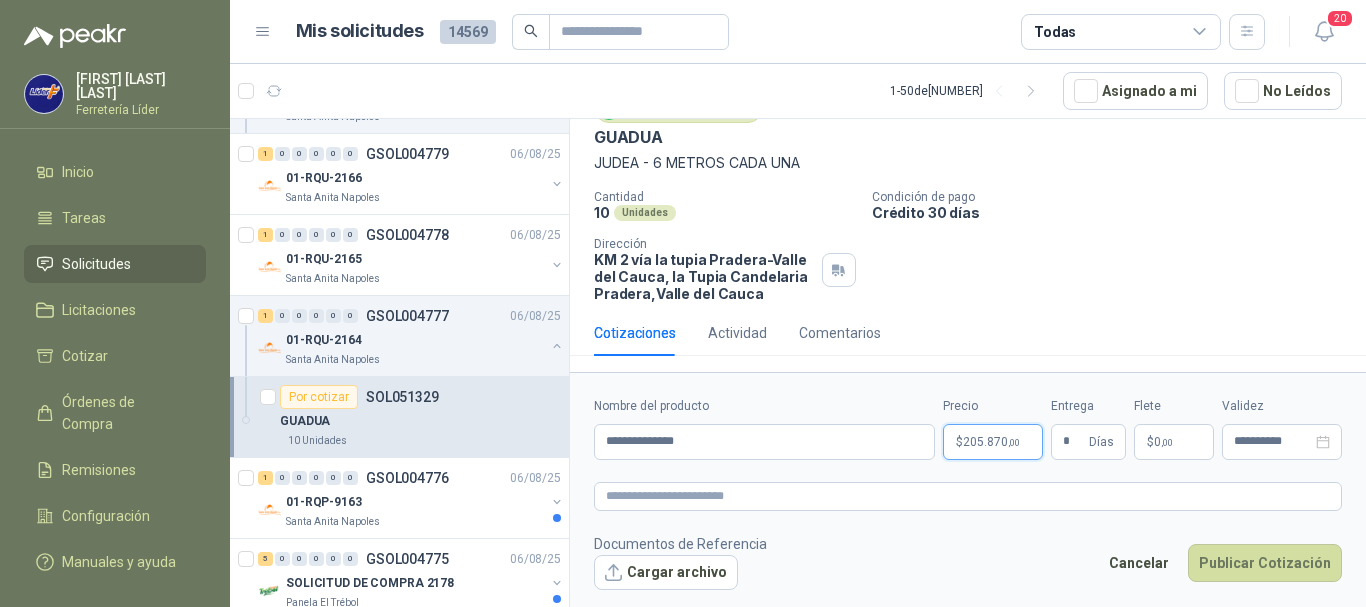click on "$ [NUMBER] ,00" at bounding box center [993, 442] 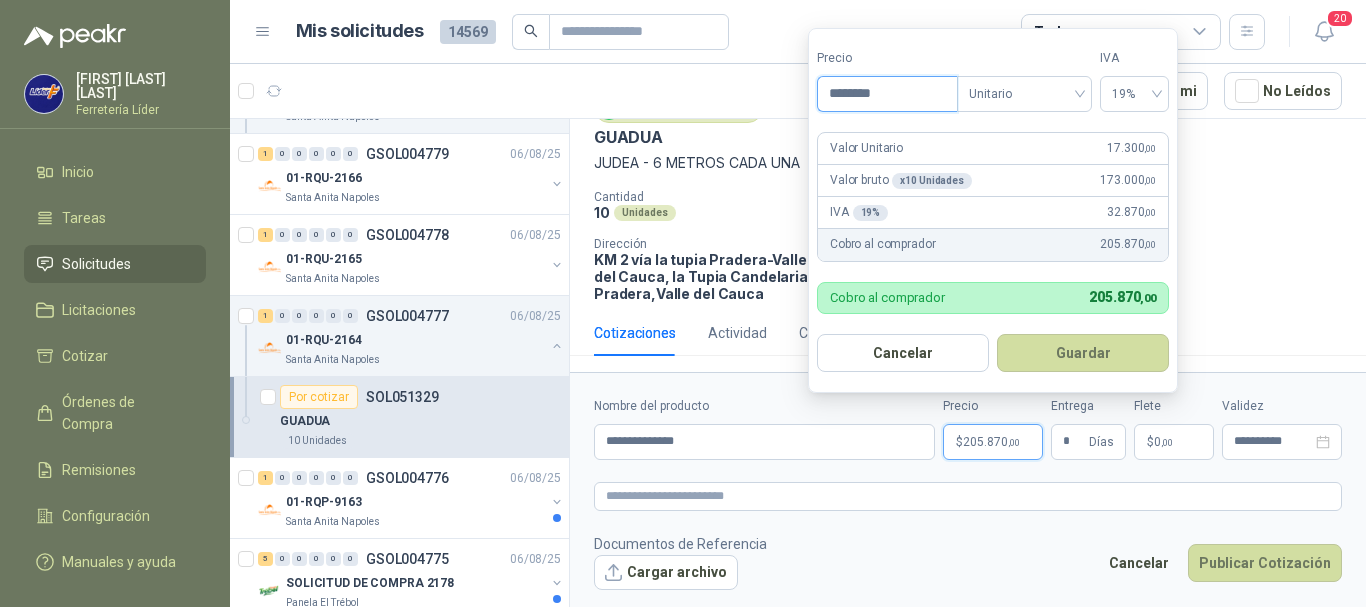 click on "********" at bounding box center (887, 94) 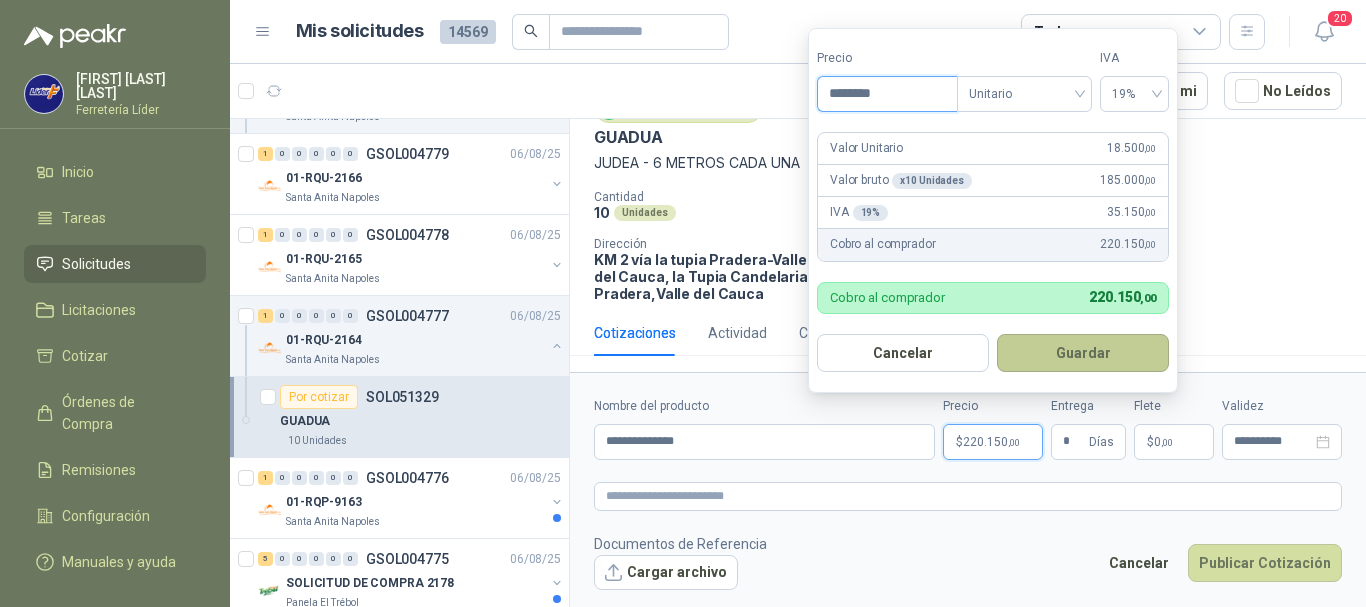 type on "********" 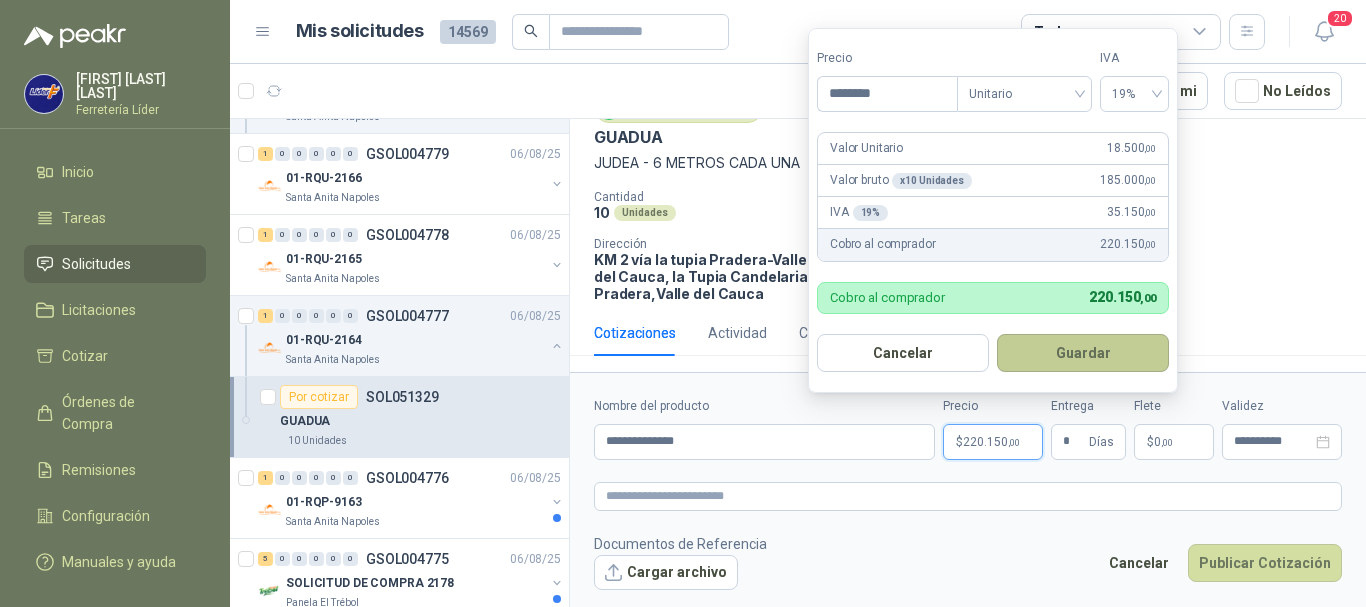 click on "Guardar" at bounding box center (1083, 353) 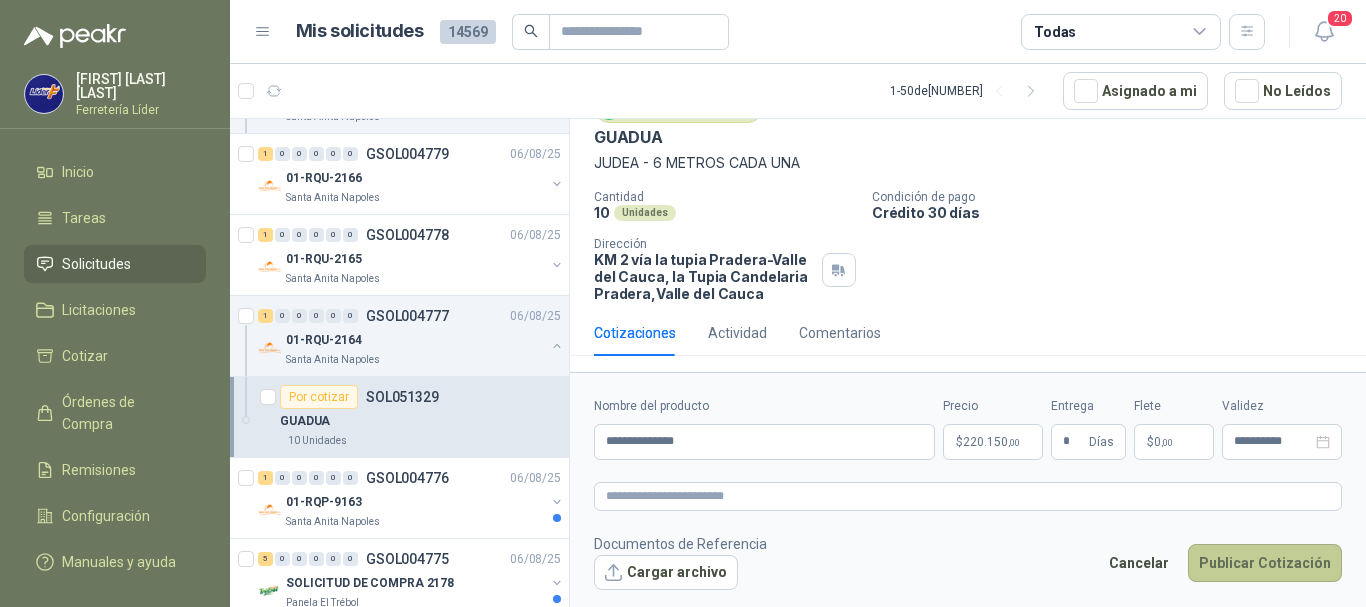 click on "Publicar Cotización" at bounding box center [1265, 563] 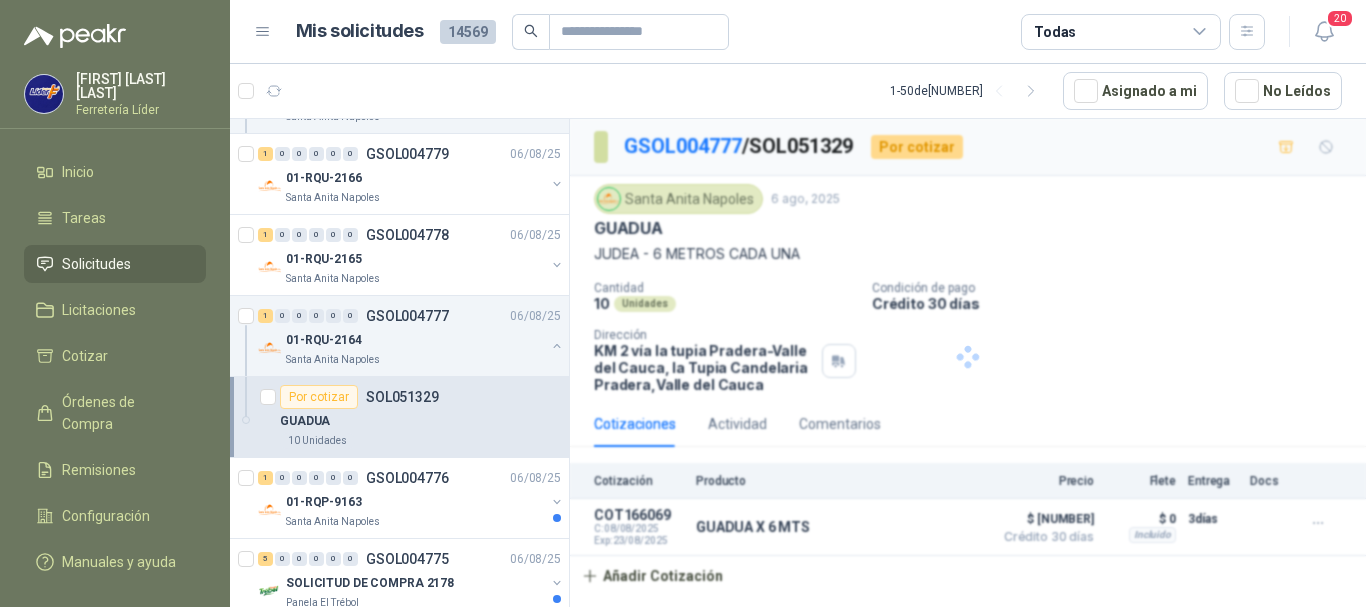 scroll, scrollTop: 0, scrollLeft: 0, axis: both 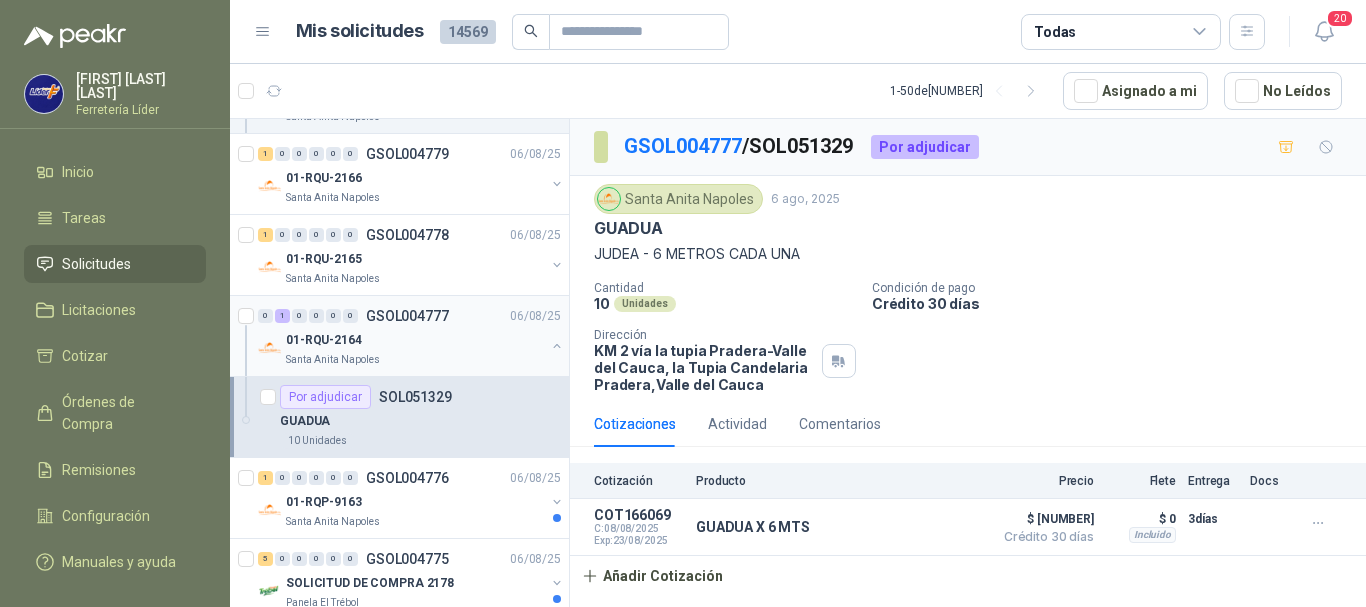 click on "01-RQU-2164" at bounding box center [415, 340] 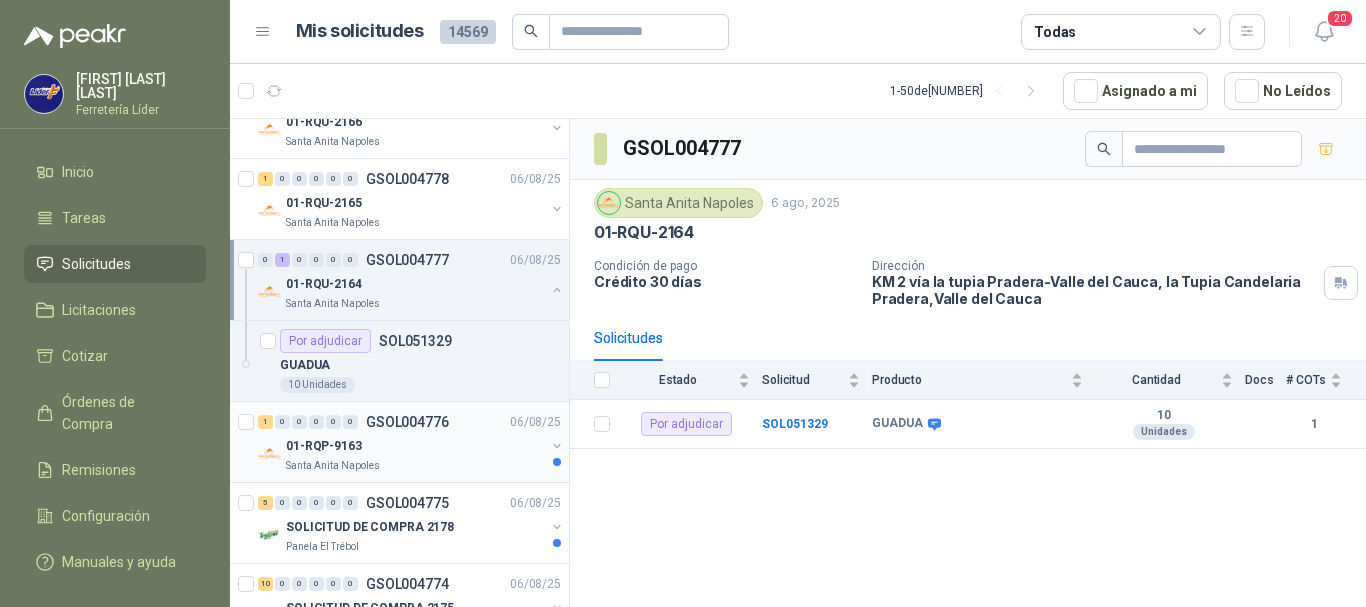 scroll, scrollTop: 1300, scrollLeft: 0, axis: vertical 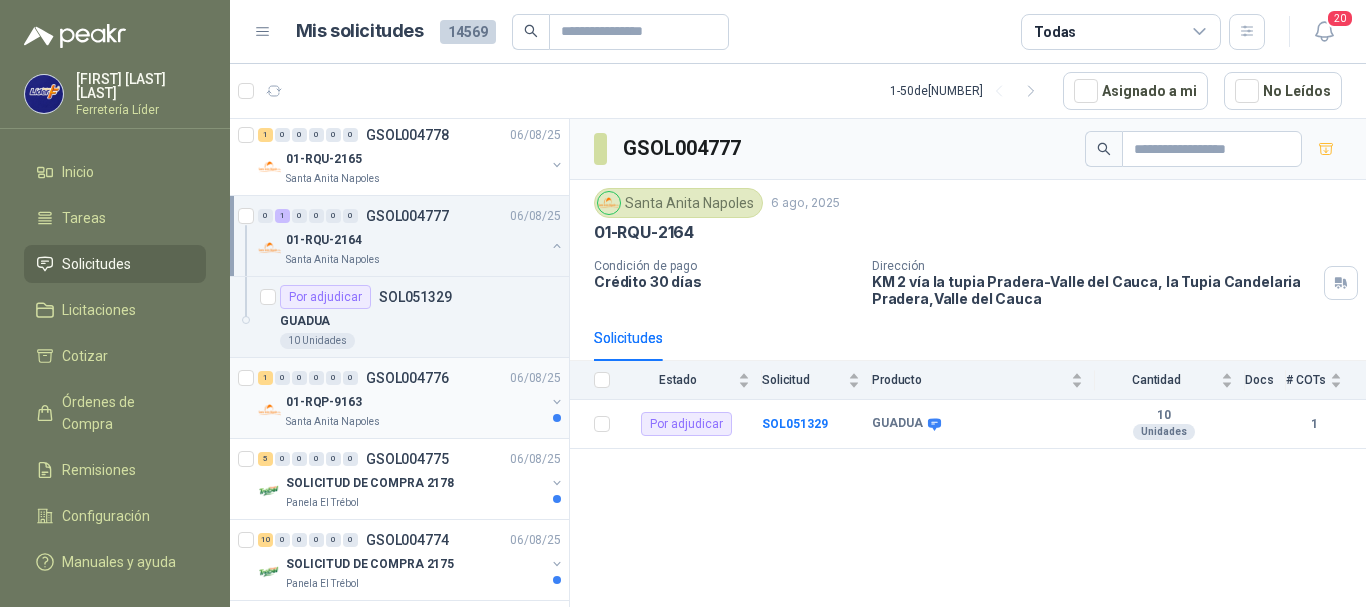 click on "01-RQP-9163" at bounding box center (415, 402) 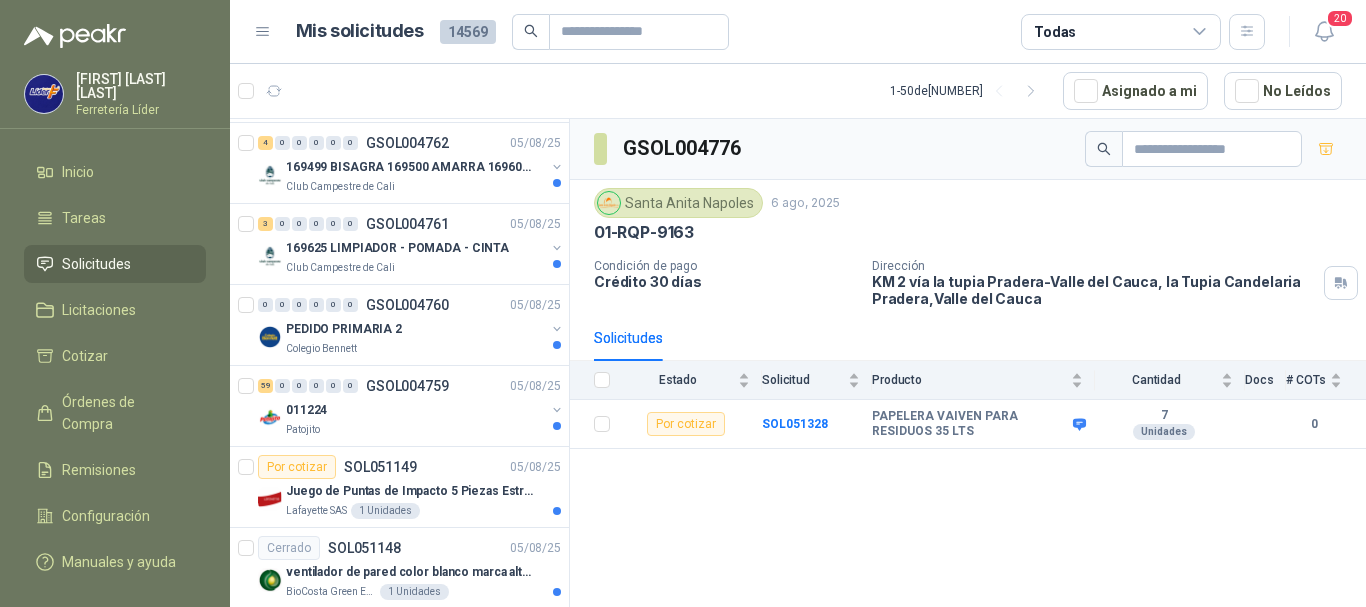 scroll, scrollTop: 2900, scrollLeft: 0, axis: vertical 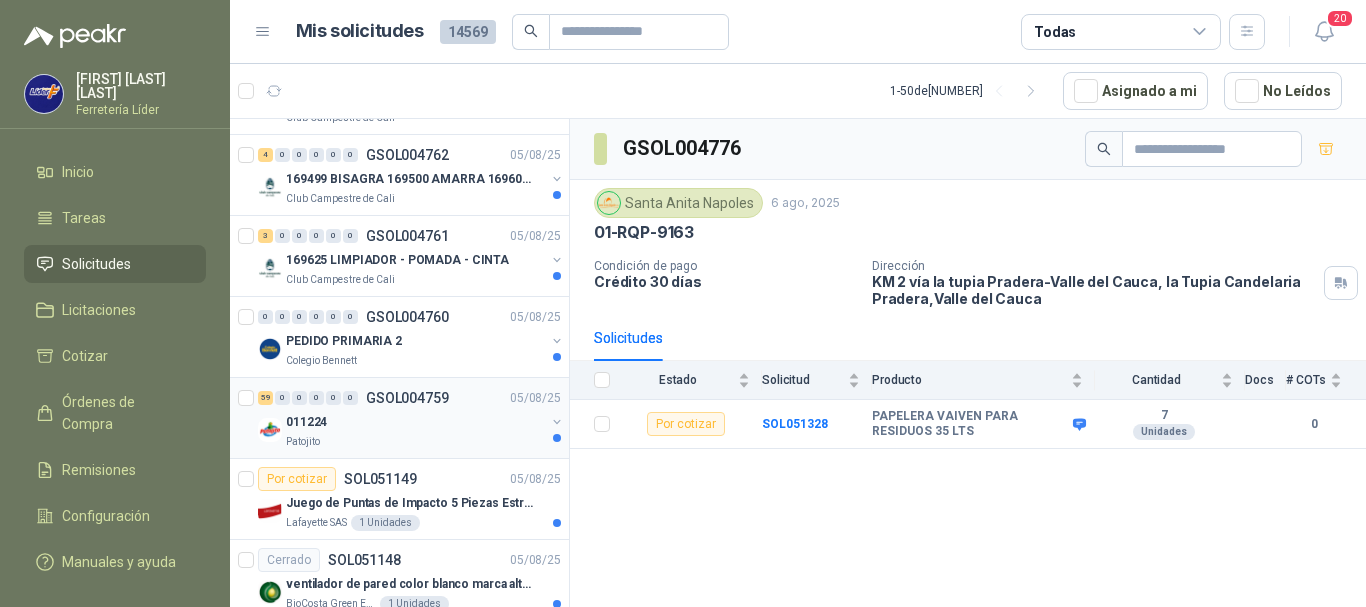 click on "011224" at bounding box center [415, 422] 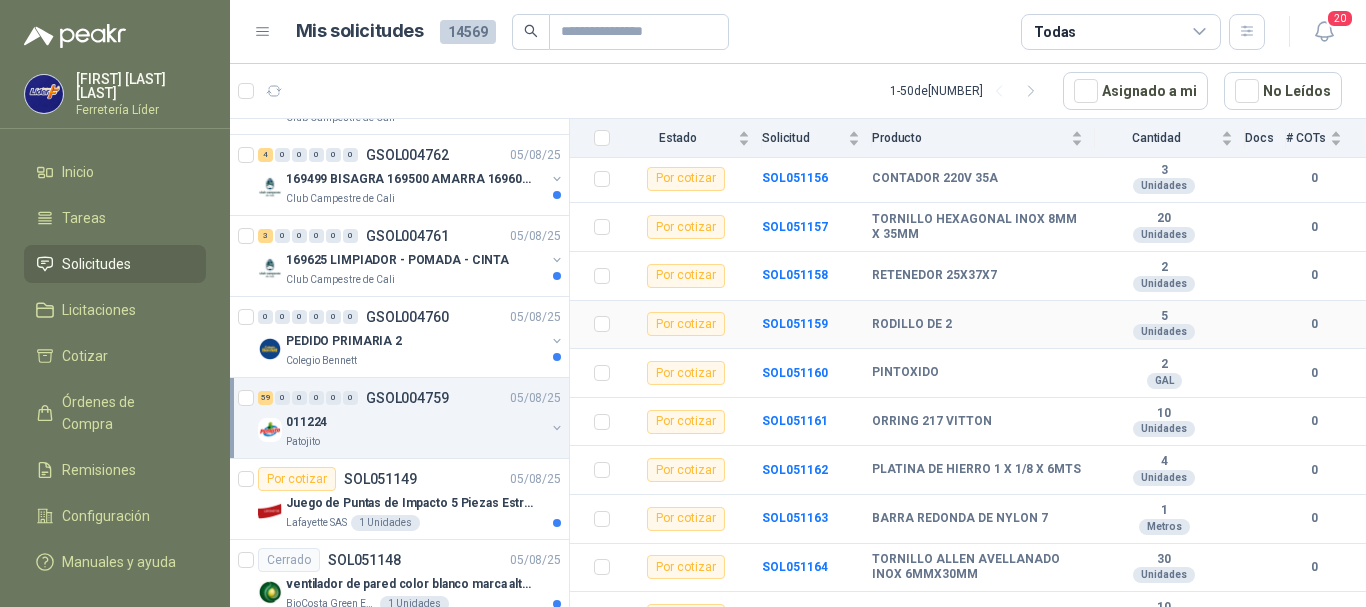 scroll, scrollTop: 600, scrollLeft: 0, axis: vertical 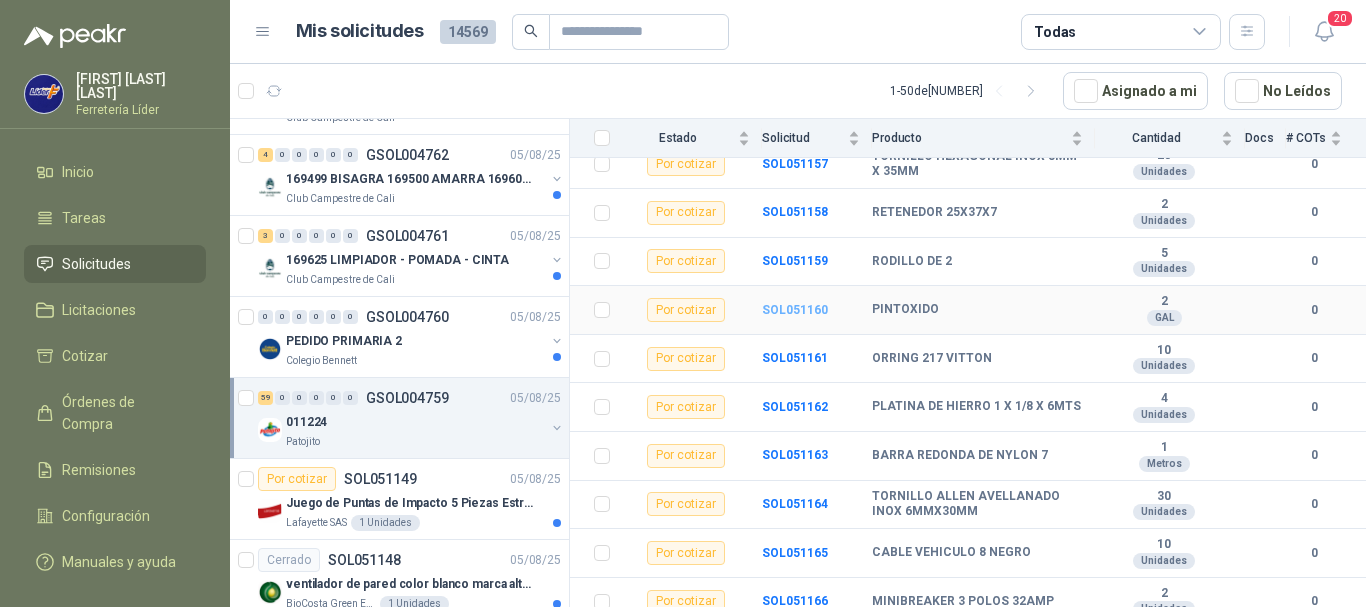 click on "SOL051160" at bounding box center (795, 310) 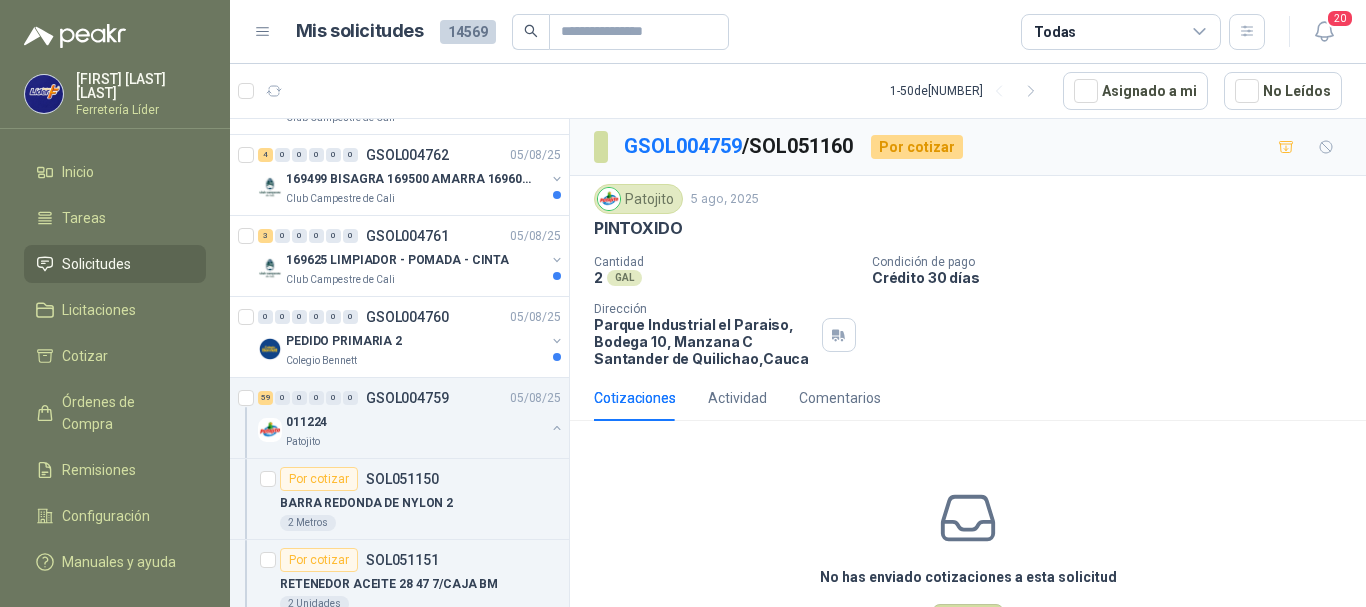 scroll, scrollTop: 79, scrollLeft: 0, axis: vertical 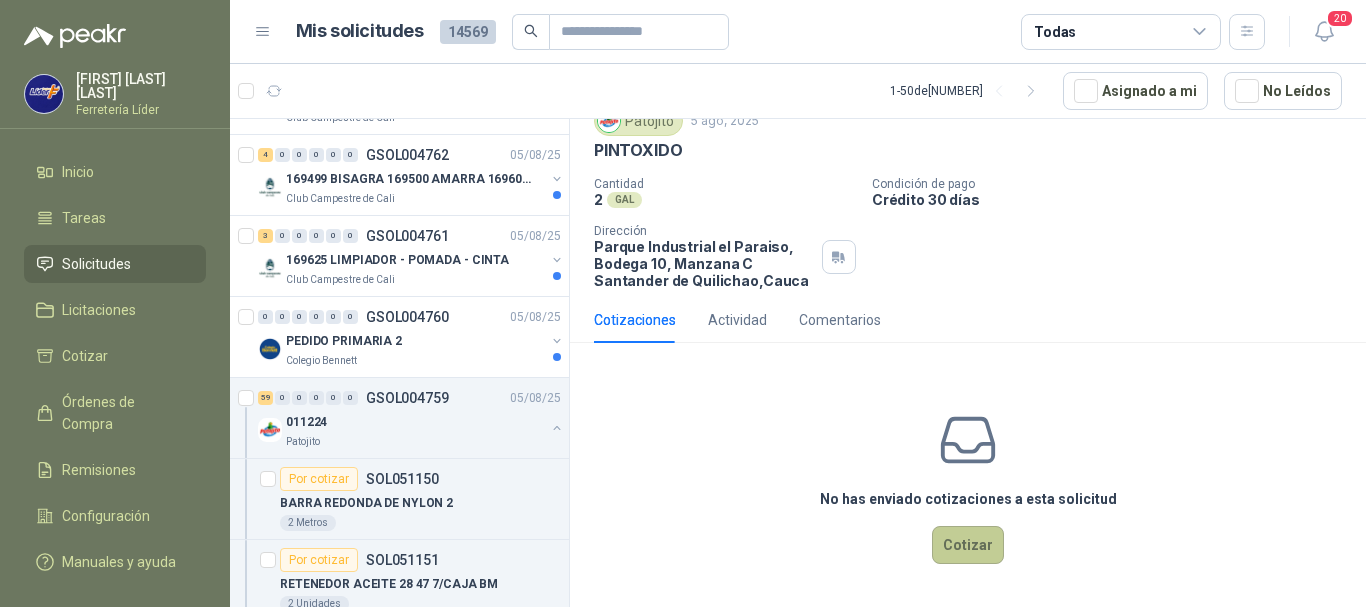 click on "Cotizar" at bounding box center [968, 545] 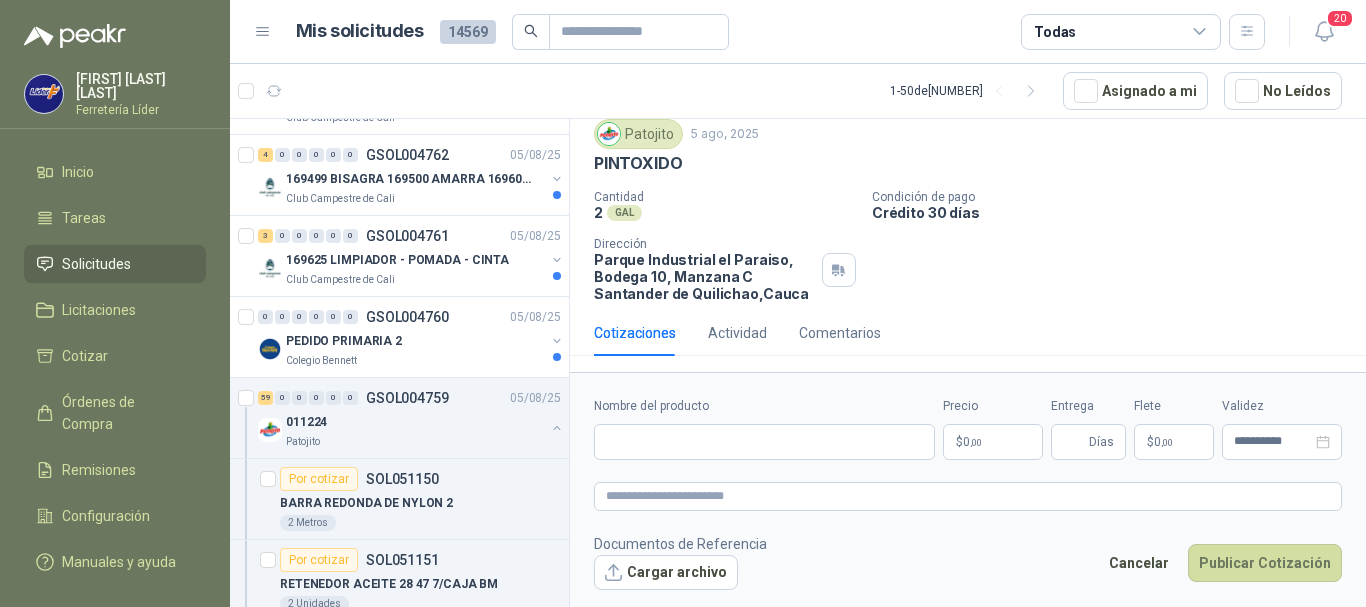 type 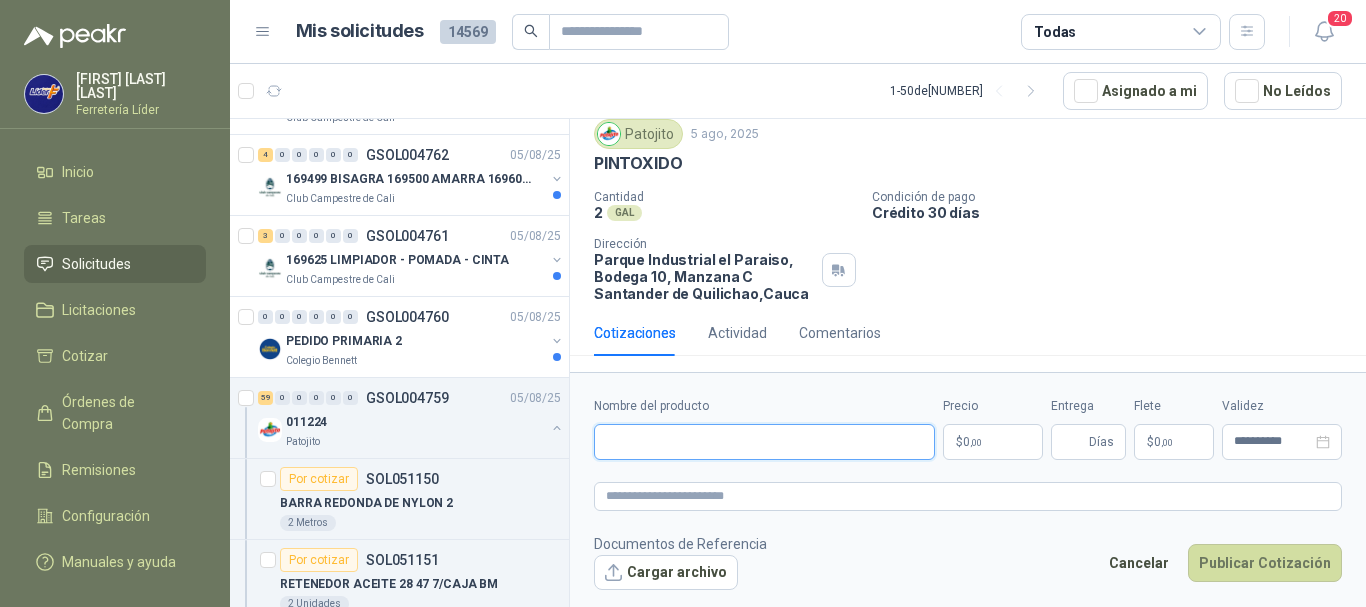 paste on "**********" 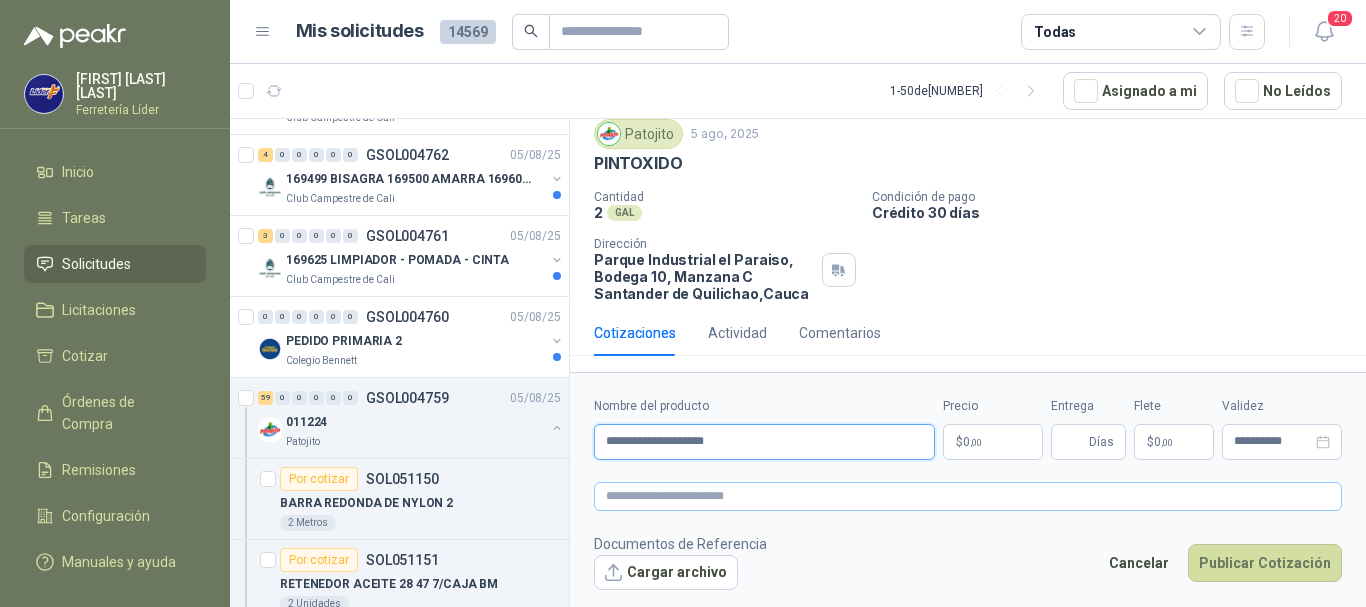 type on "**********" 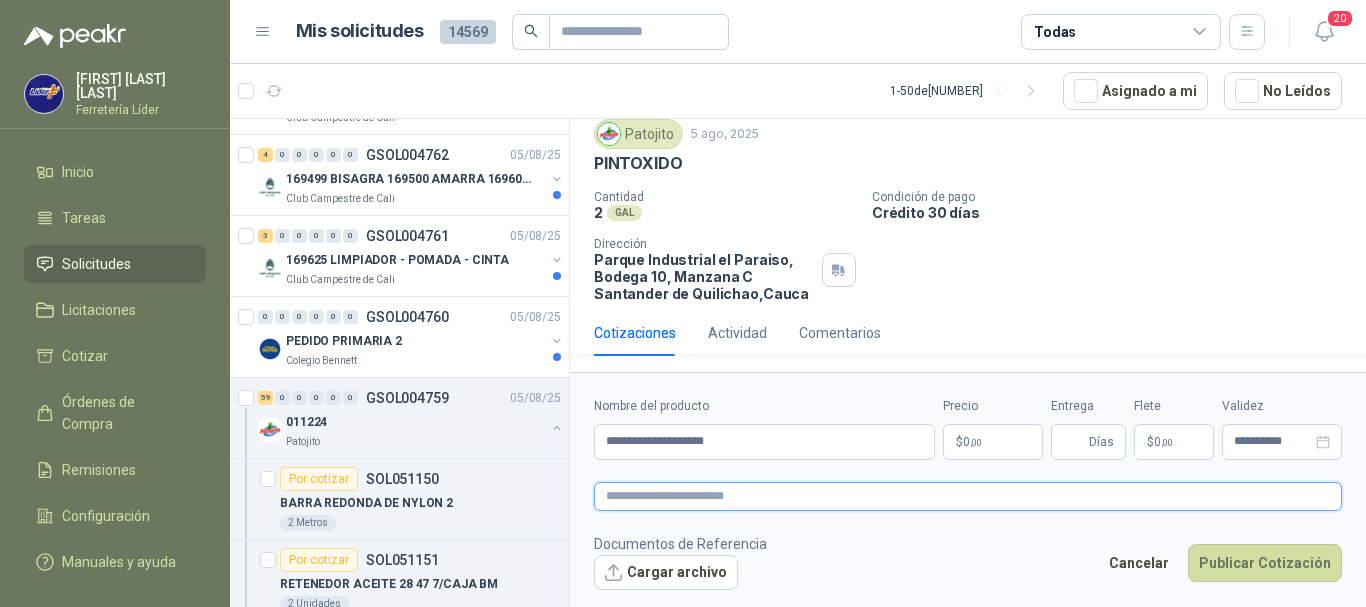 paste on "**********" 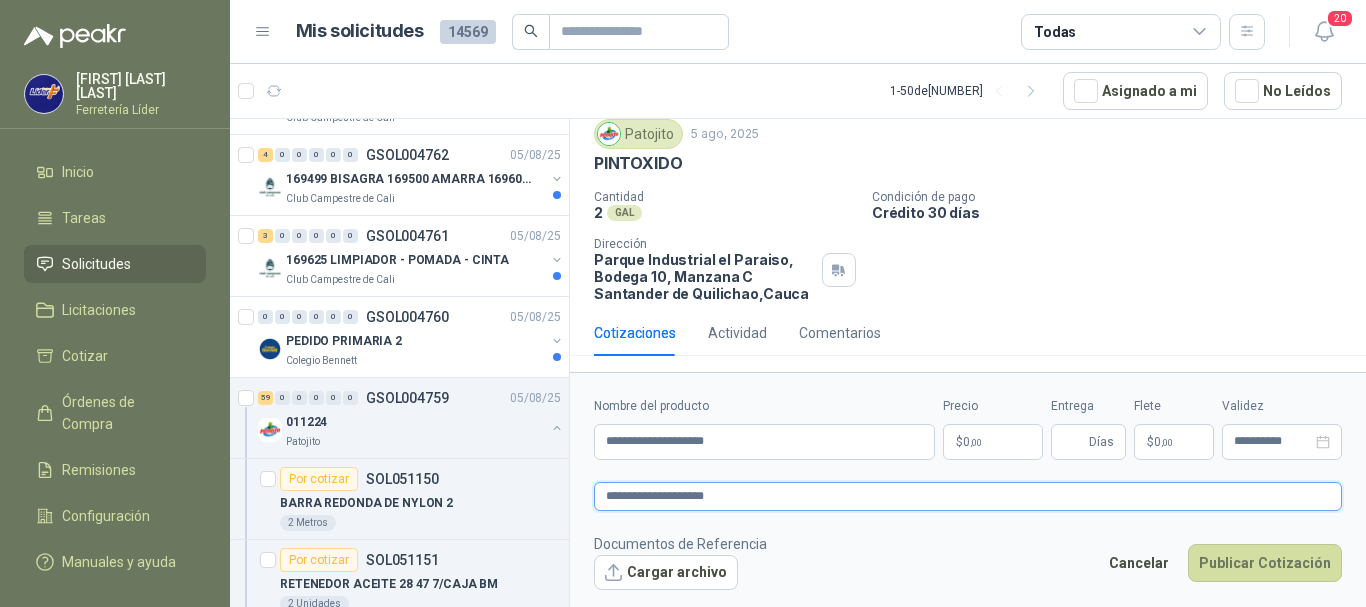 type on "**********" 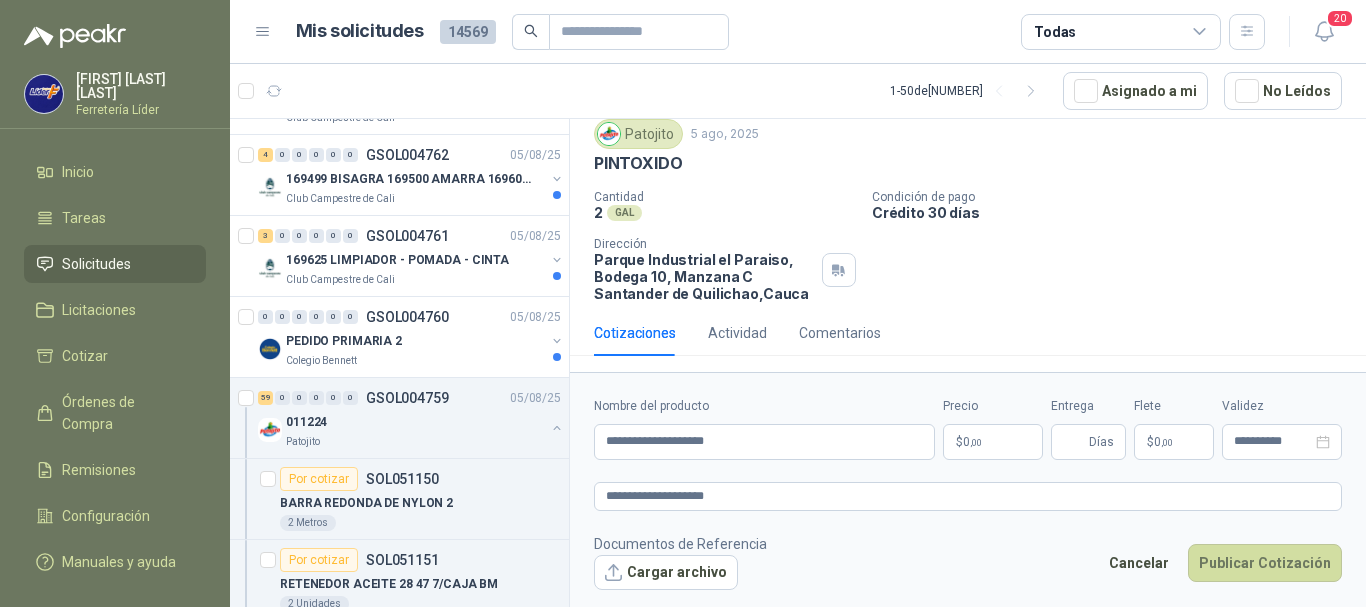 click on "$  0 ,00" at bounding box center [993, 442] 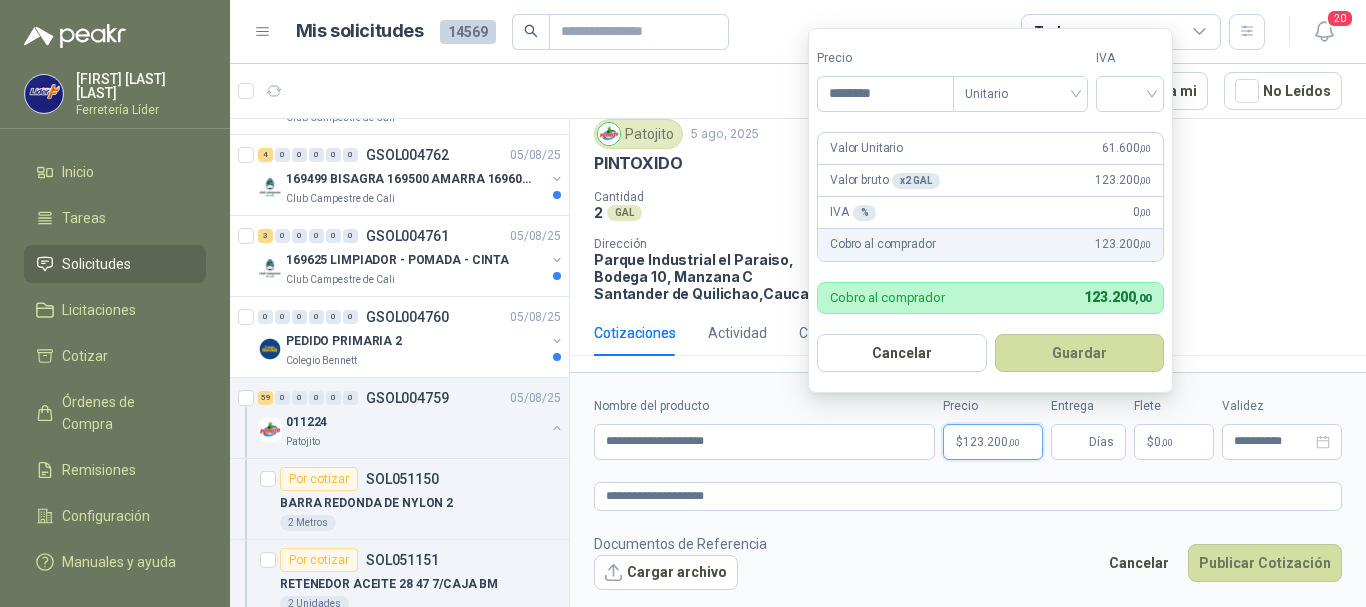 type on "********" 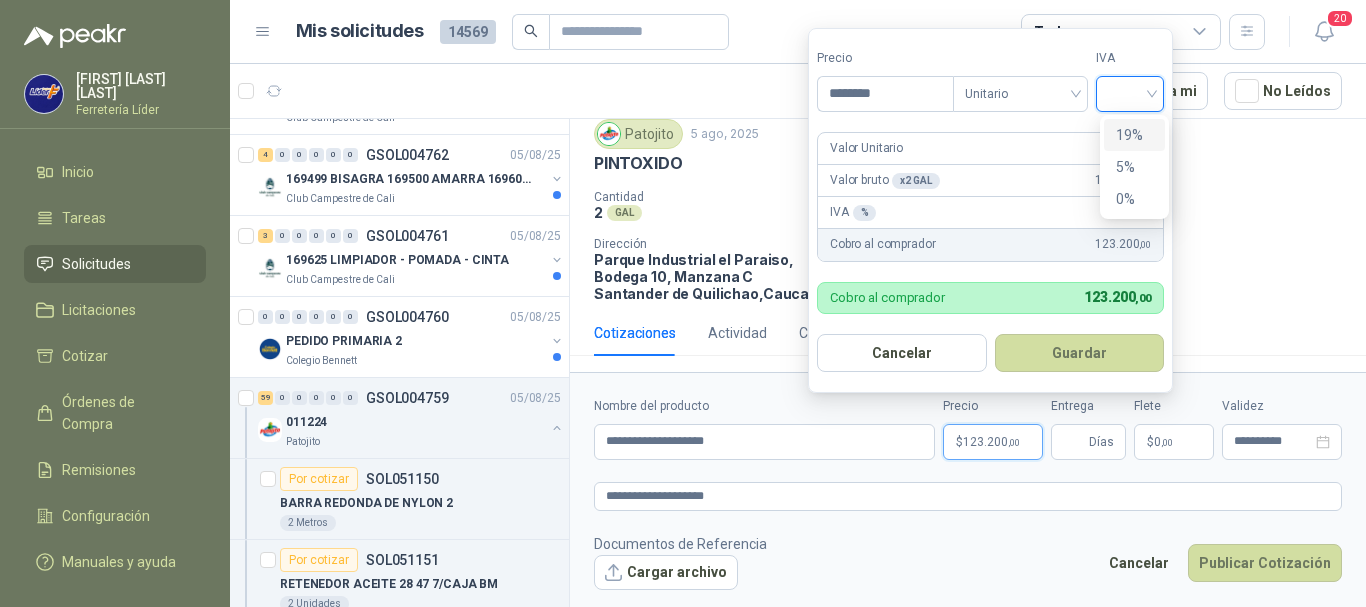 click on "19%" at bounding box center [1134, 135] 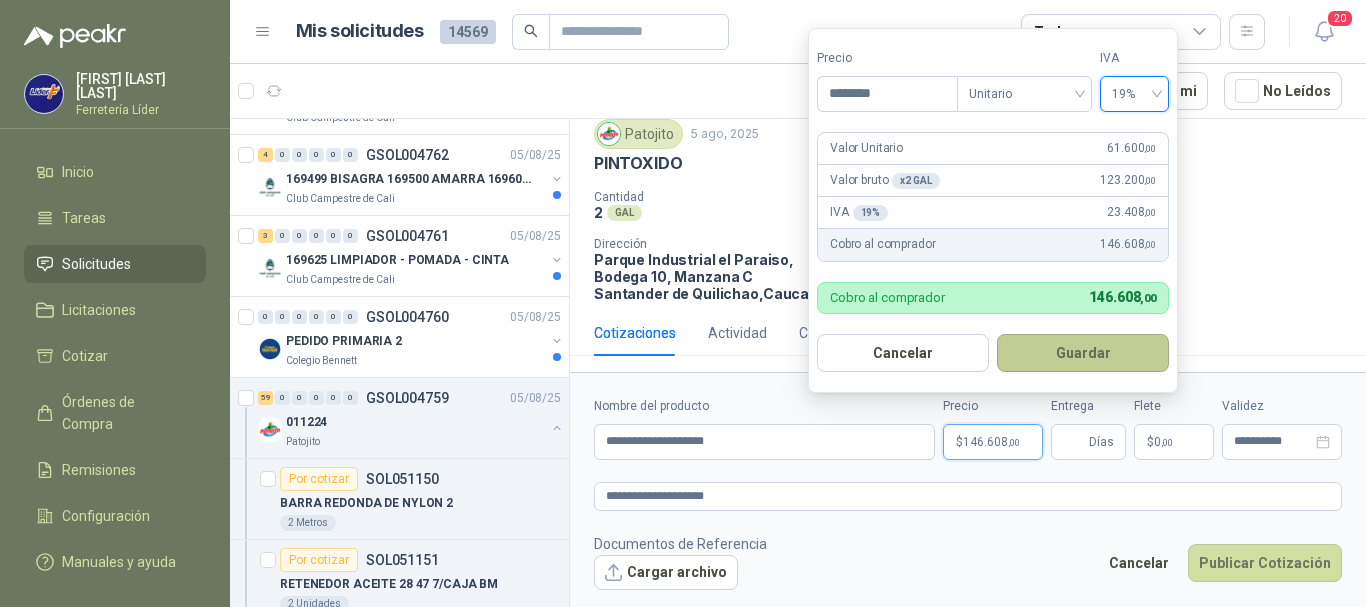 click on "Guardar" at bounding box center [1083, 353] 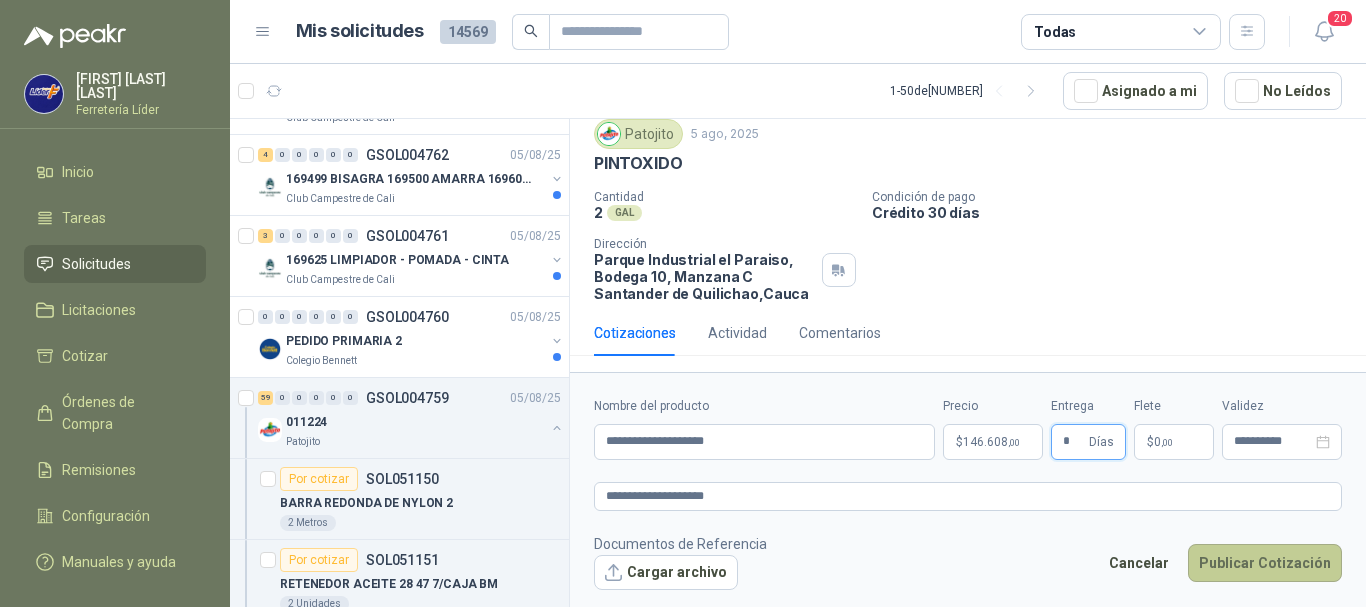 type on "*" 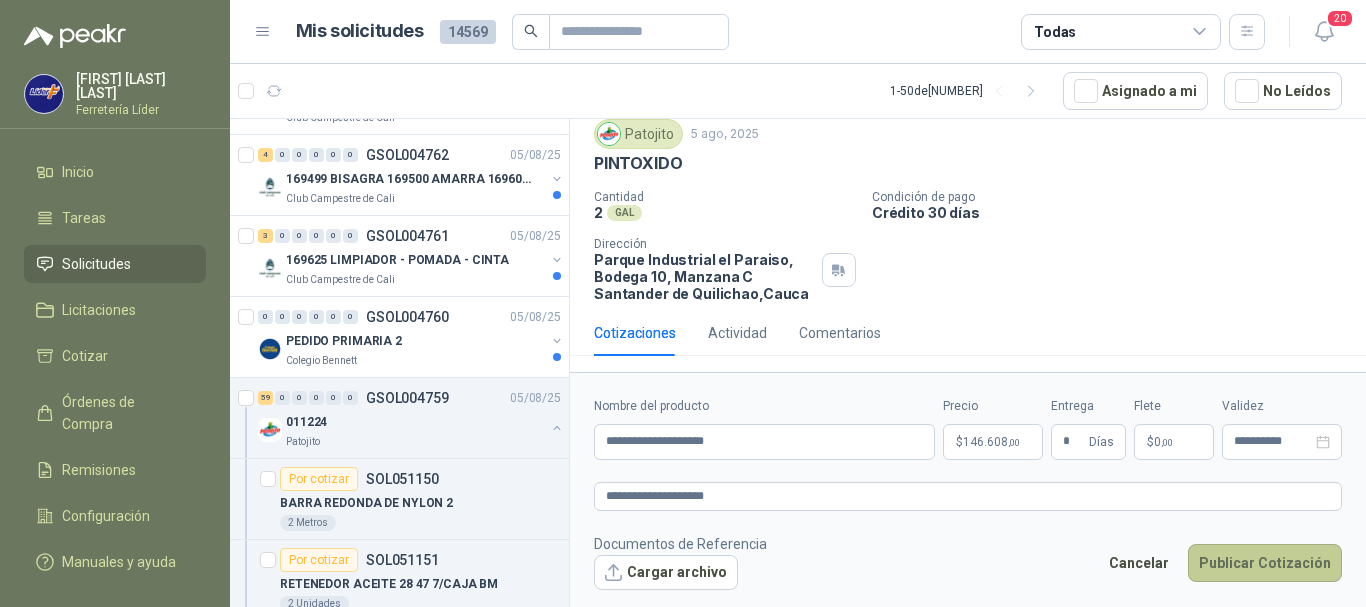 click on "Publicar Cotización" at bounding box center (1265, 563) 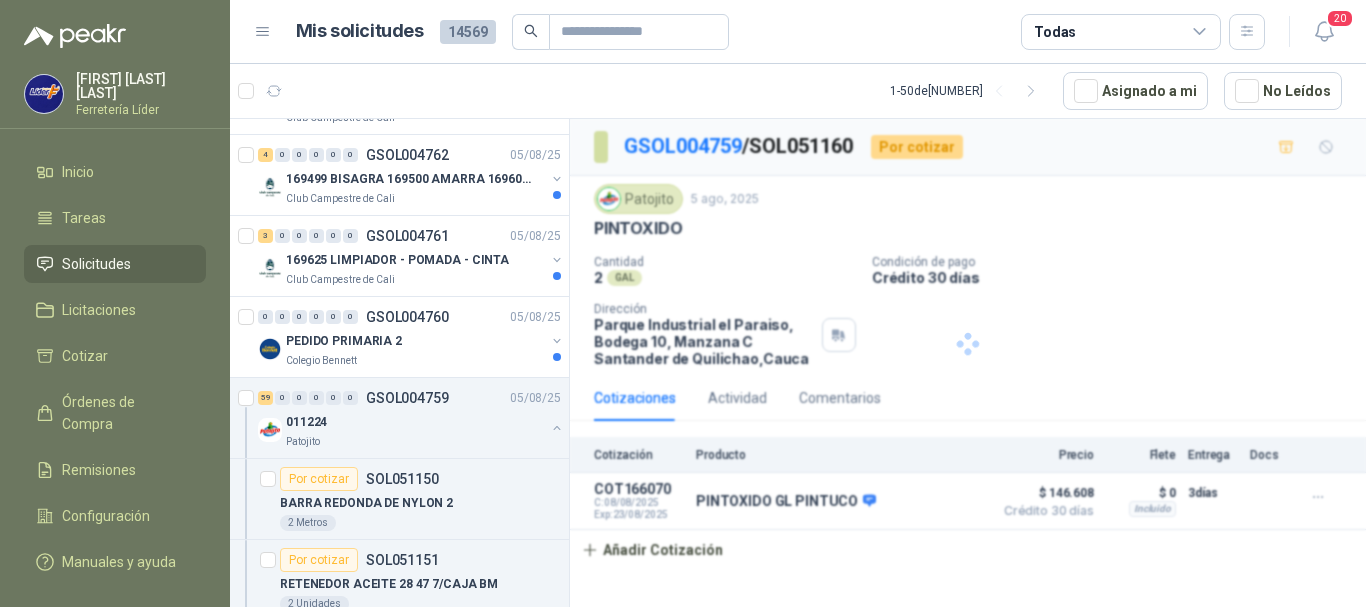 scroll, scrollTop: 0, scrollLeft: 0, axis: both 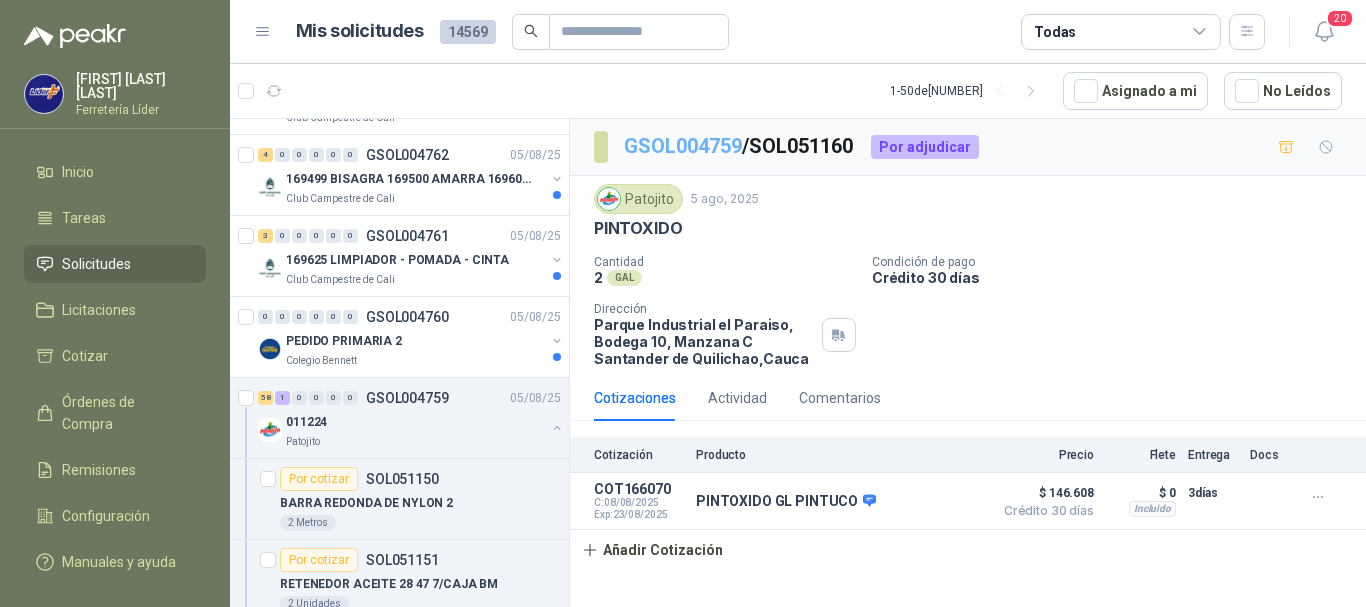 click on "GSOL004759" at bounding box center (683, 146) 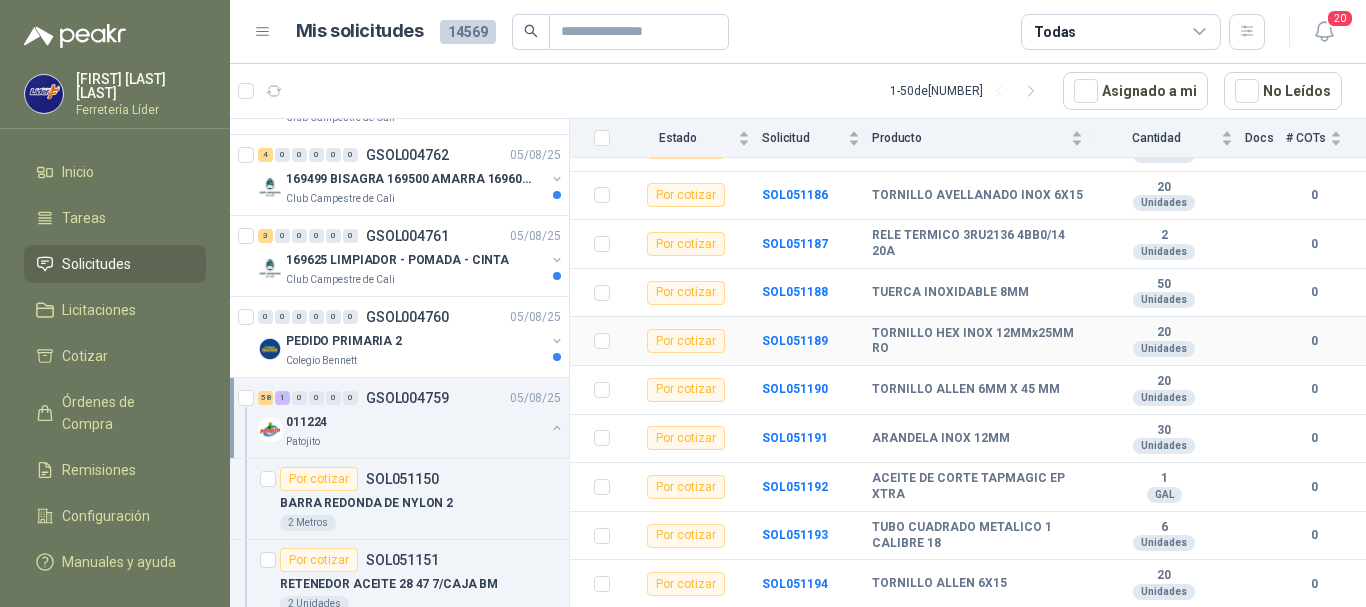 scroll, scrollTop: 2000, scrollLeft: 0, axis: vertical 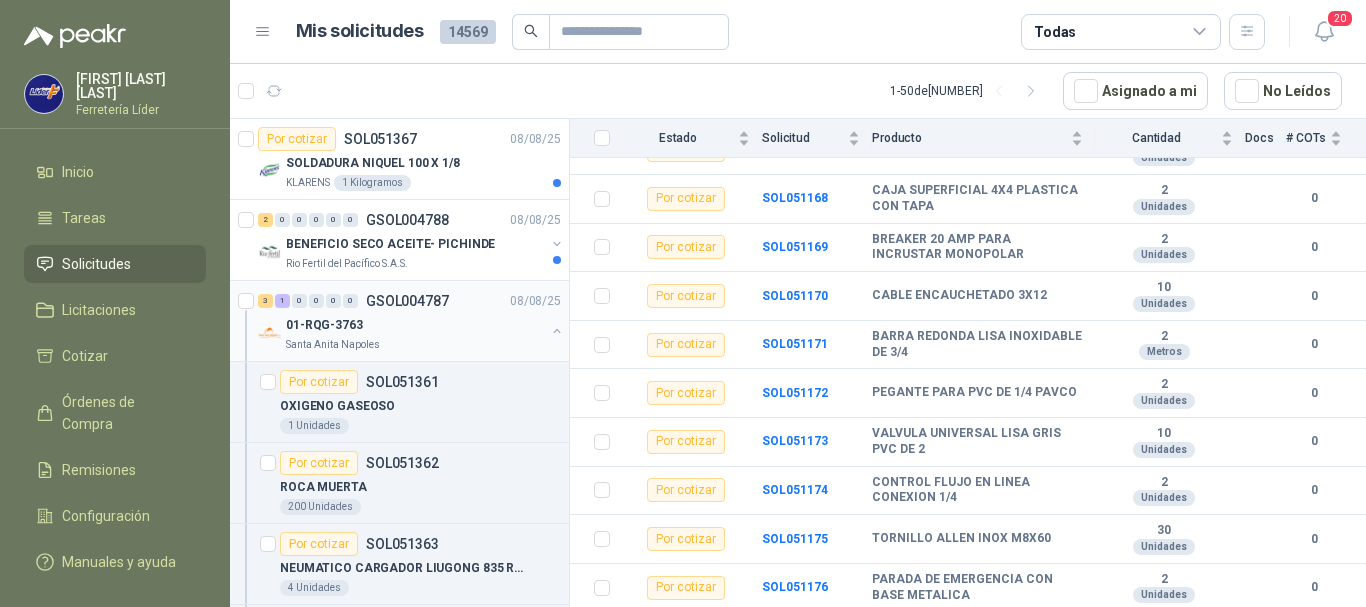 click on "01-RQG-3763" at bounding box center [415, 325] 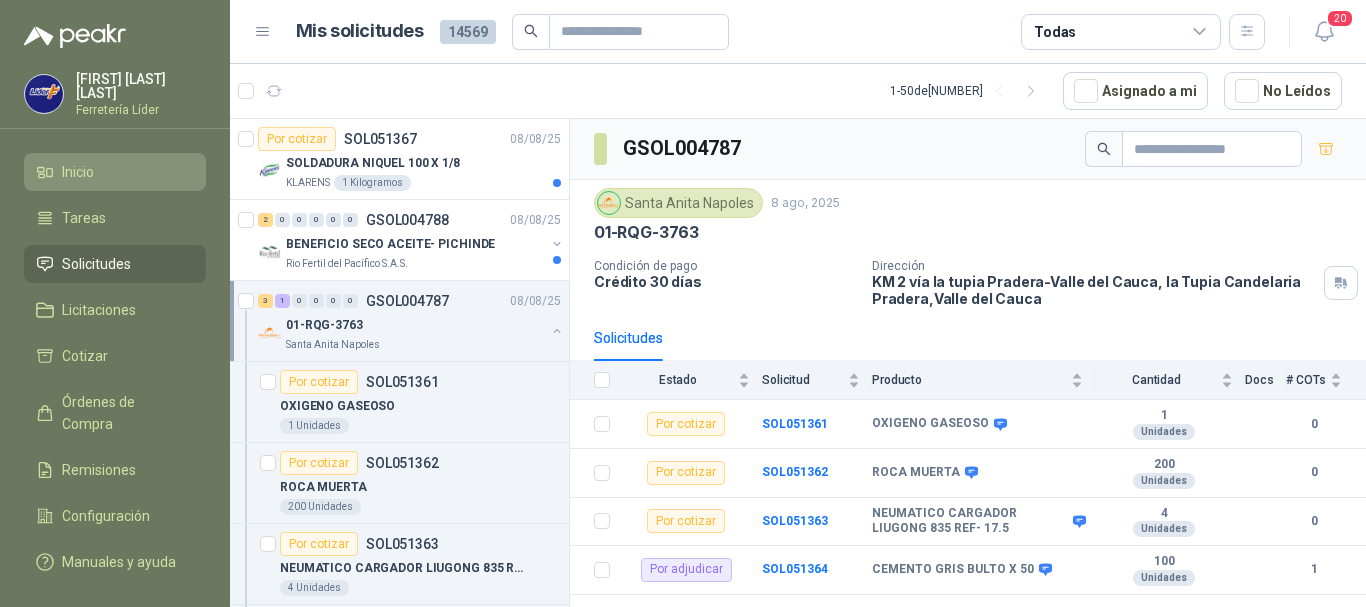 click on "Inicio" at bounding box center [115, 172] 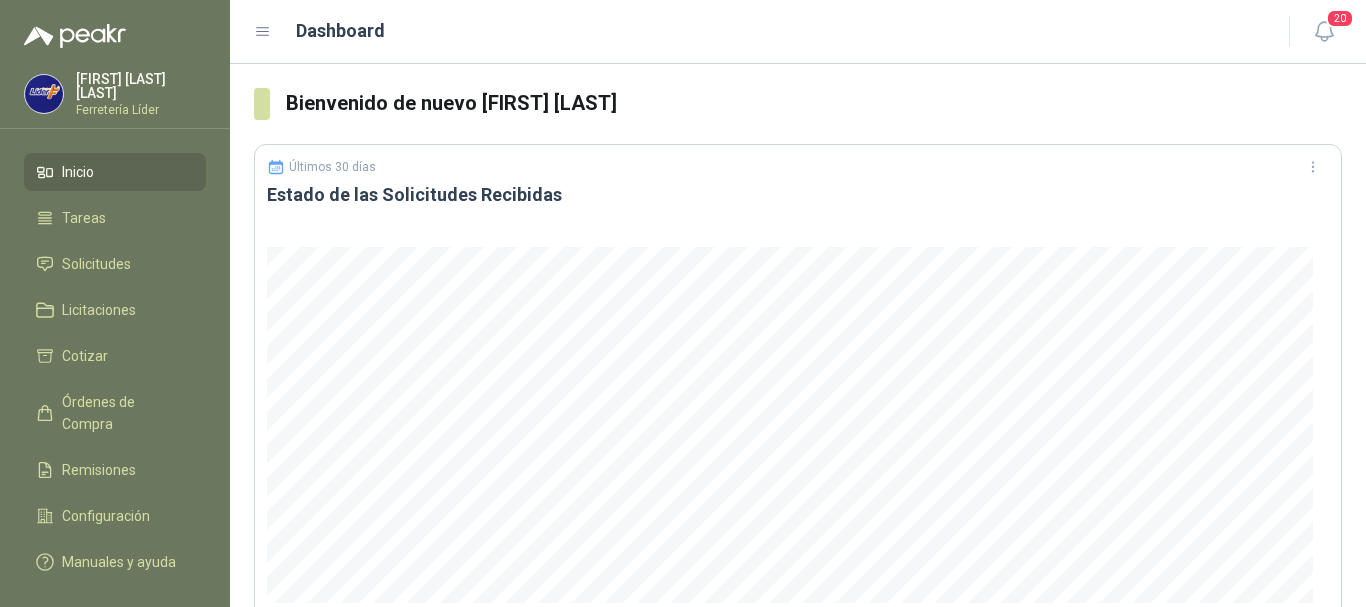 click on "Inicio" at bounding box center [115, 172] 